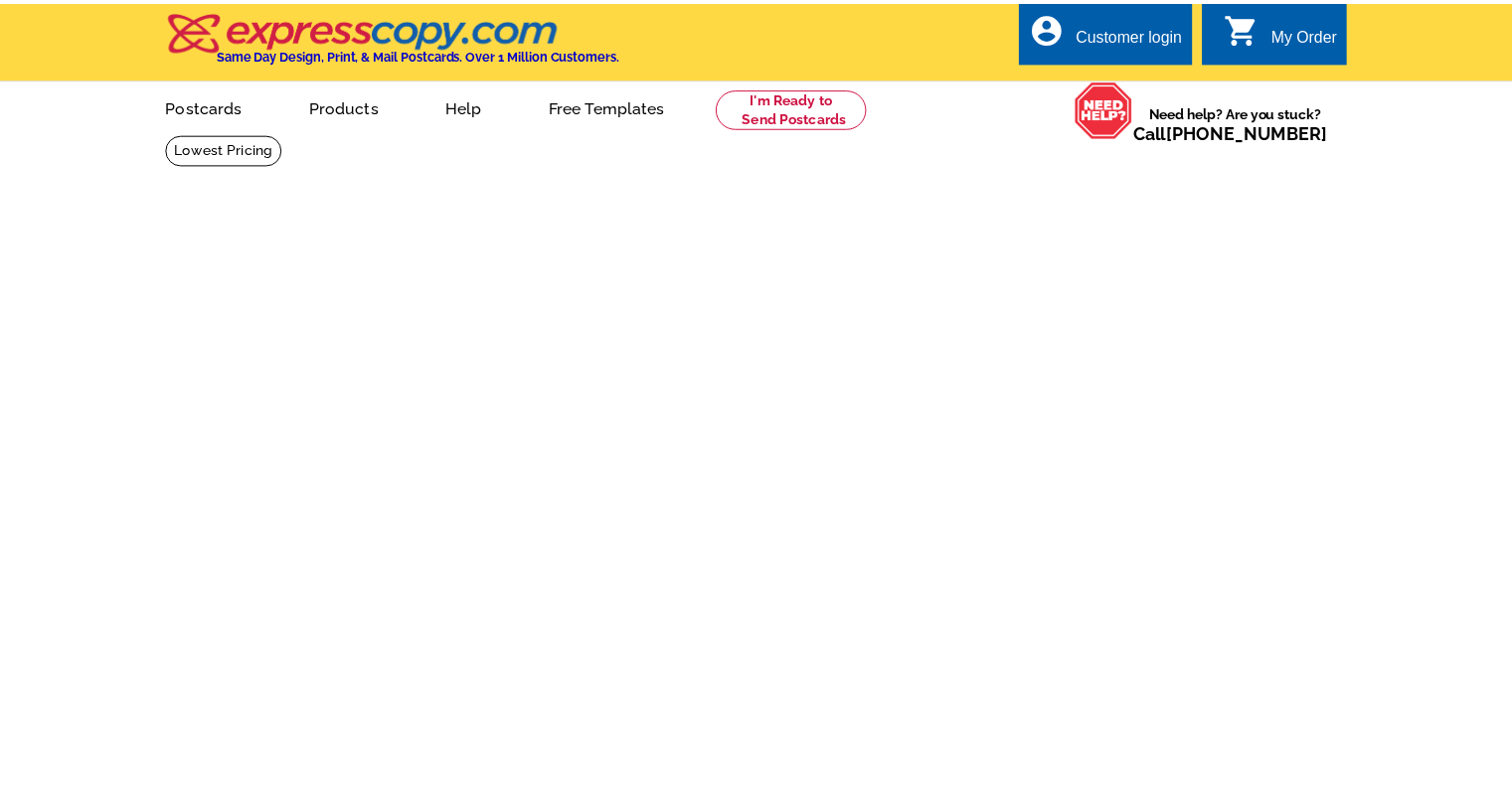 scroll, scrollTop: 0, scrollLeft: 0, axis: both 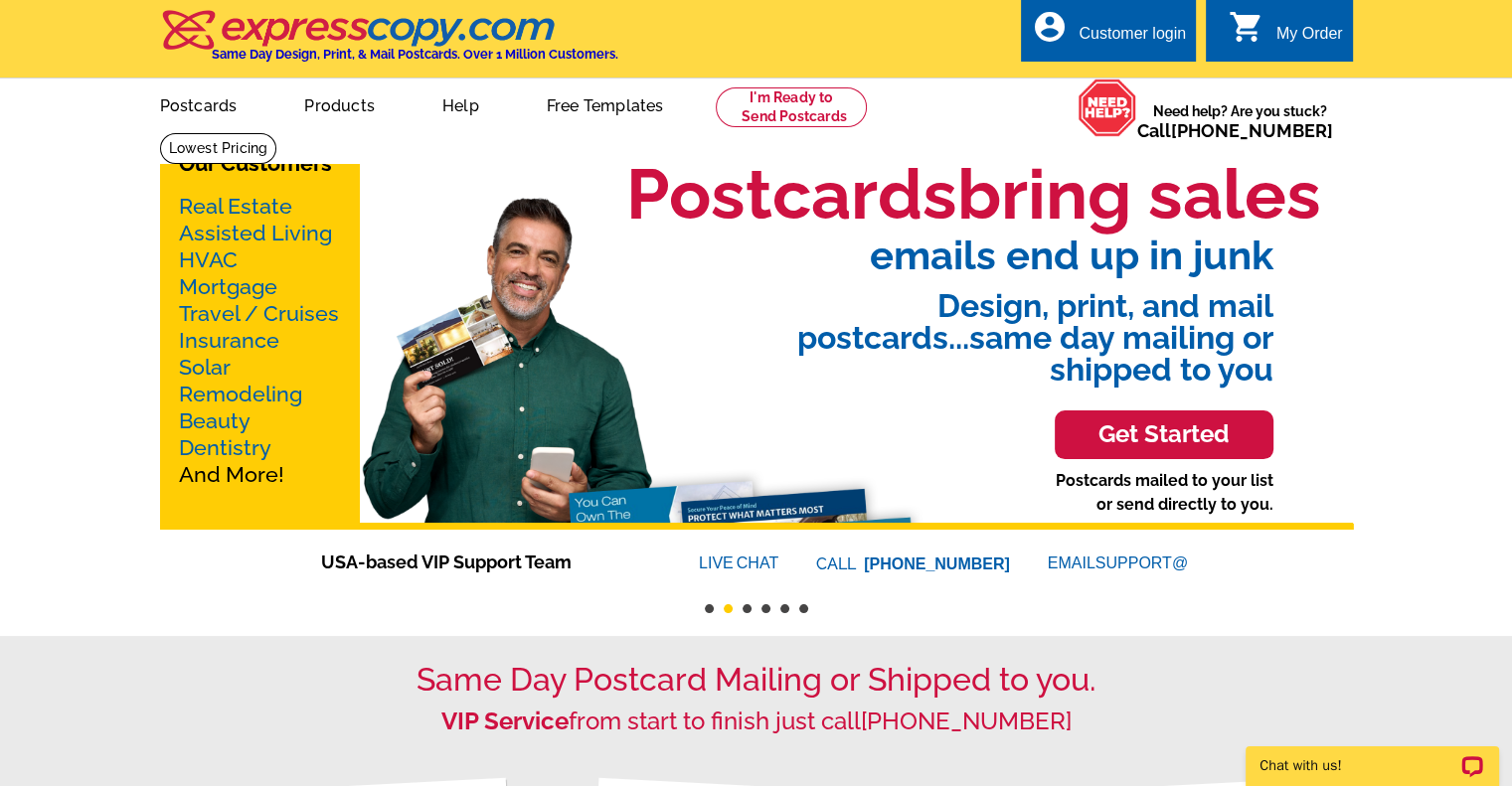 click on "Mortgage" at bounding box center [228, 286] 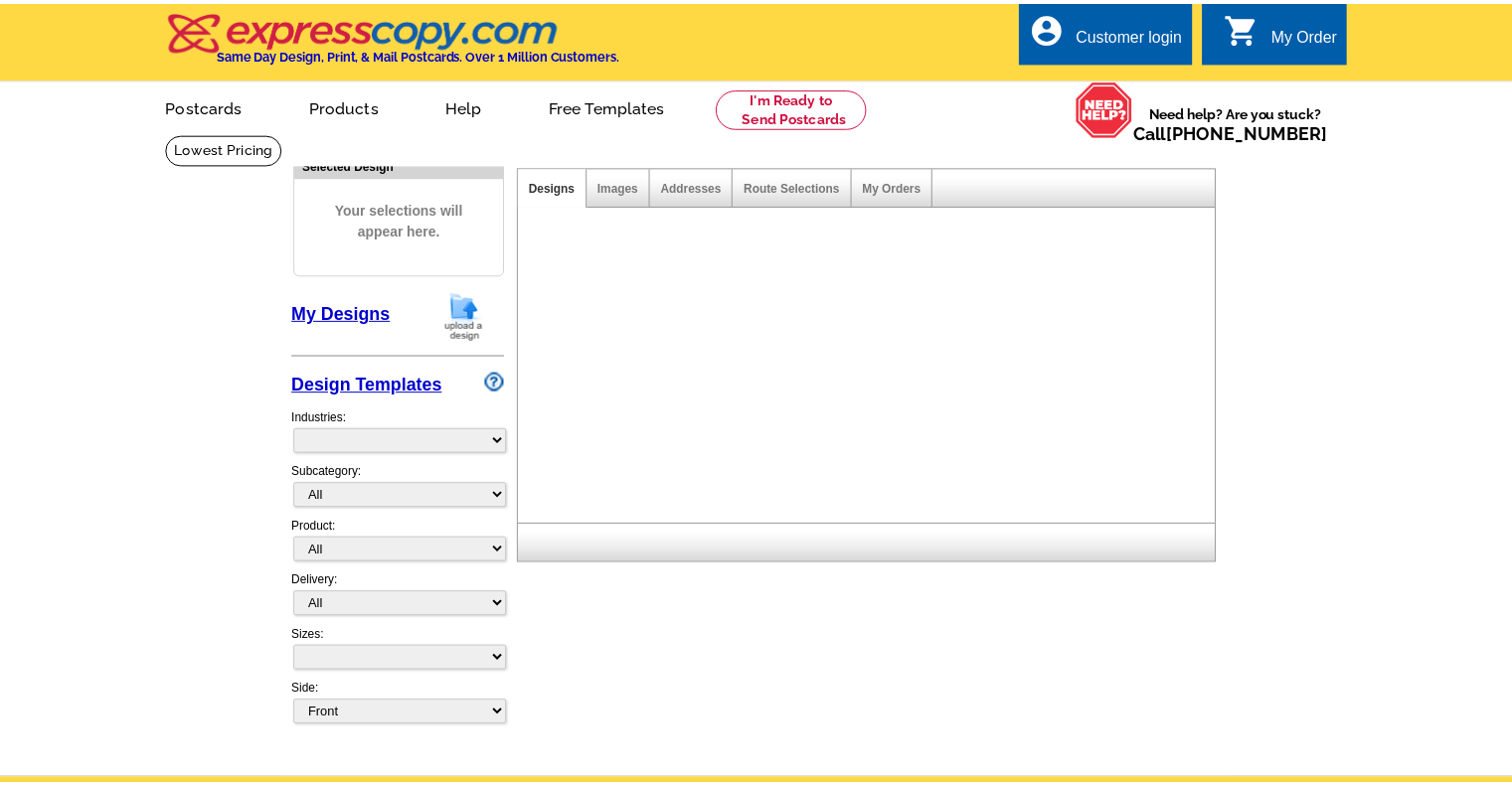 scroll, scrollTop: 0, scrollLeft: 0, axis: both 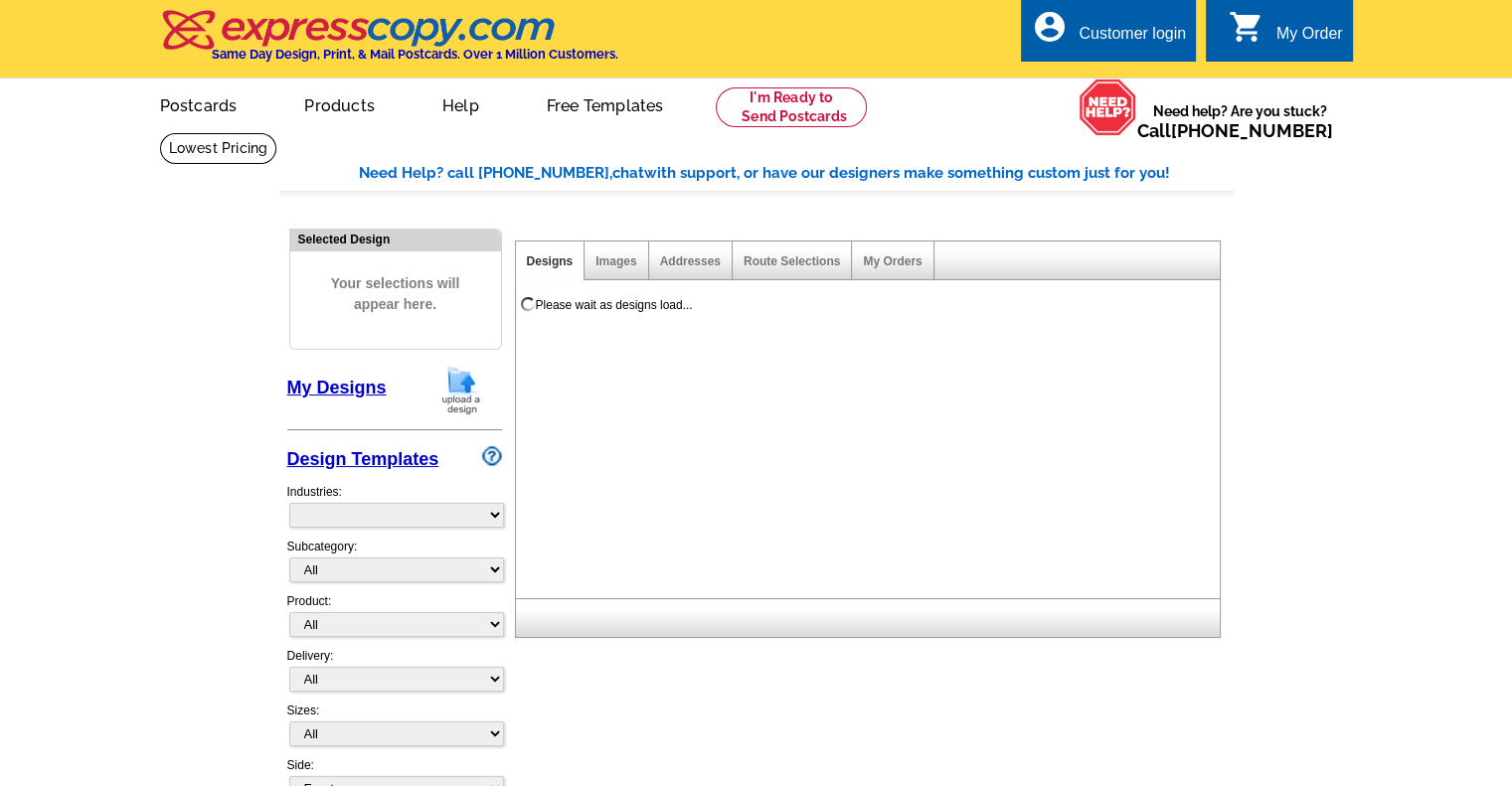 select on "774" 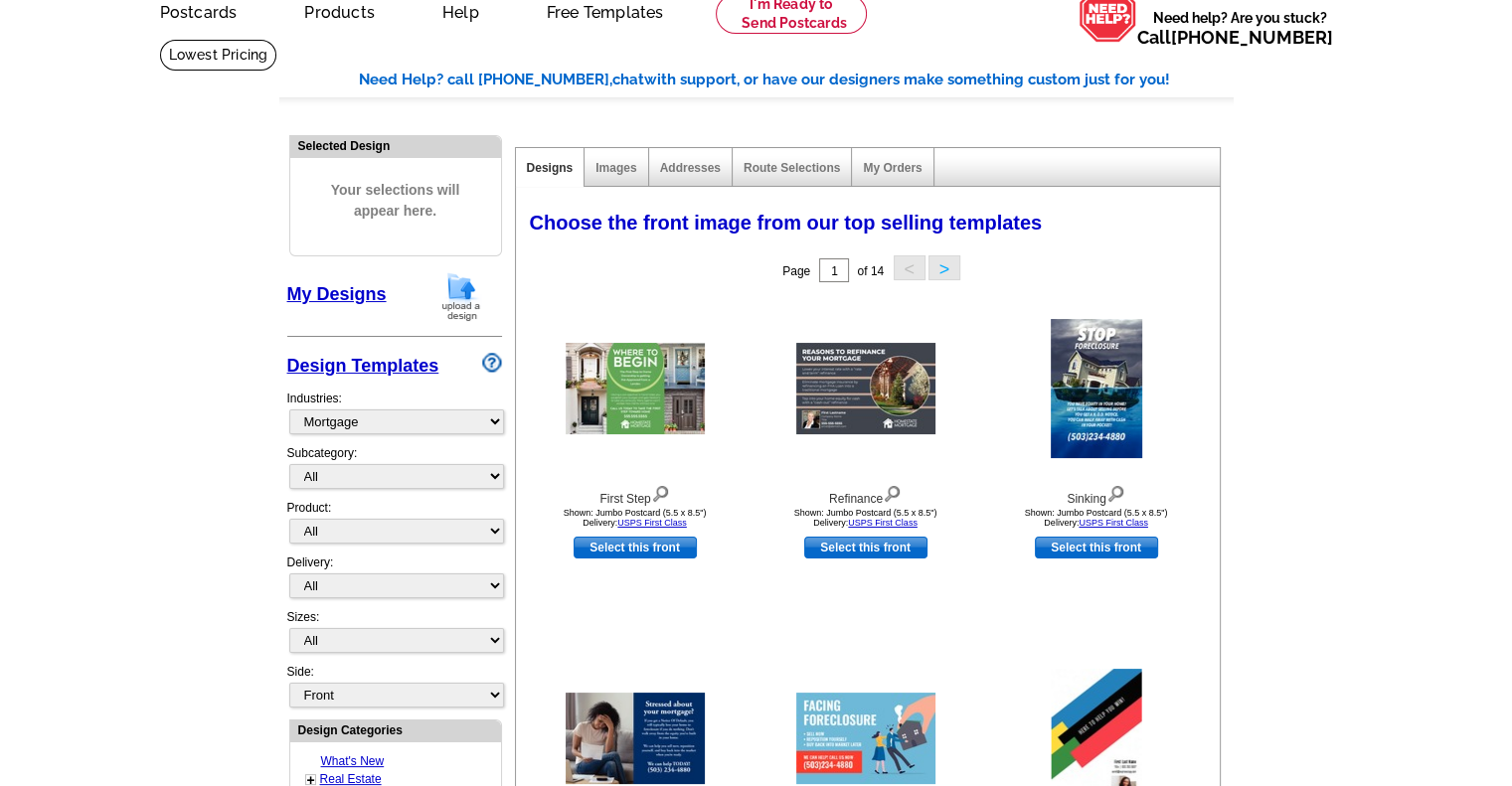 scroll, scrollTop: 199, scrollLeft: 0, axis: vertical 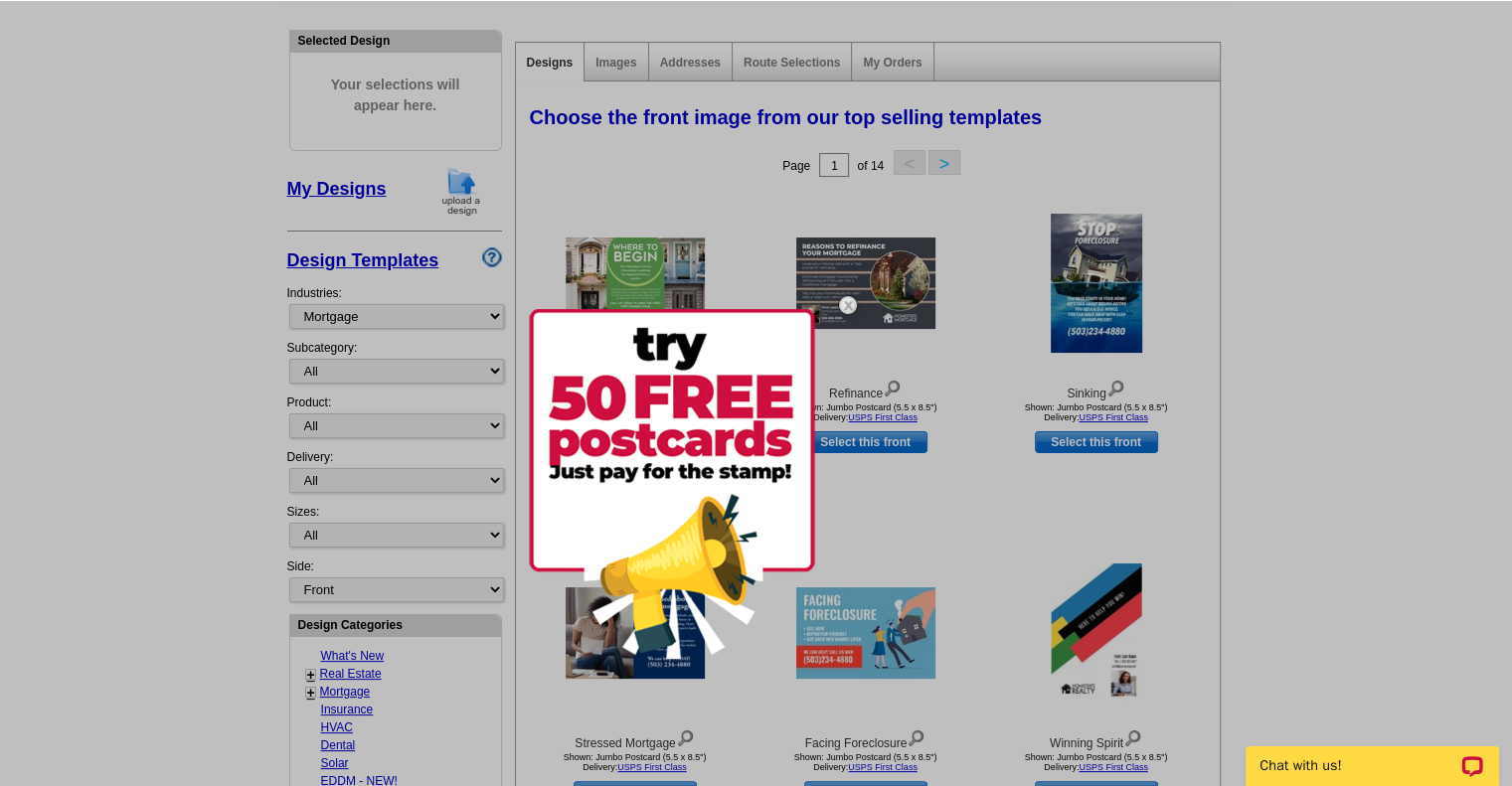 click at bounding box center (848, 305) 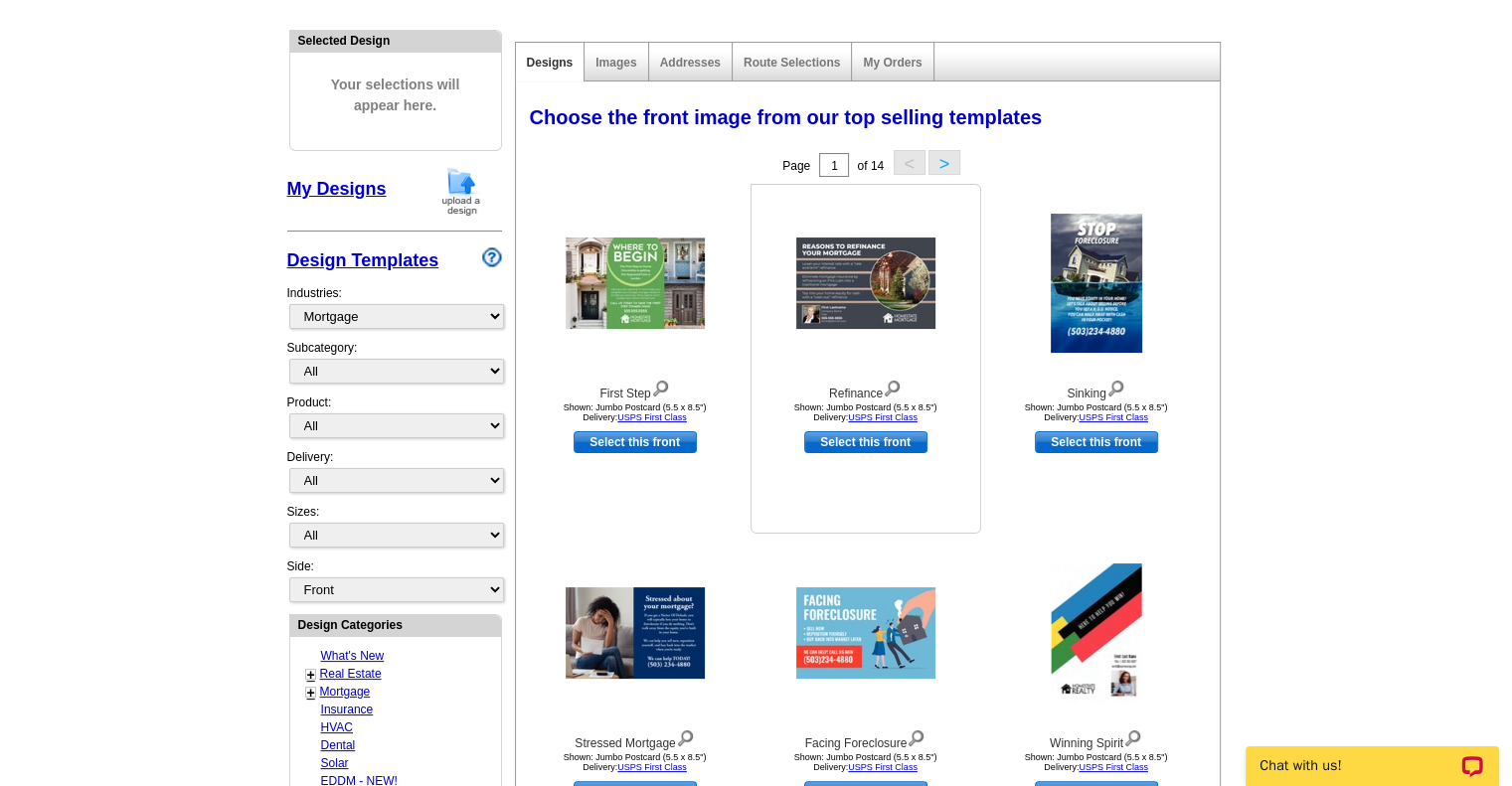 click on "Select this front" at bounding box center [866, 442] 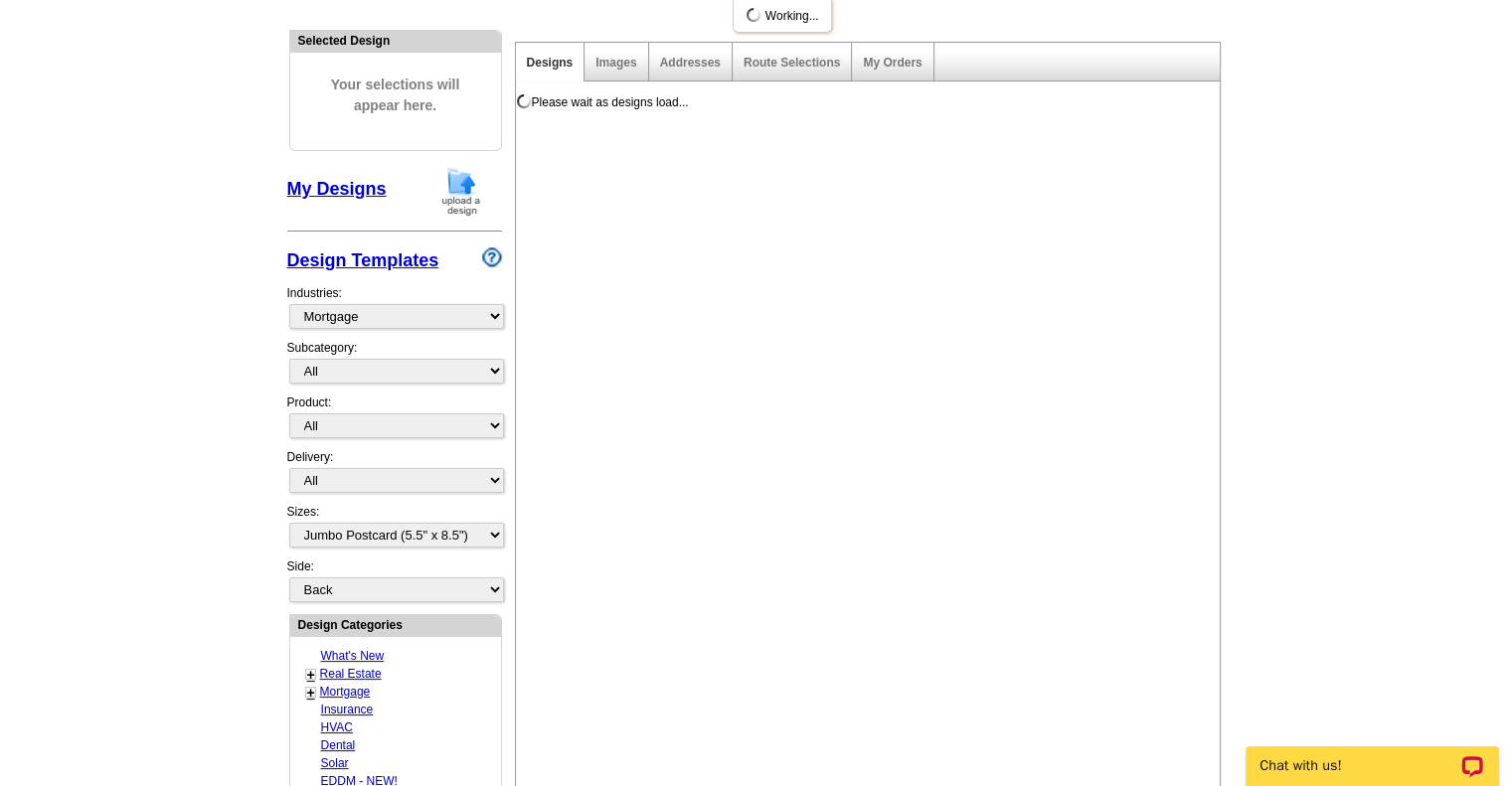 scroll, scrollTop: 0, scrollLeft: 0, axis: both 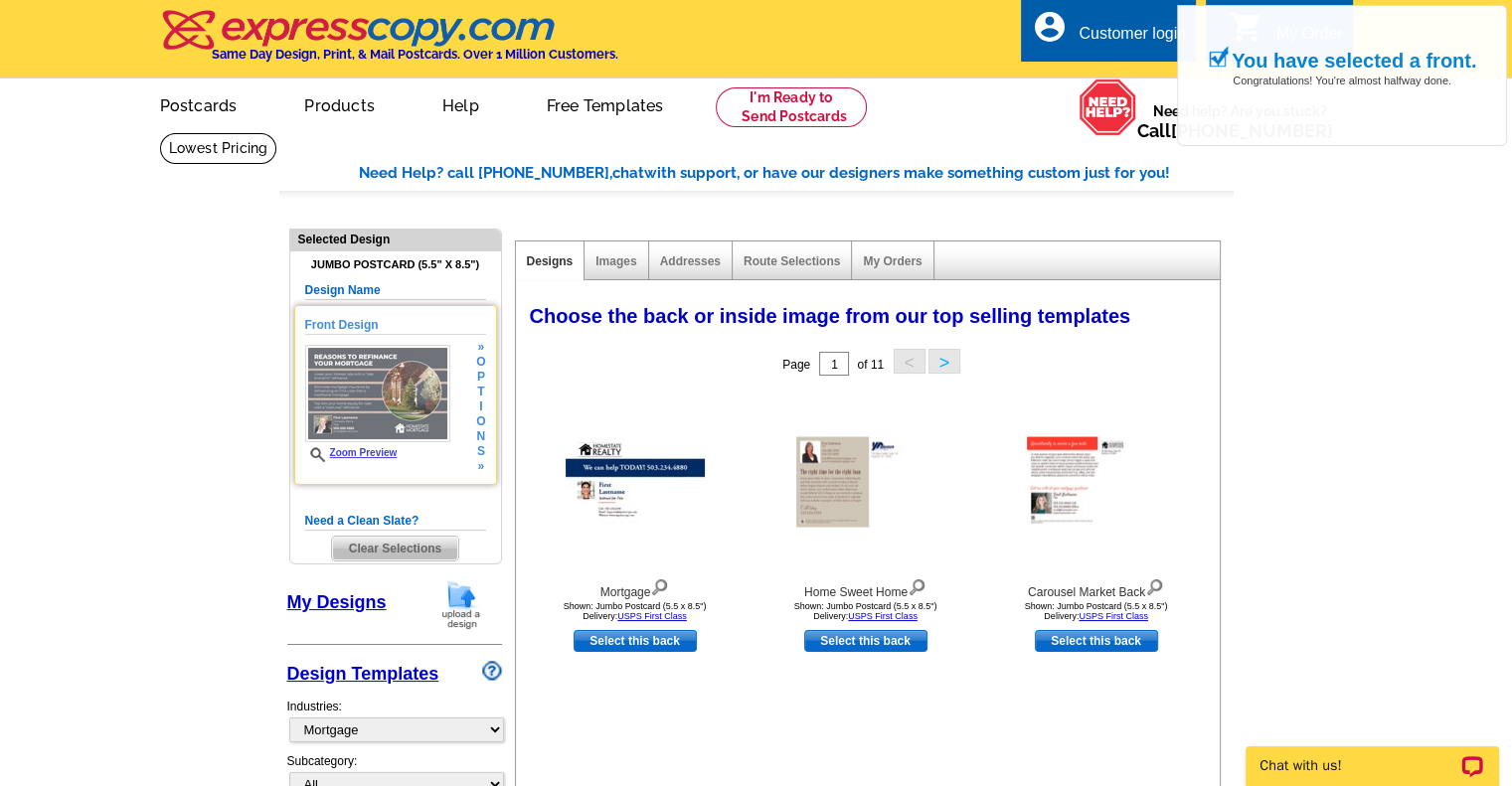 click on "Zoom Preview" at bounding box center (351, 452) 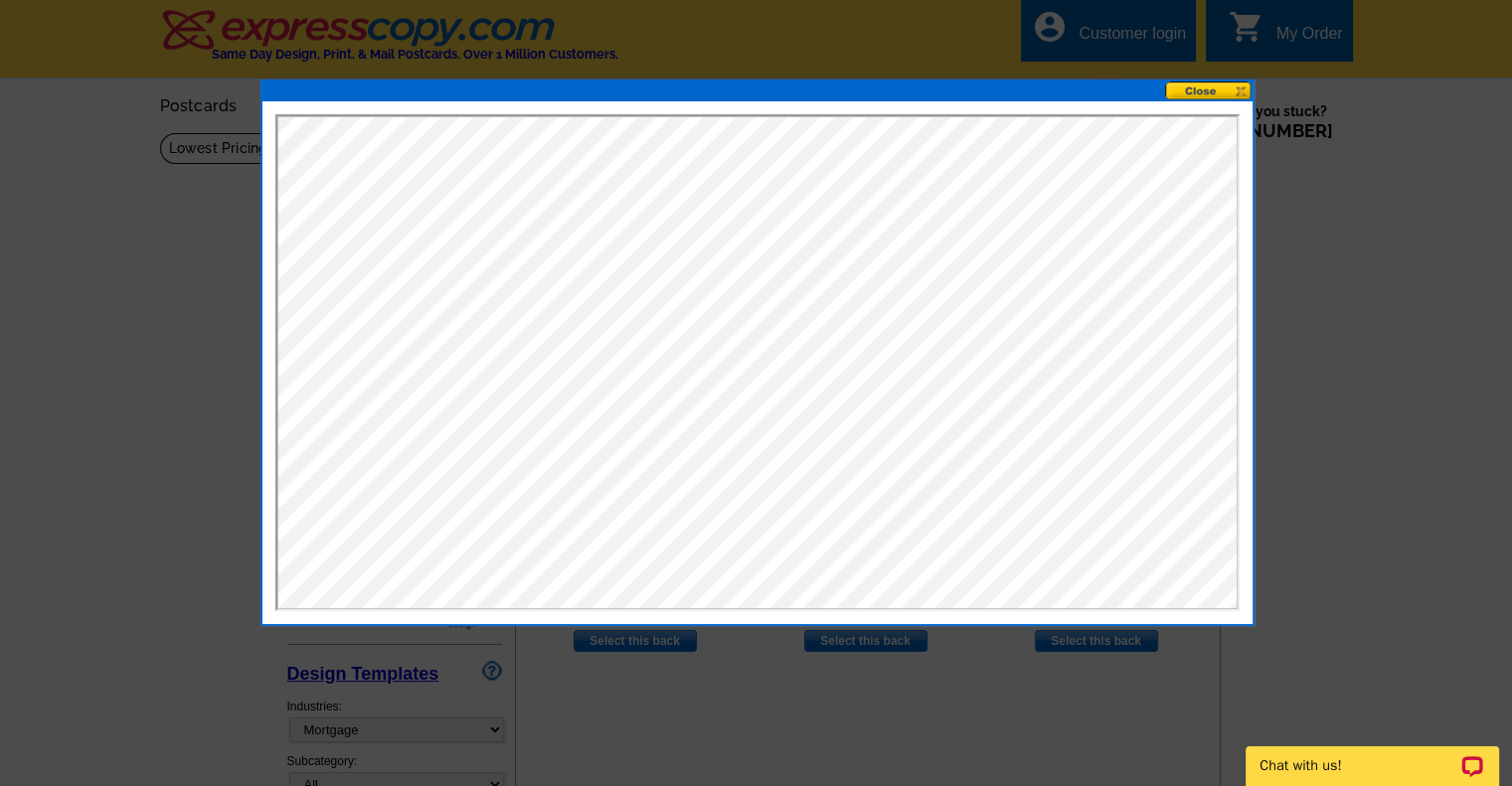 scroll, scrollTop: 0, scrollLeft: 0, axis: both 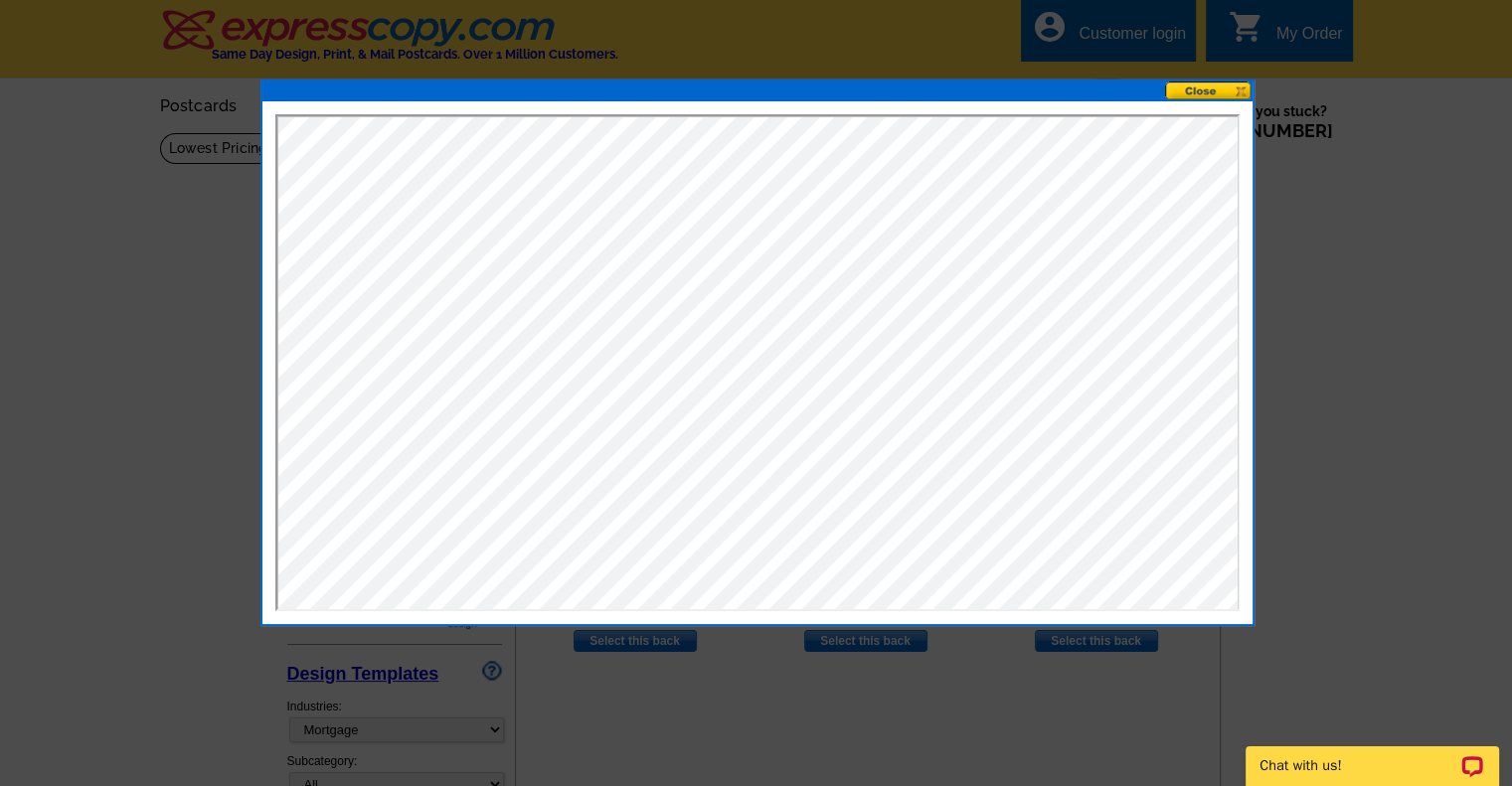 click at bounding box center [757, 363] 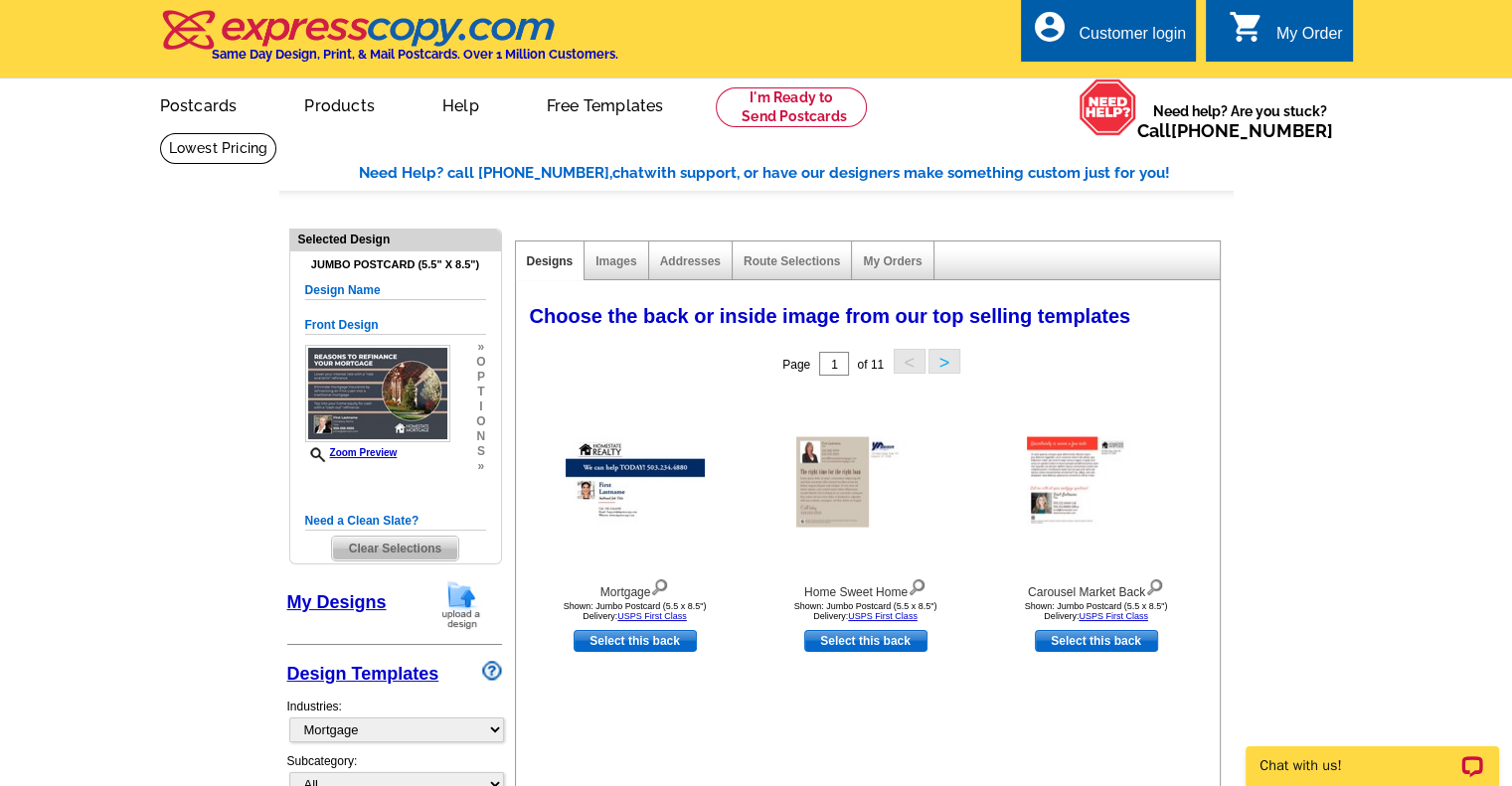 click at bounding box center [659, 585] 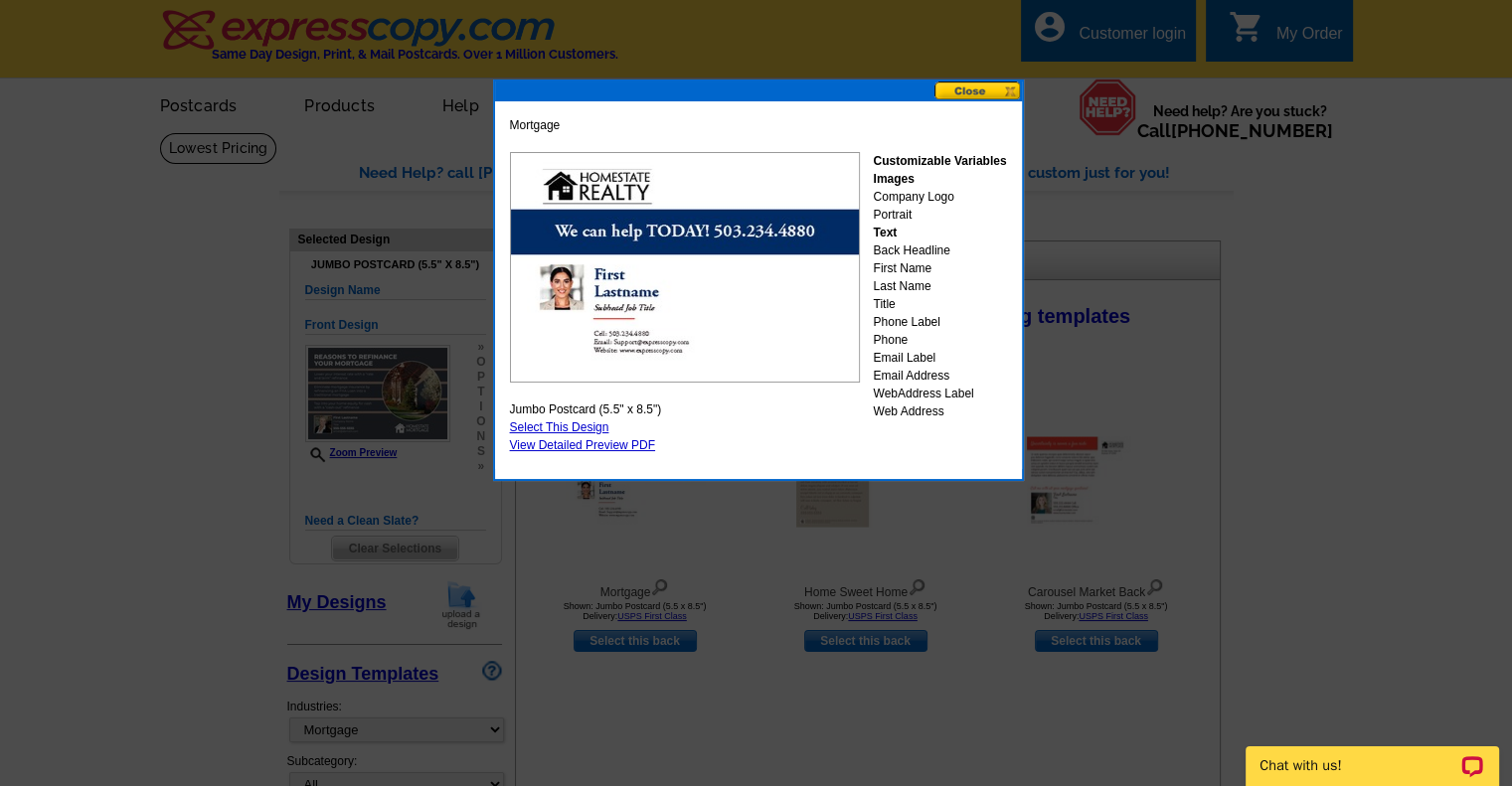 click on "Mortgage
Customizable Variables
Images
Company Logo
Portrait
Text
Back Headline
First Name
Last Name
Title
Phone Label
Phone
Email Label
Email Address
WebAddress Label
Web Address
Jumbo Postcard (5.5" x 8.5")
Select This Design
View Detailed Preview PDF" at bounding box center [758, 285] 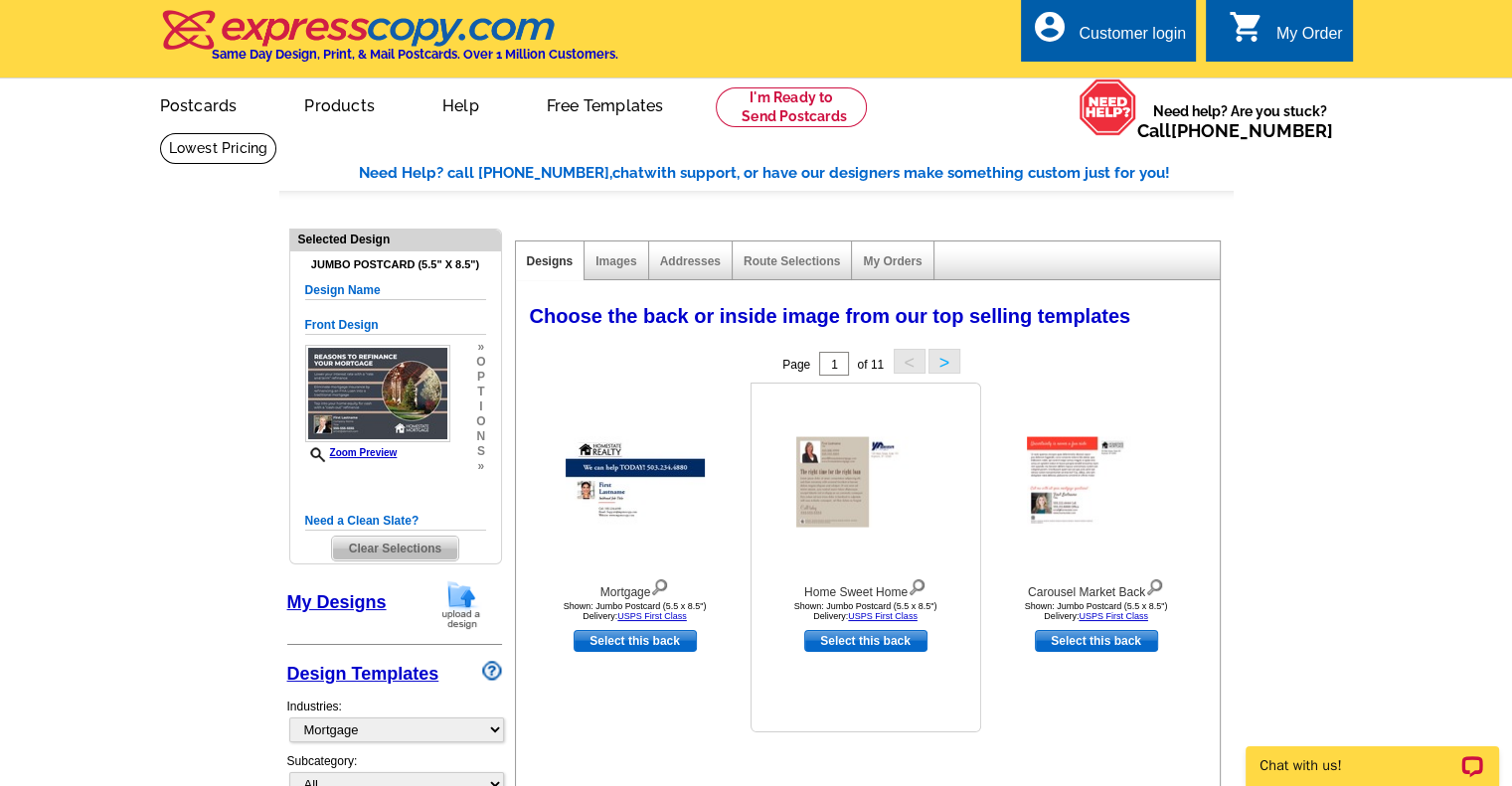 click at bounding box center [917, 585] 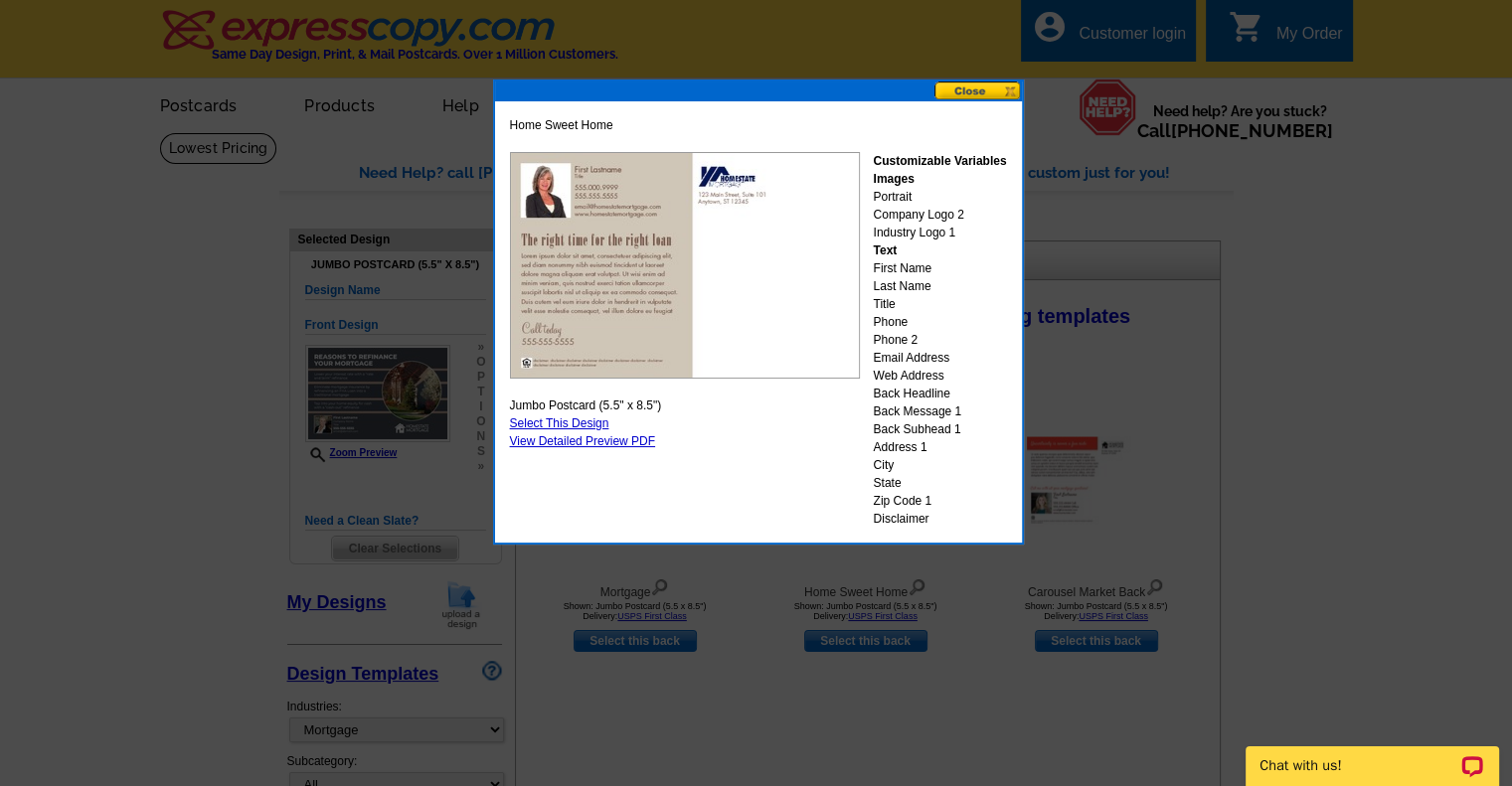 click at bounding box center (978, 90) 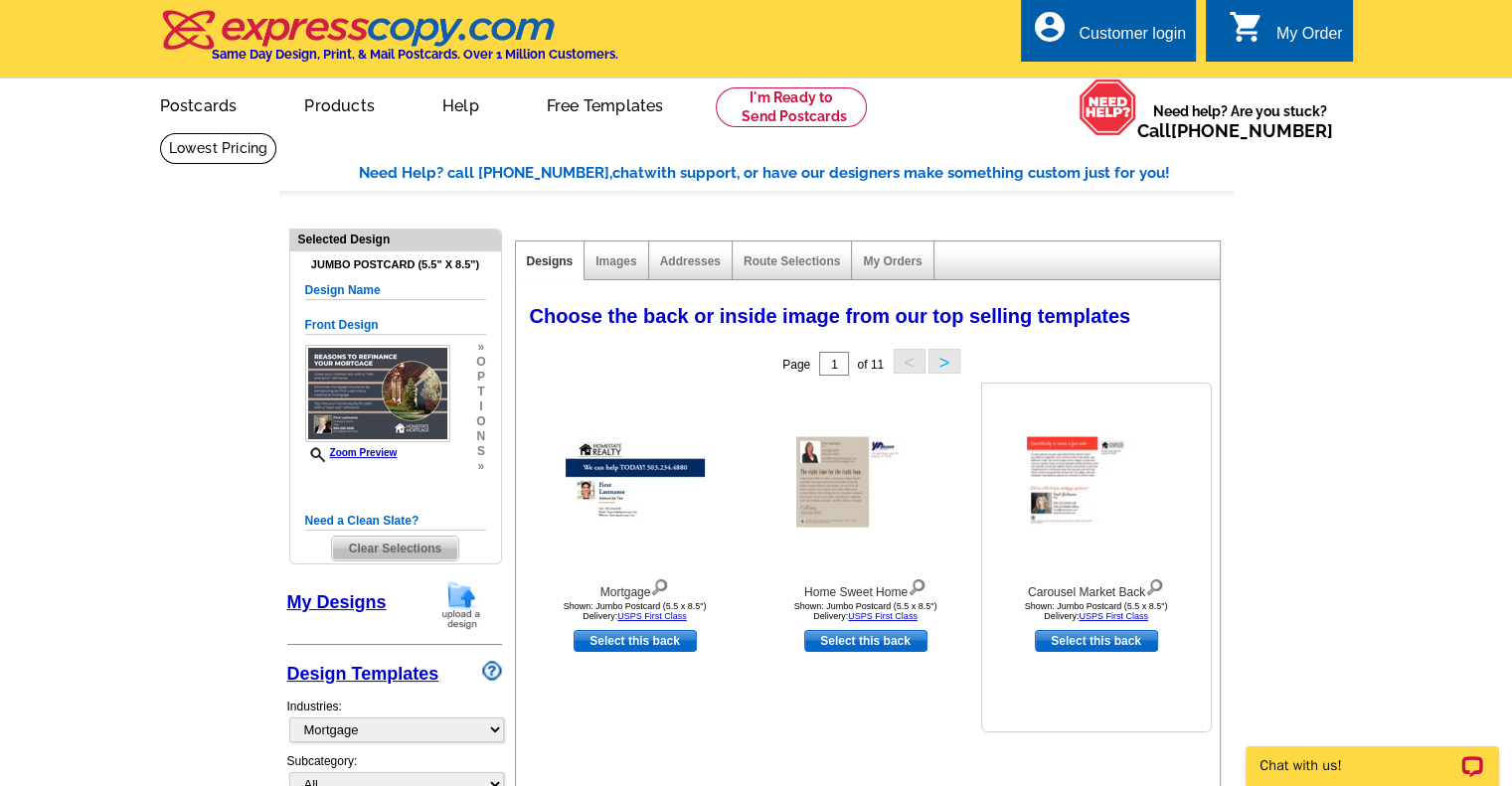click at bounding box center (1154, 585) 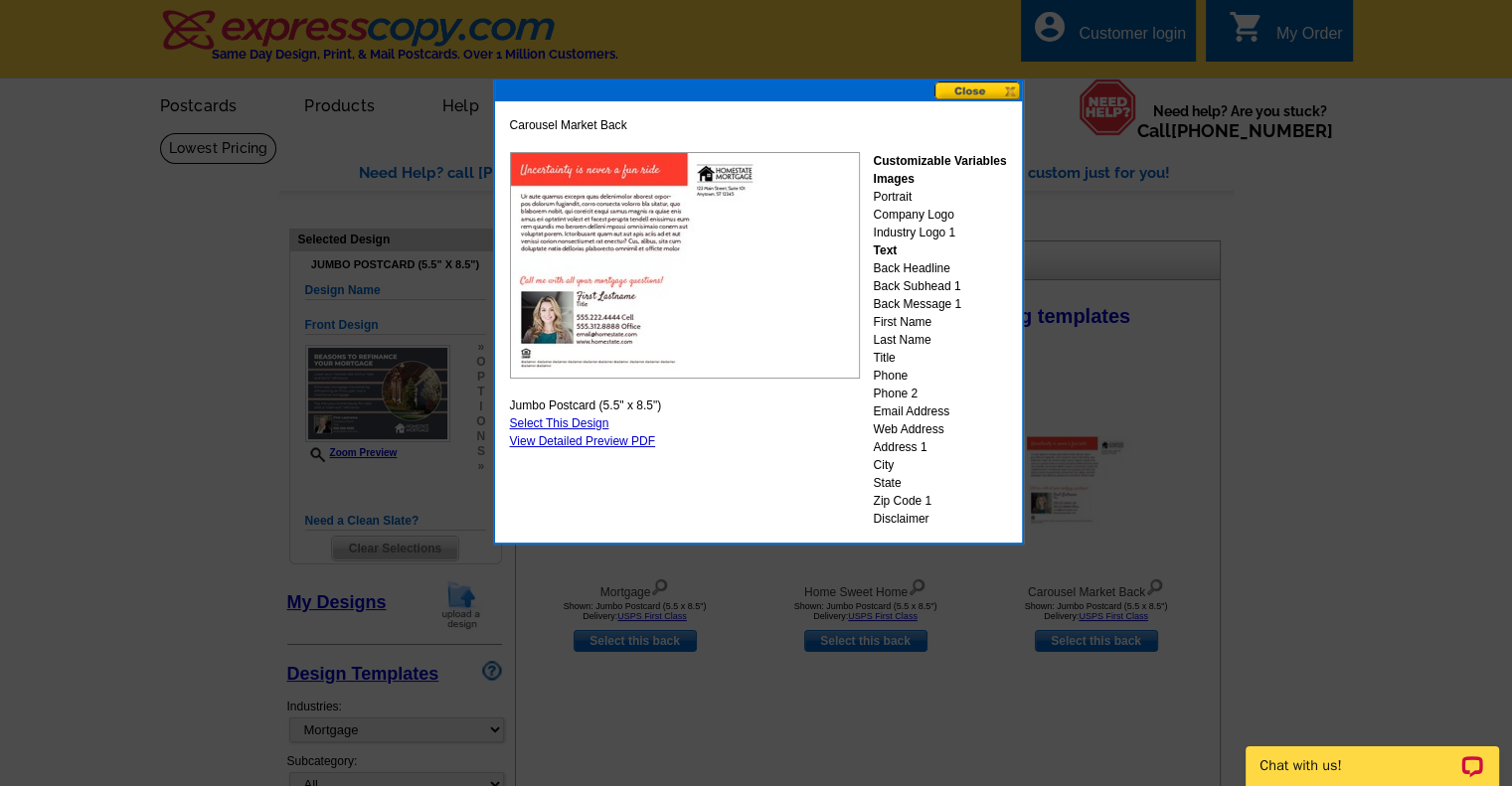 click at bounding box center [756, 393] 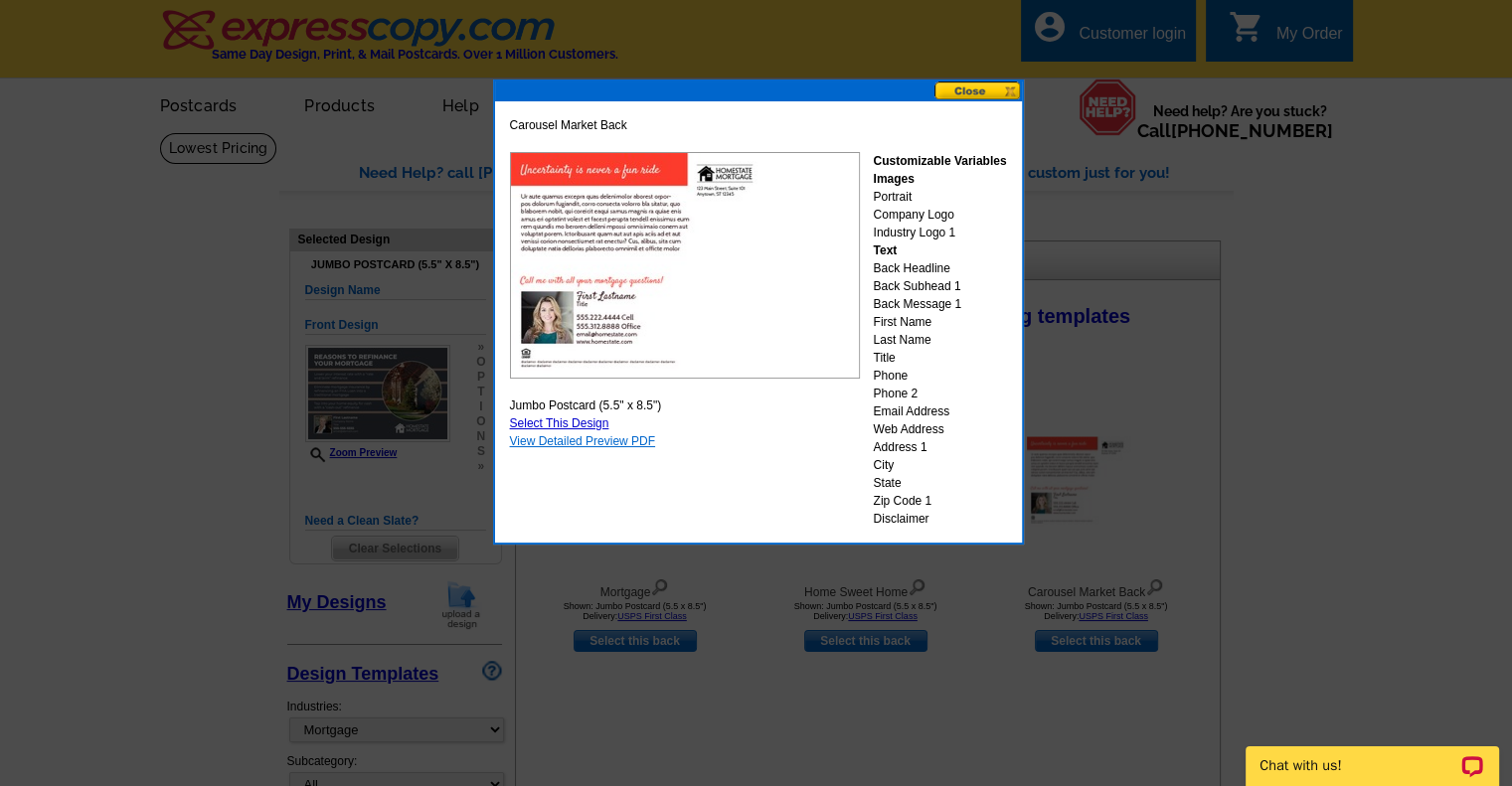 click on "View Detailed Preview PDF" at bounding box center [583, 441] 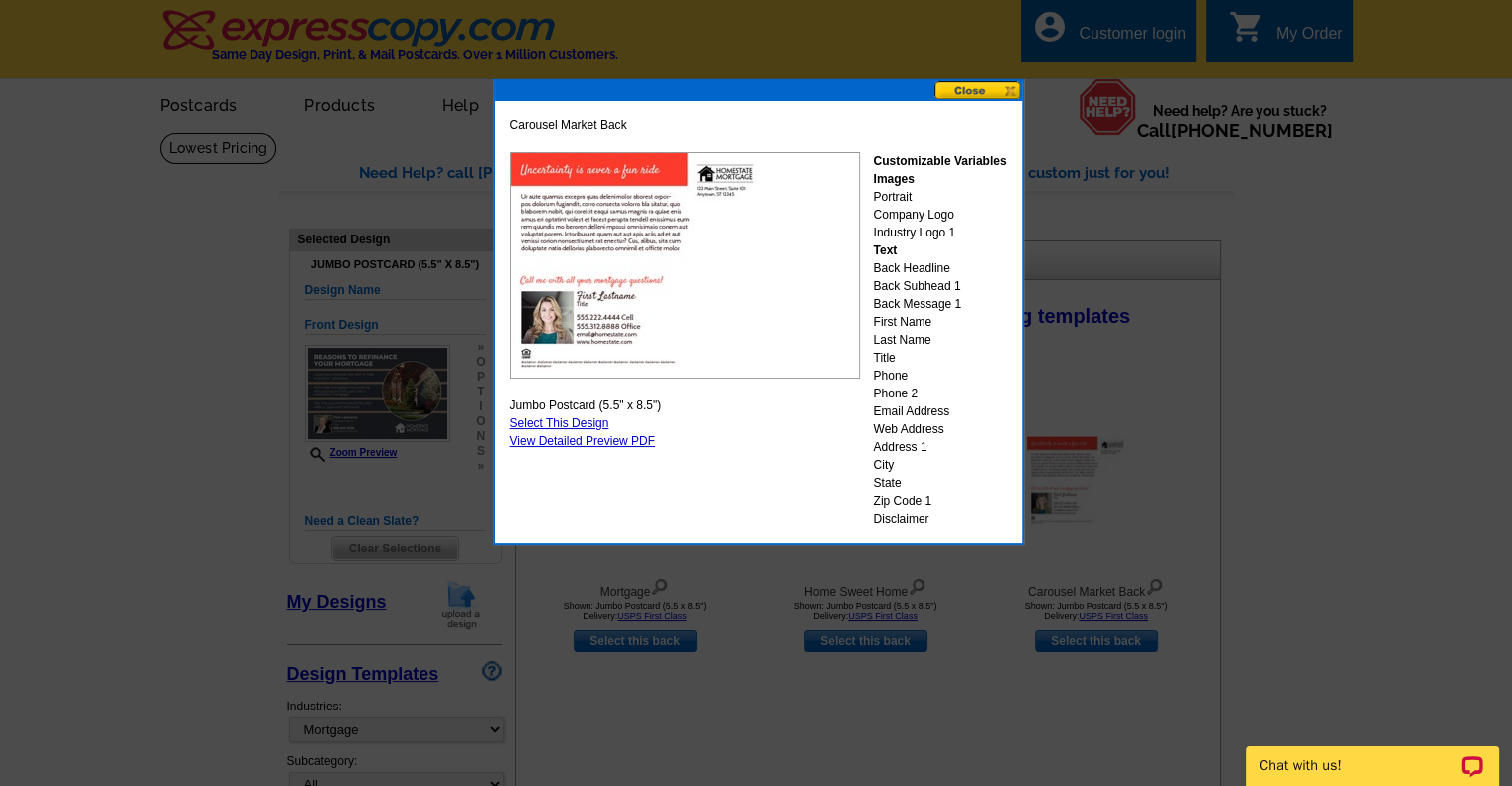 click at bounding box center (978, 90) 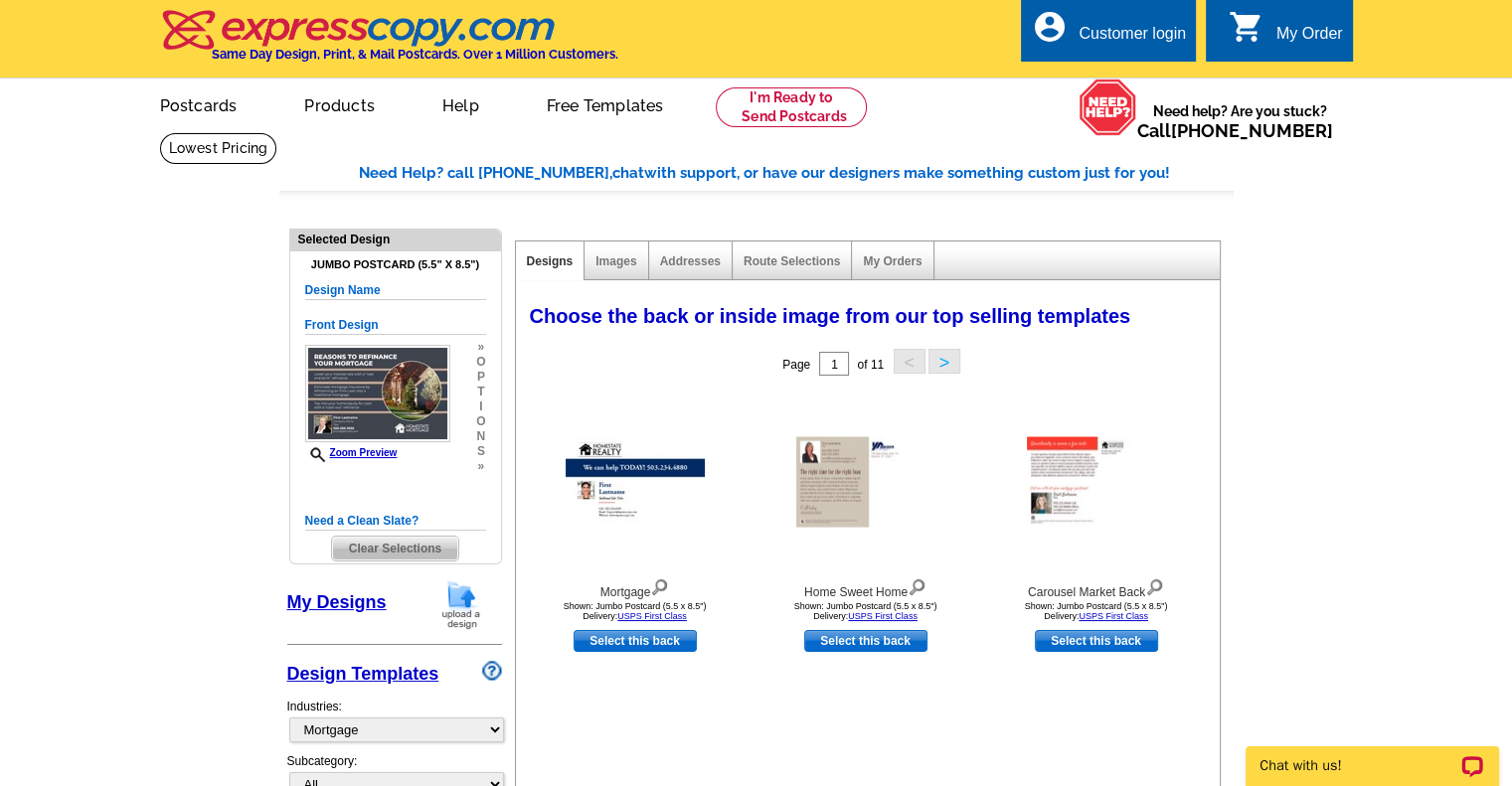 click at bounding box center (917, 585) 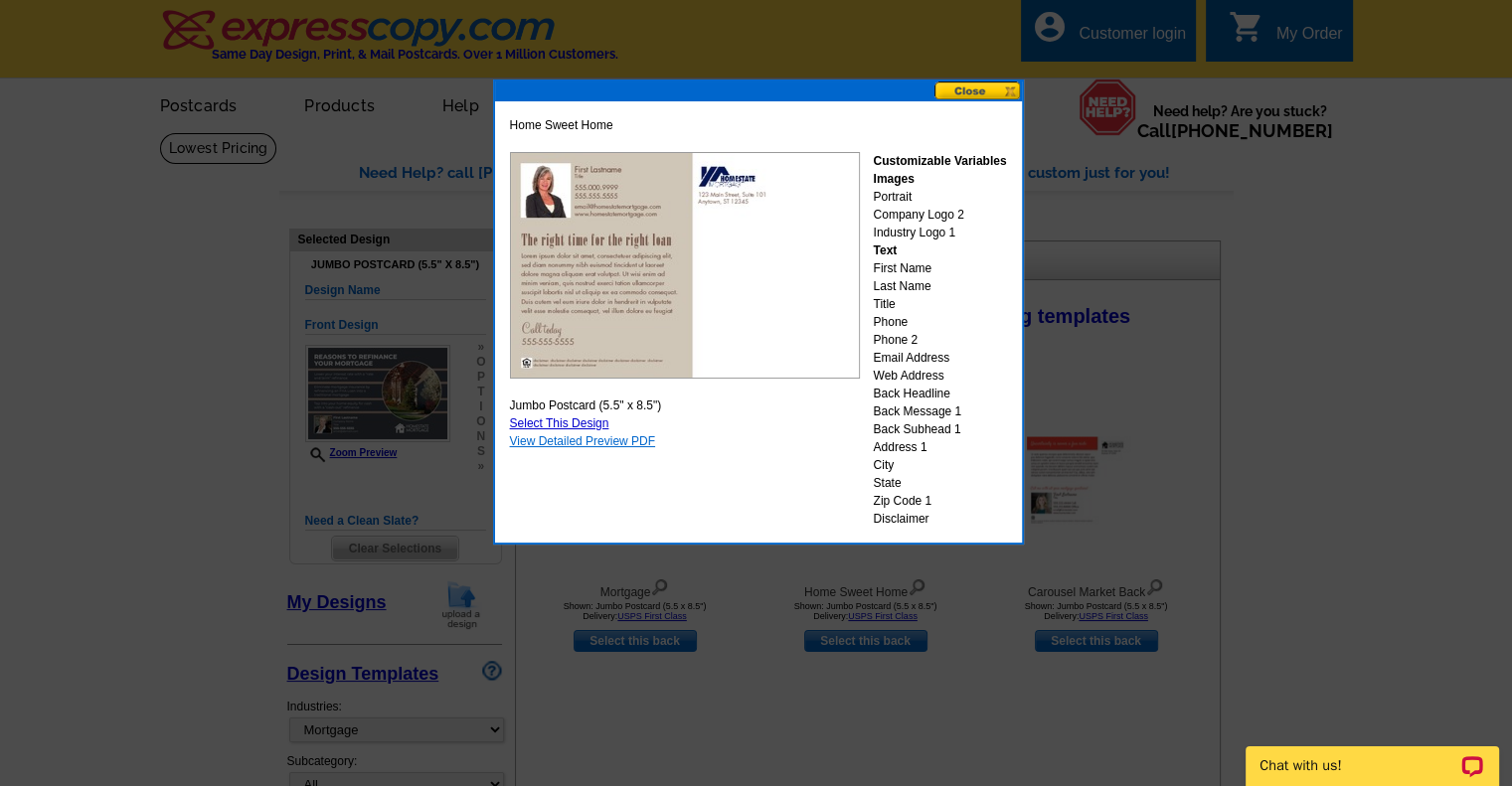 click on "View Detailed Preview PDF" at bounding box center [583, 441] 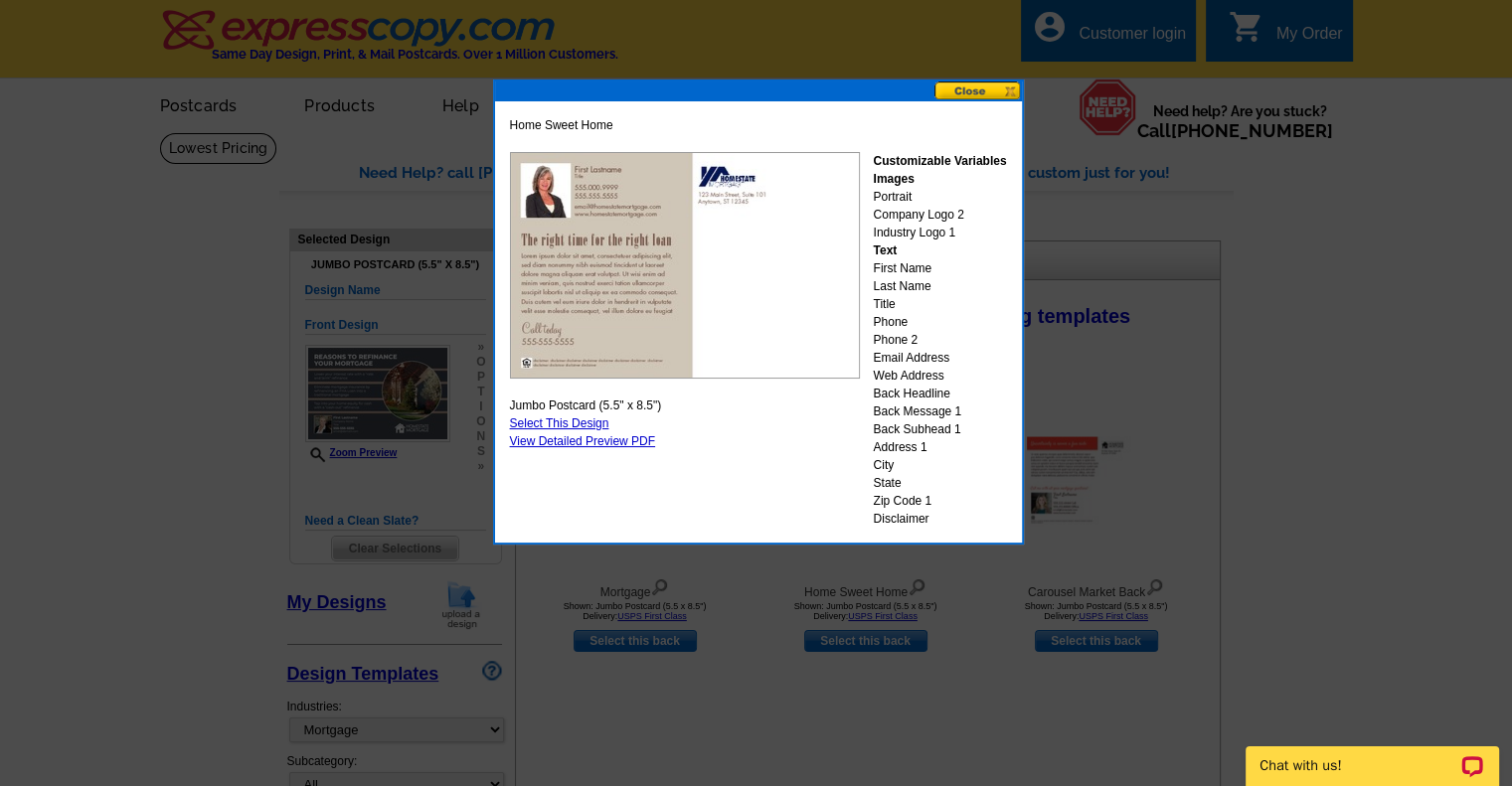 click at bounding box center (978, 90) 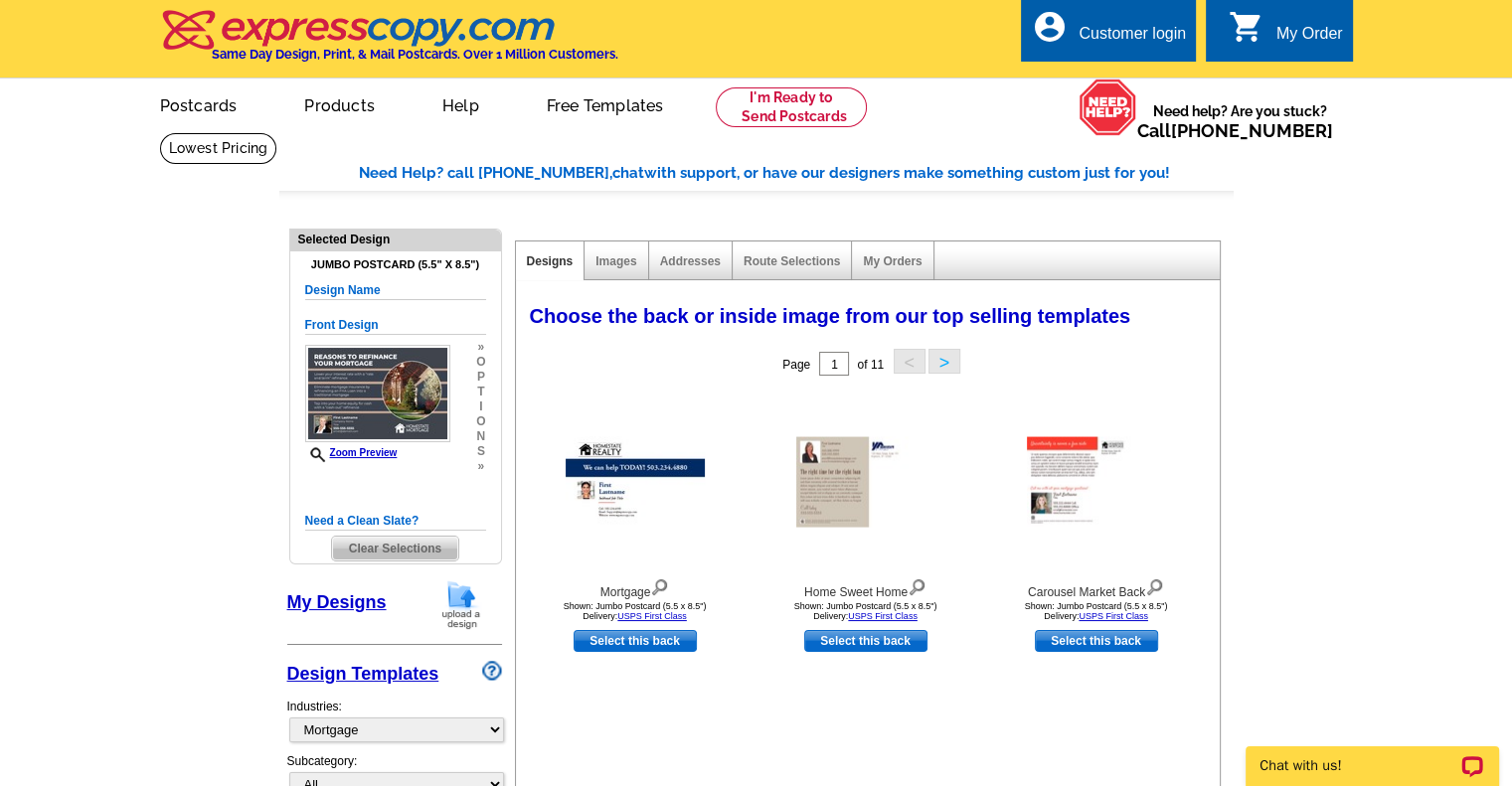 click at bounding box center (659, 585) 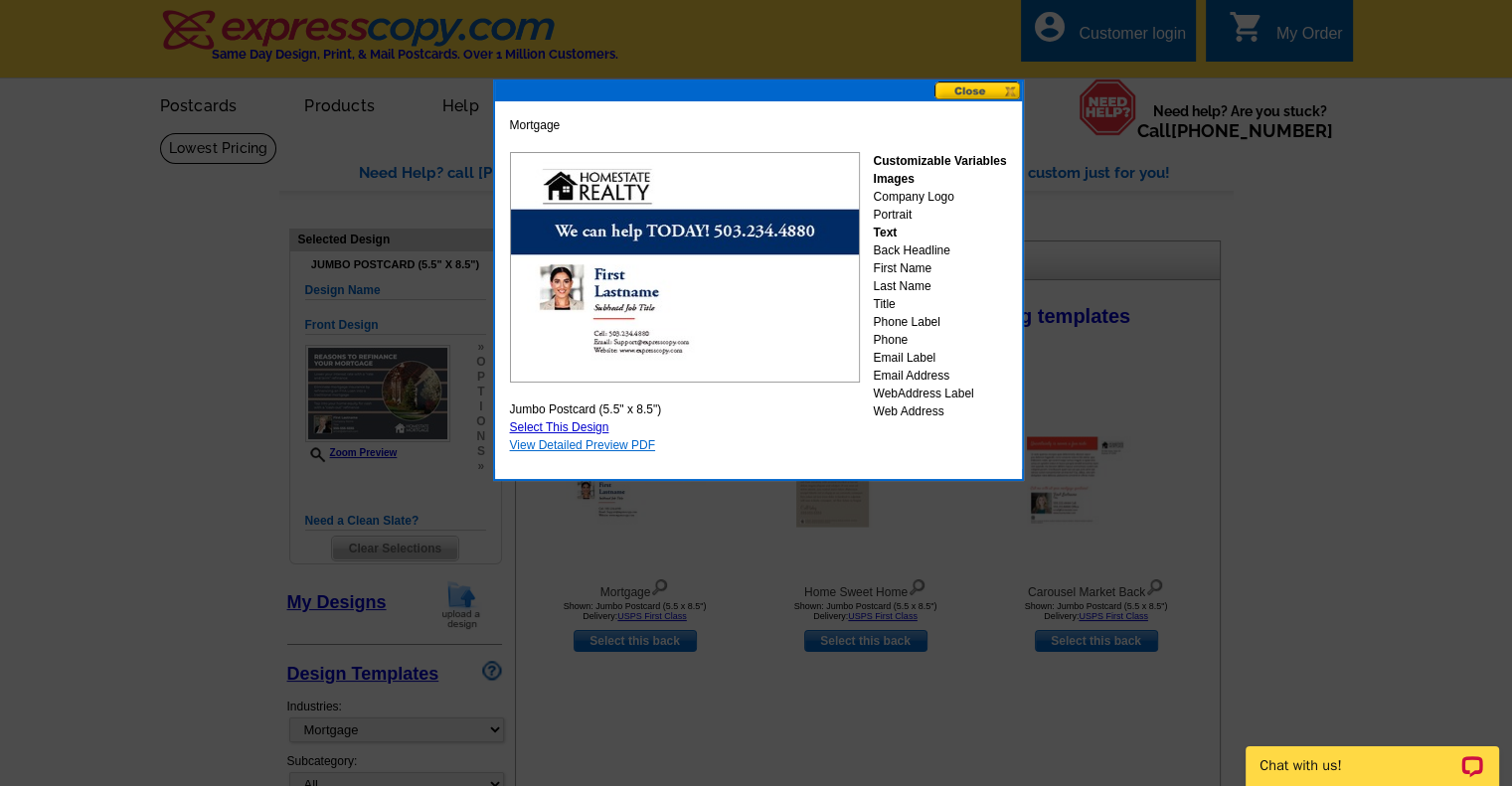 click on "View Detailed Preview PDF" at bounding box center (583, 445) 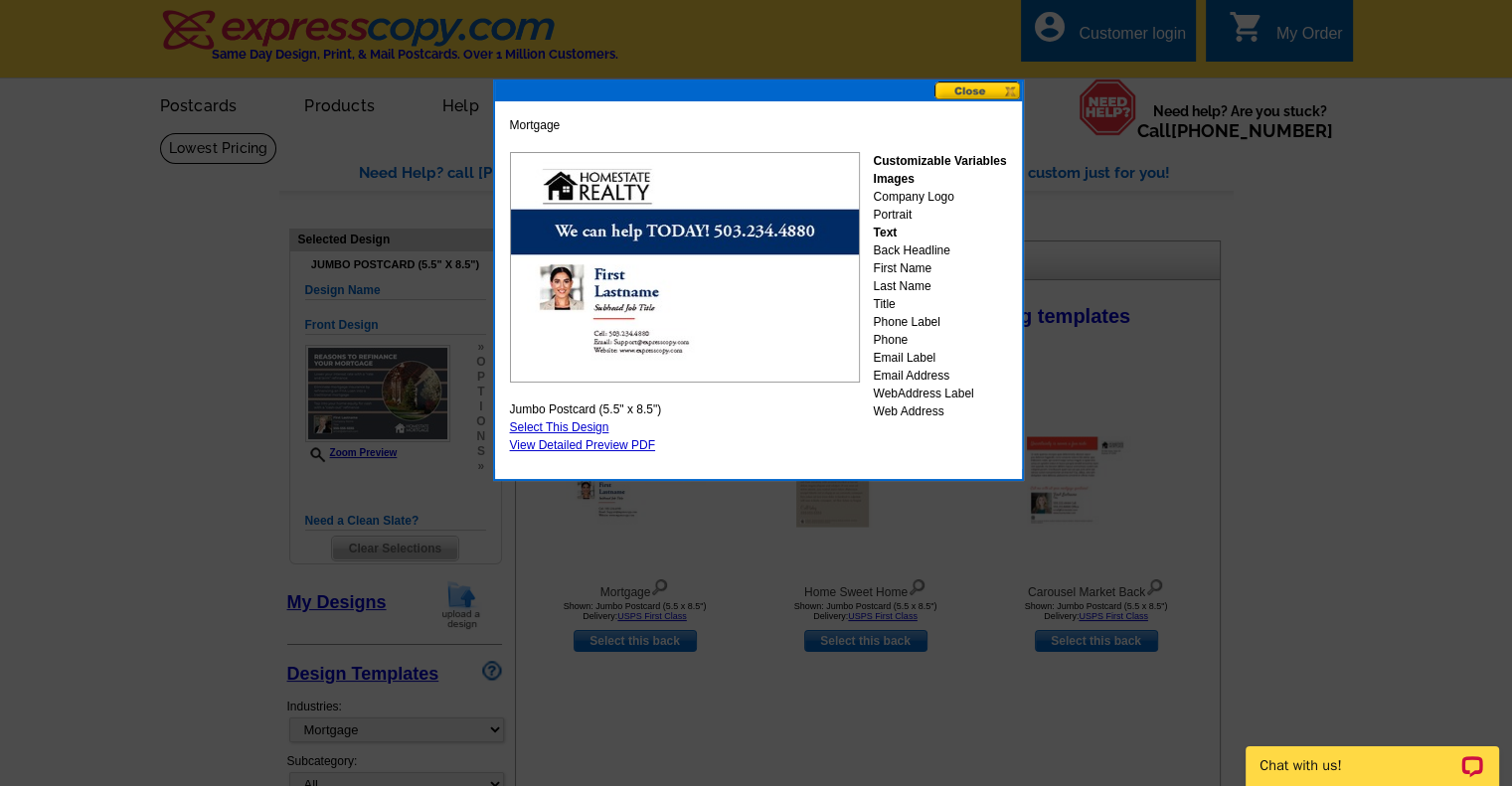 click on "Select This Design" at bounding box center [560, 427] 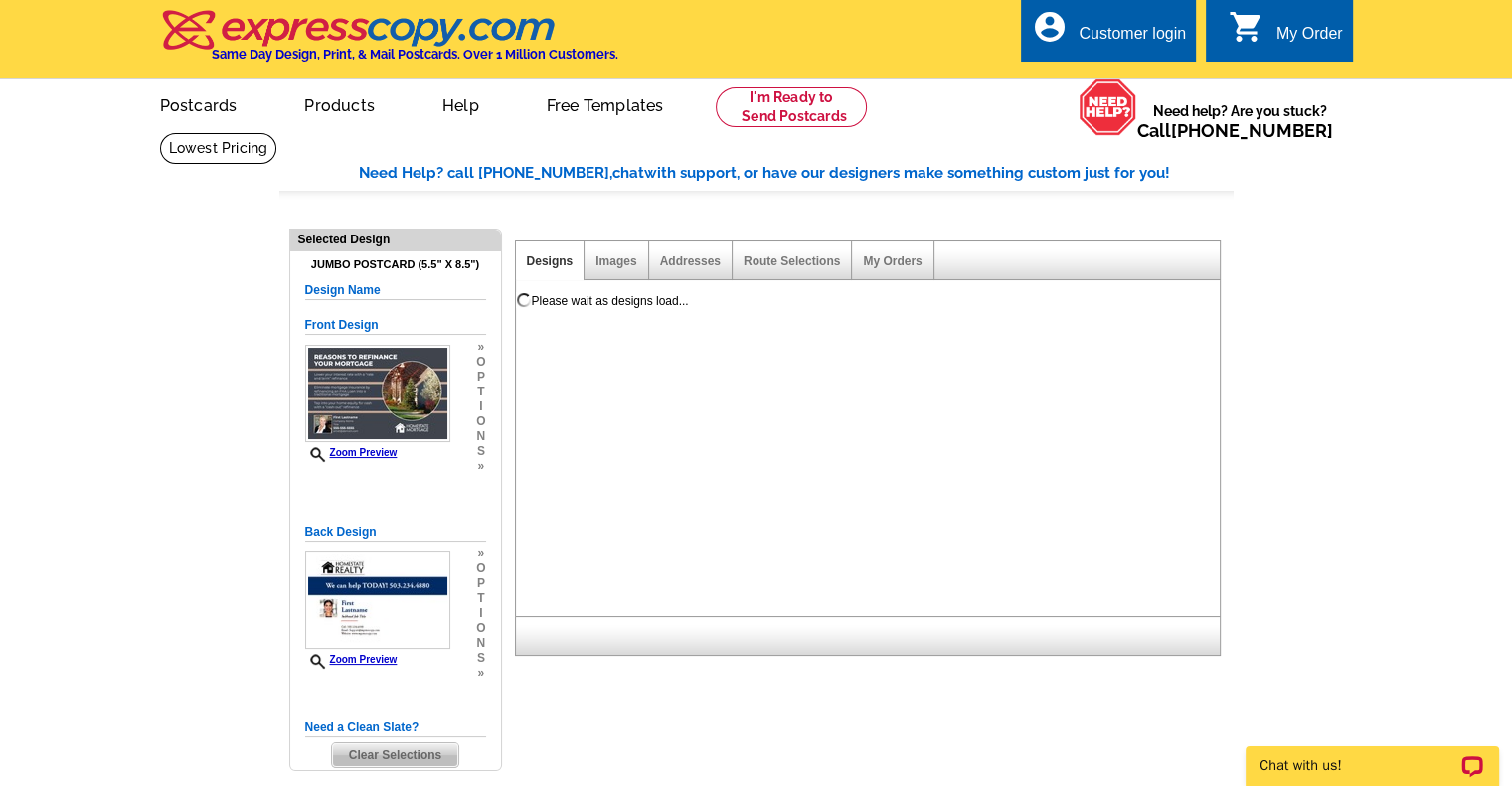 scroll, scrollTop: 0, scrollLeft: 0, axis: both 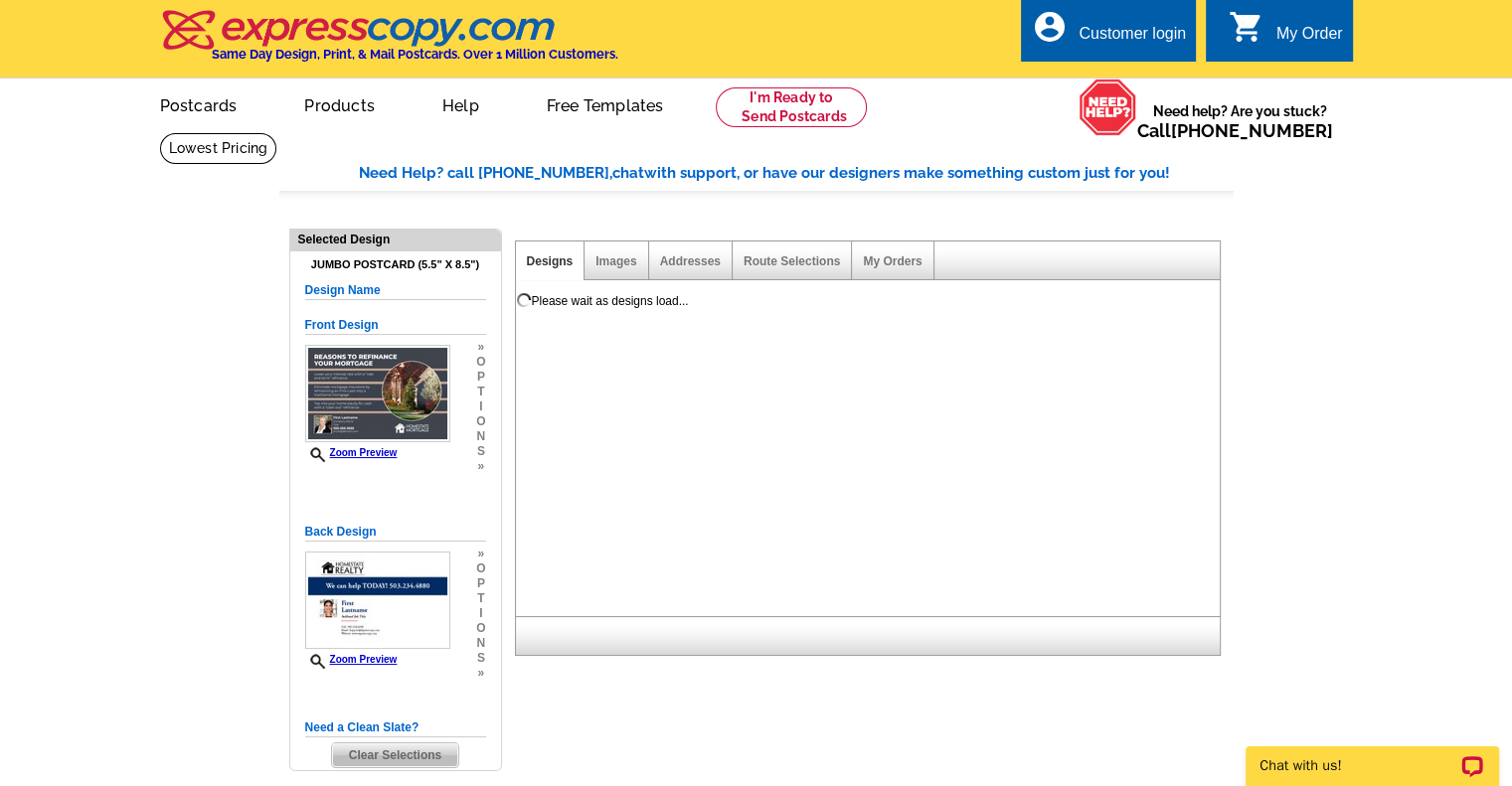 click on "Need Help? call 800-260-5887,  chat  with support, or have our designers make something custom just for you!
Got it, no need for the selection guide next time.
Show Results
Selected Design
Jumbo Postcard (5.5" x 8.5")
Design Name
Front Design
Zoom Preview
»
o
p
t
i
o
n
s
»
» o" at bounding box center [756, 1081] 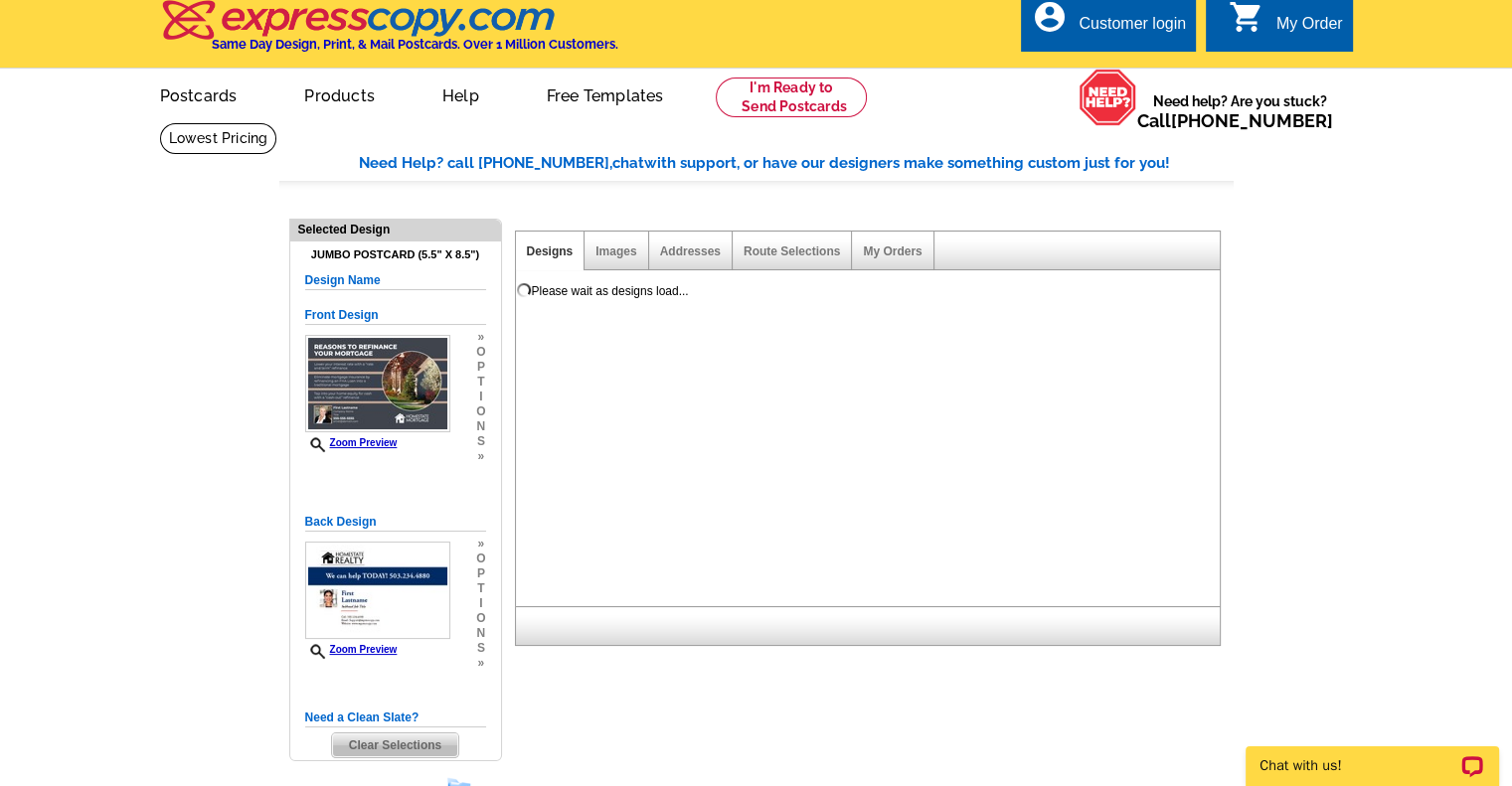 scroll, scrollTop: 7, scrollLeft: 0, axis: vertical 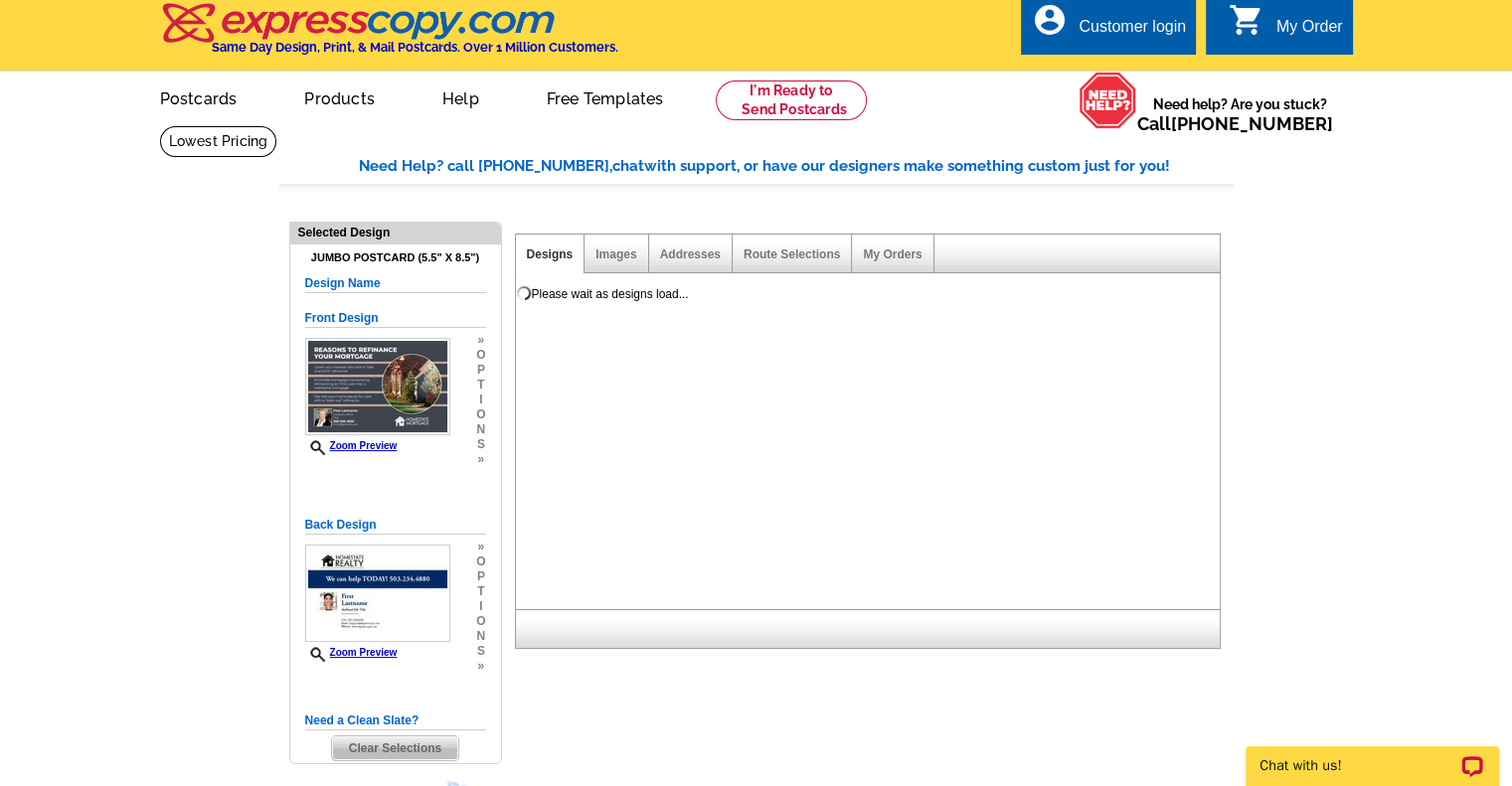 click on "Need Help? call 800-260-5887,  chat  with support, or have our designers make something custom just for you!
Got it, no need for the selection guide next time.
Show Results
Selected Design
Jumbo Postcard (5.5" x 8.5")
Design Name
Front Design
Zoom Preview
»
o
p
t
i
o
n
s
»
» o" at bounding box center (756, 1074) 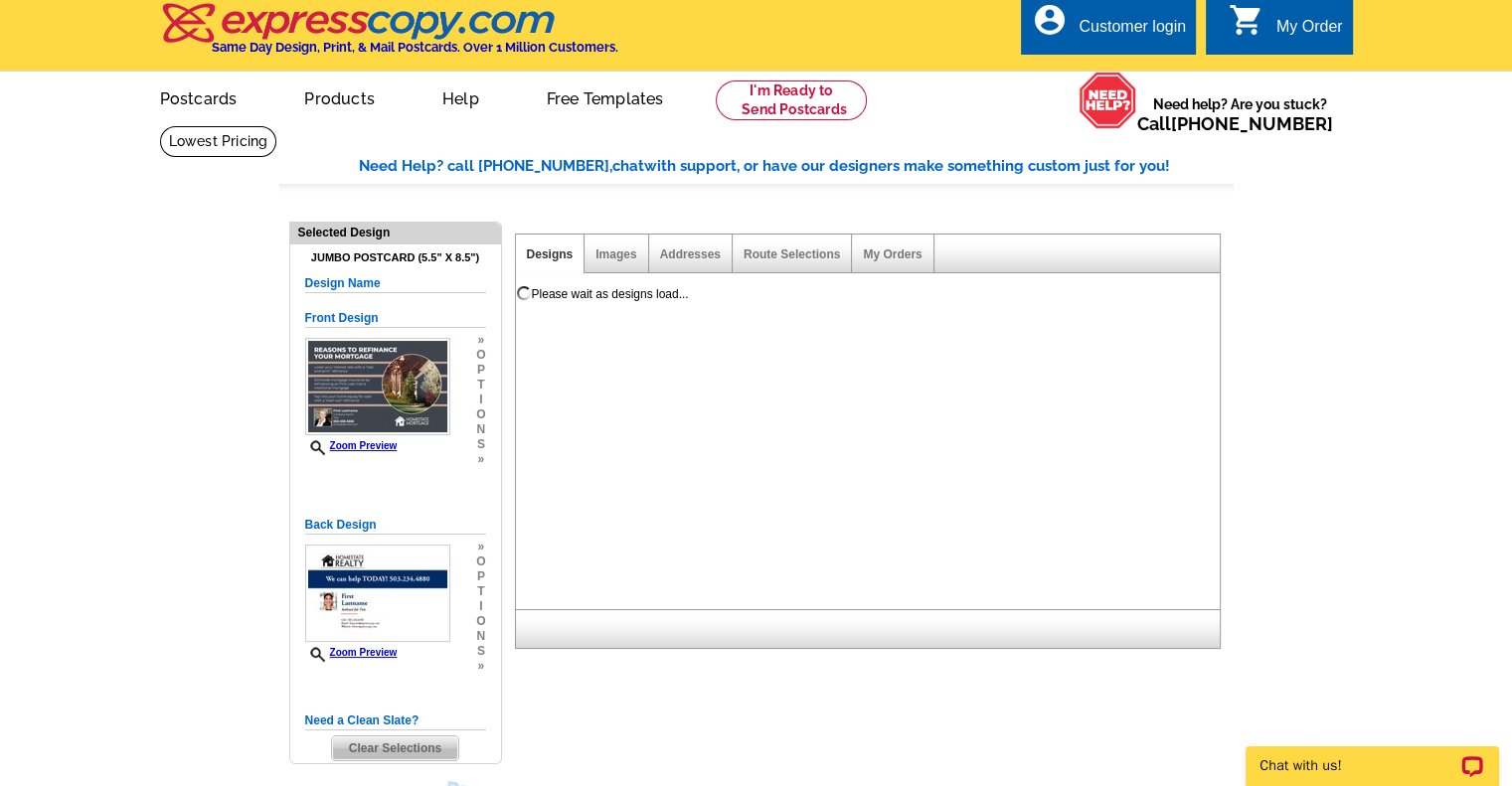 click on "Need Help? call 800-260-5887,  chat  with support, or have our designers make something custom just for you!
Got it, no need for the selection guide next time.
Show Results
Selected Design
Jumbo Postcard (5.5" x 8.5")
Design Name
Front Design
Zoom Preview
»
o
p
t
i
o
n
s
»
» o" at bounding box center [756, 1074] 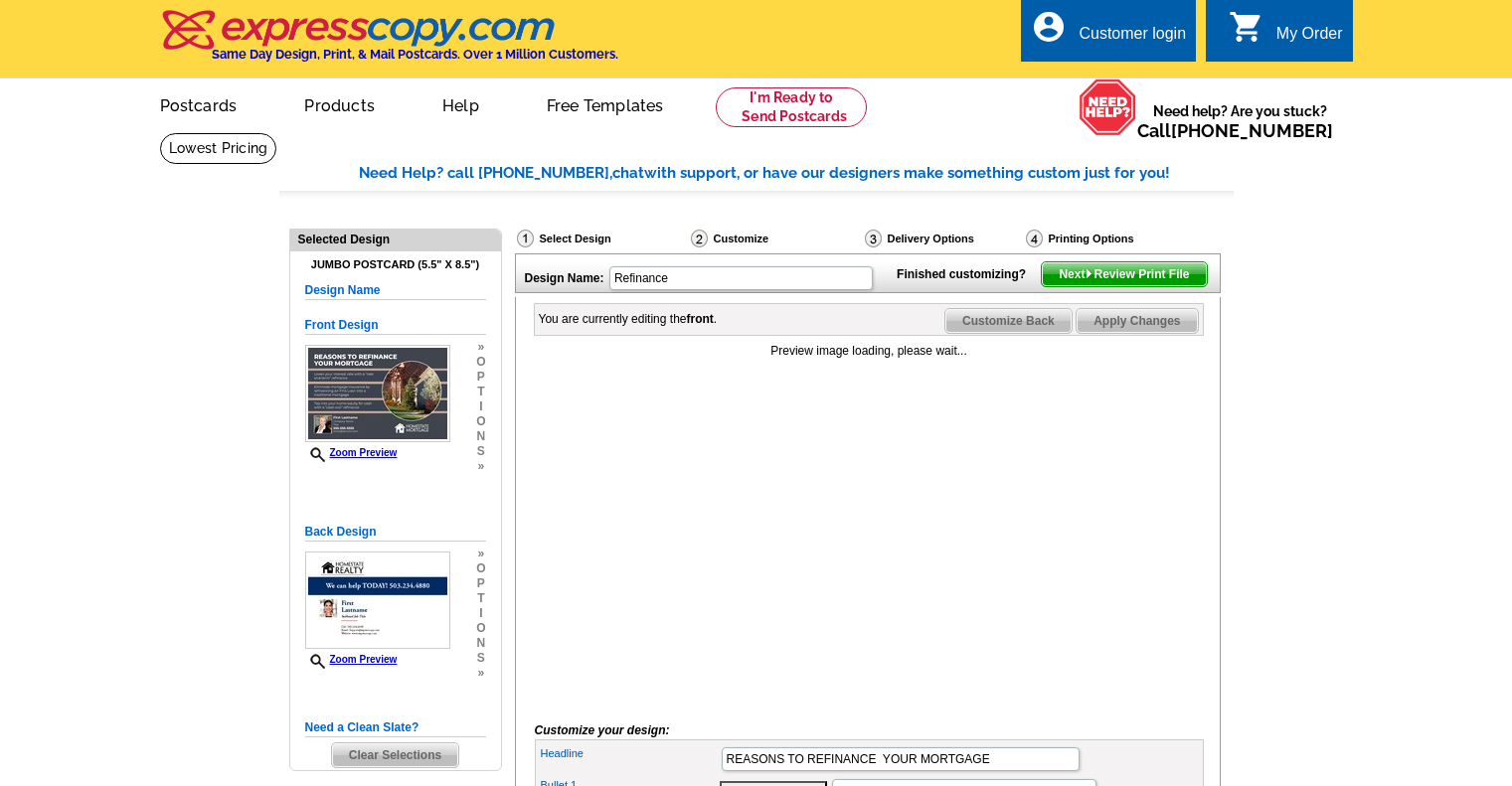 scroll, scrollTop: 0, scrollLeft: 0, axis: both 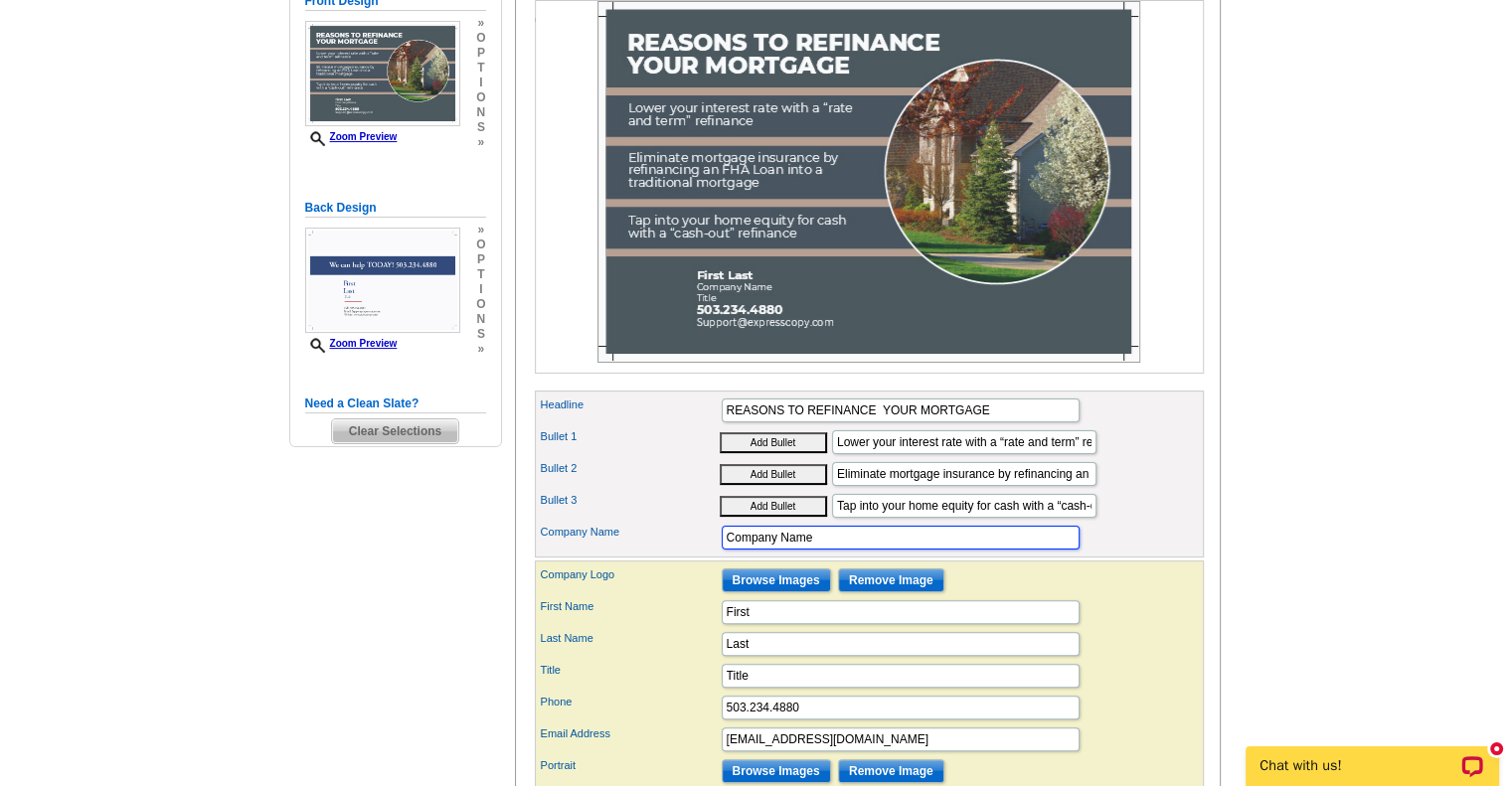 click on "Company Name" at bounding box center (901, 538) 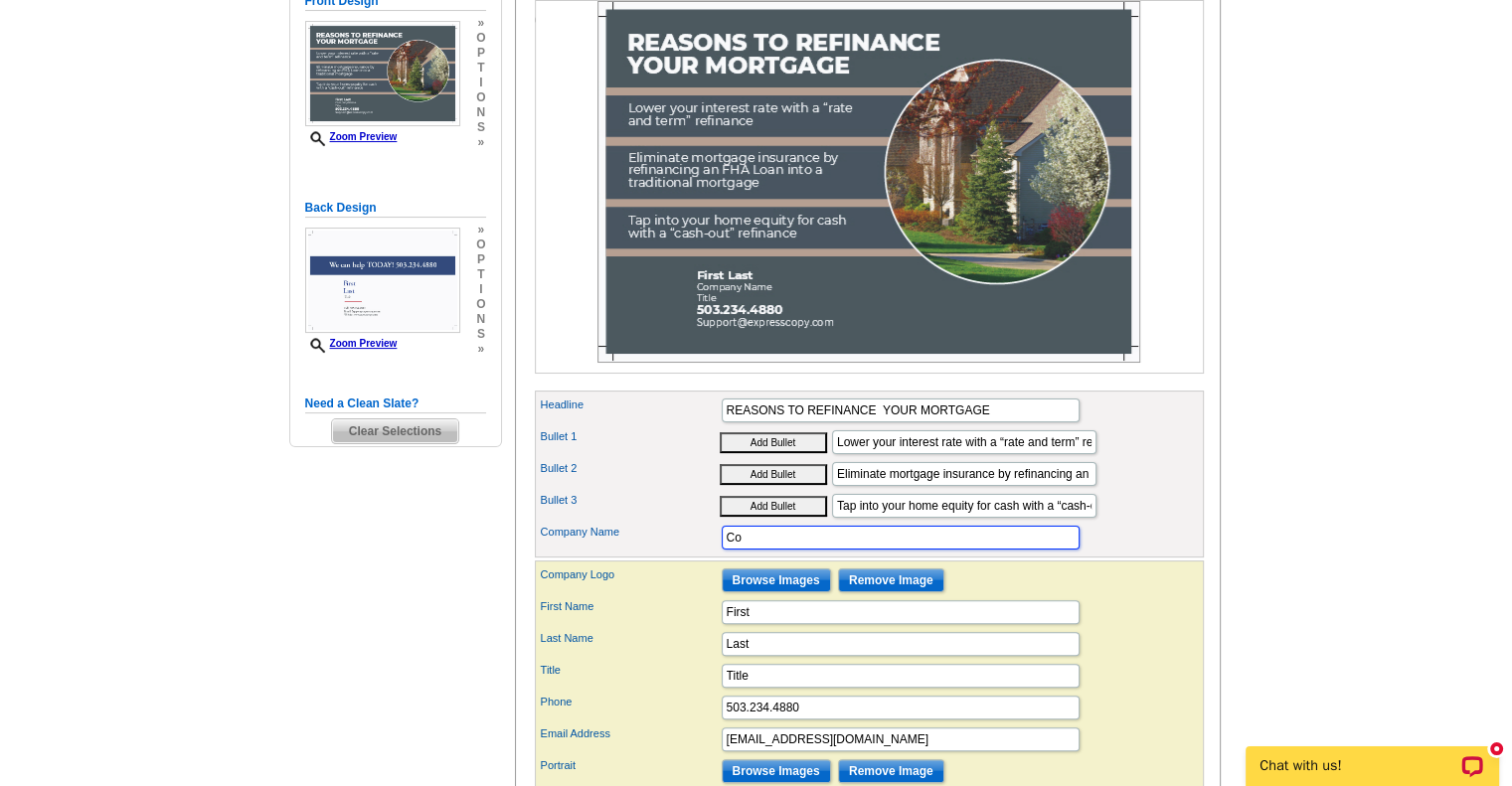 type on "C" 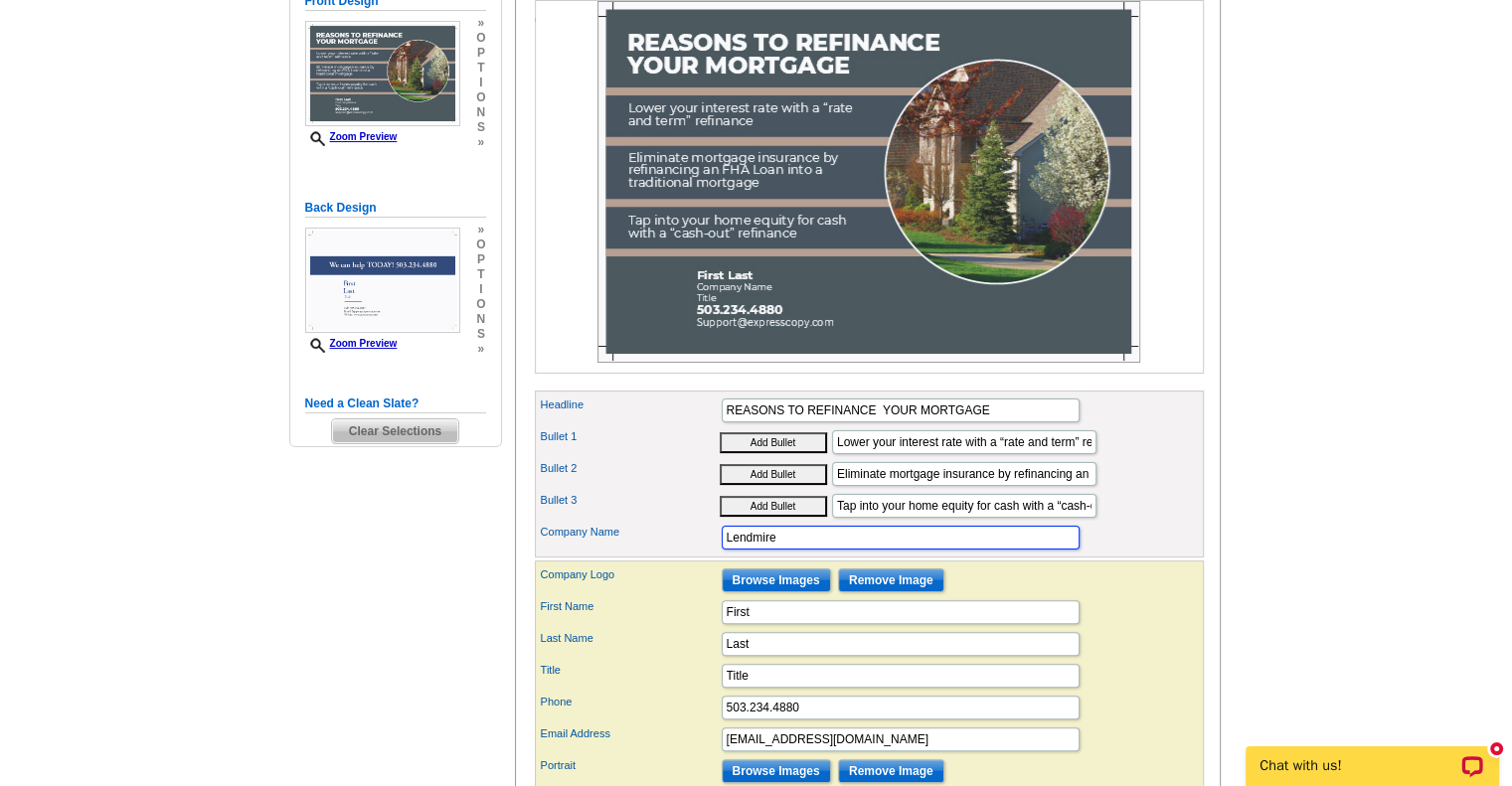 type on "Lendmire" 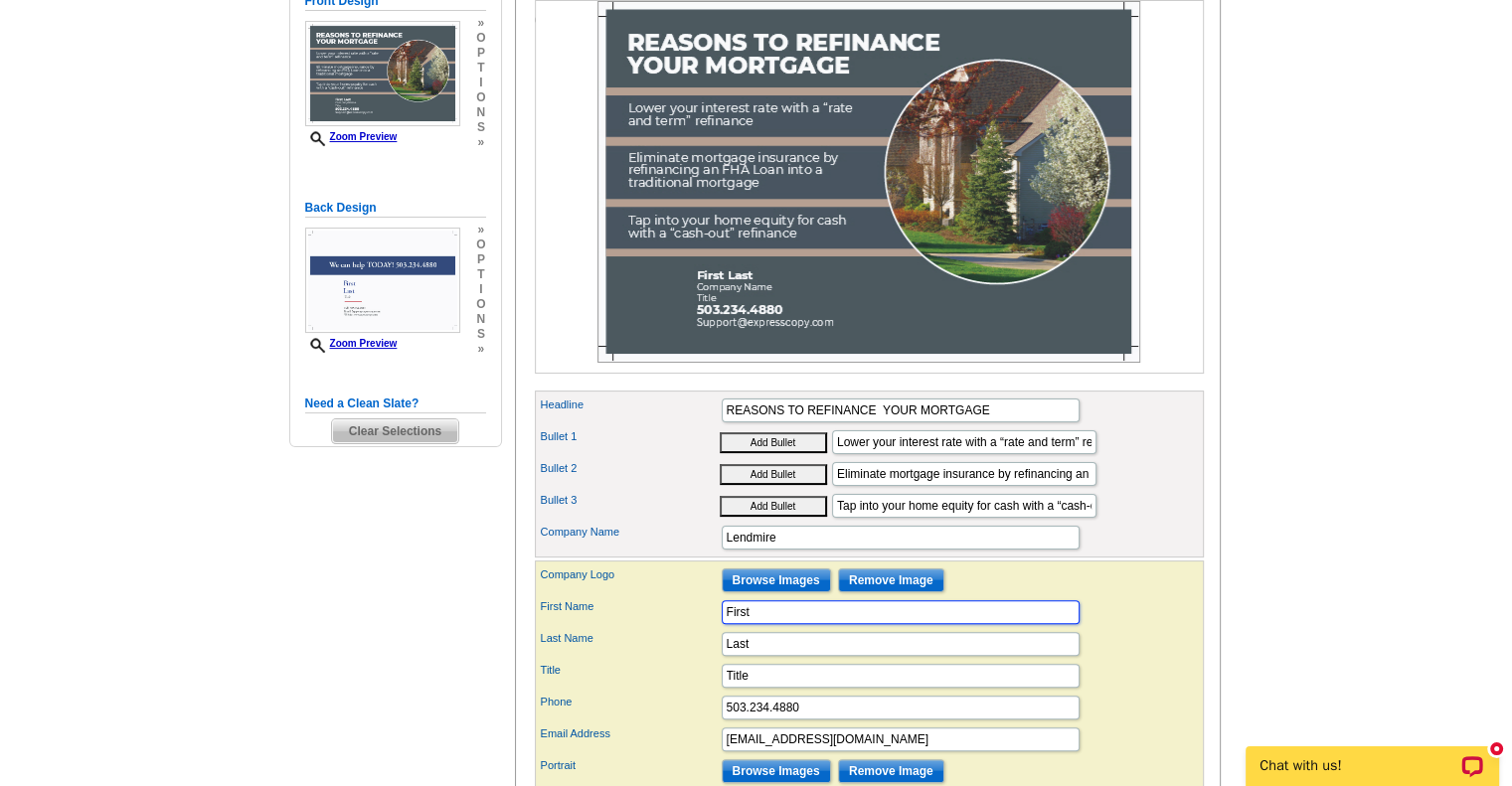 click on "First" at bounding box center (901, 612) 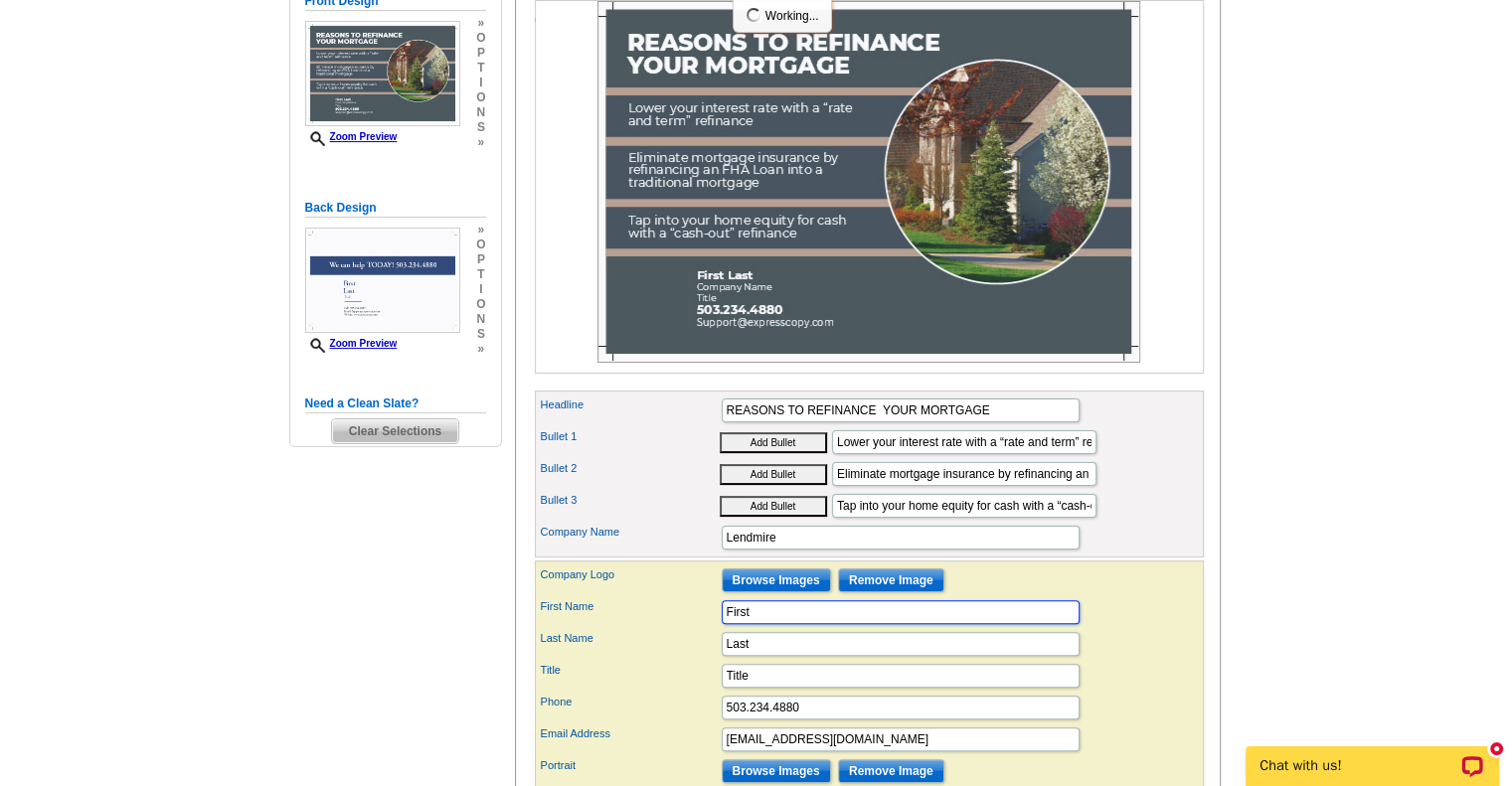 scroll, scrollTop: 0, scrollLeft: 0, axis: both 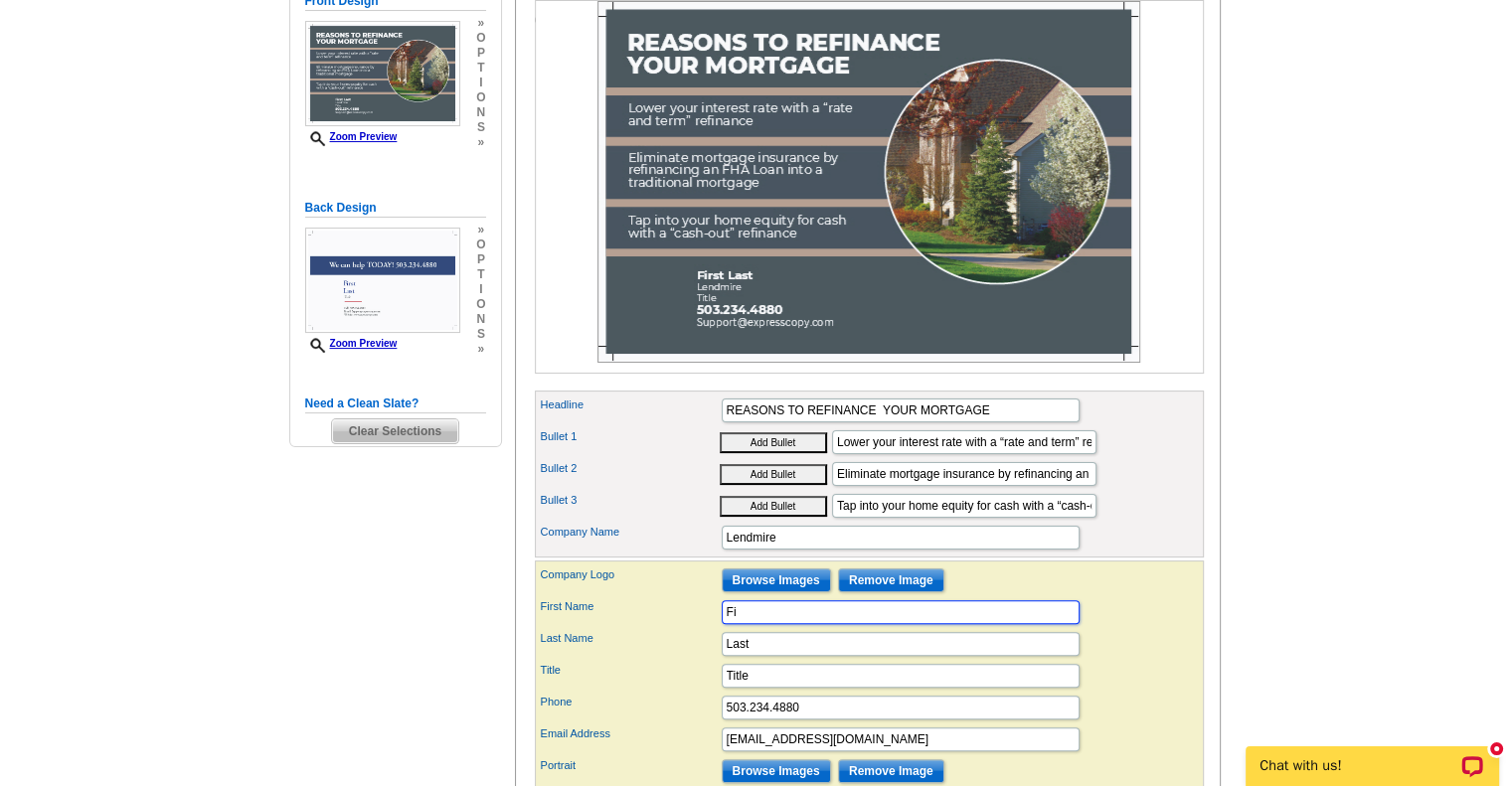 type on "F" 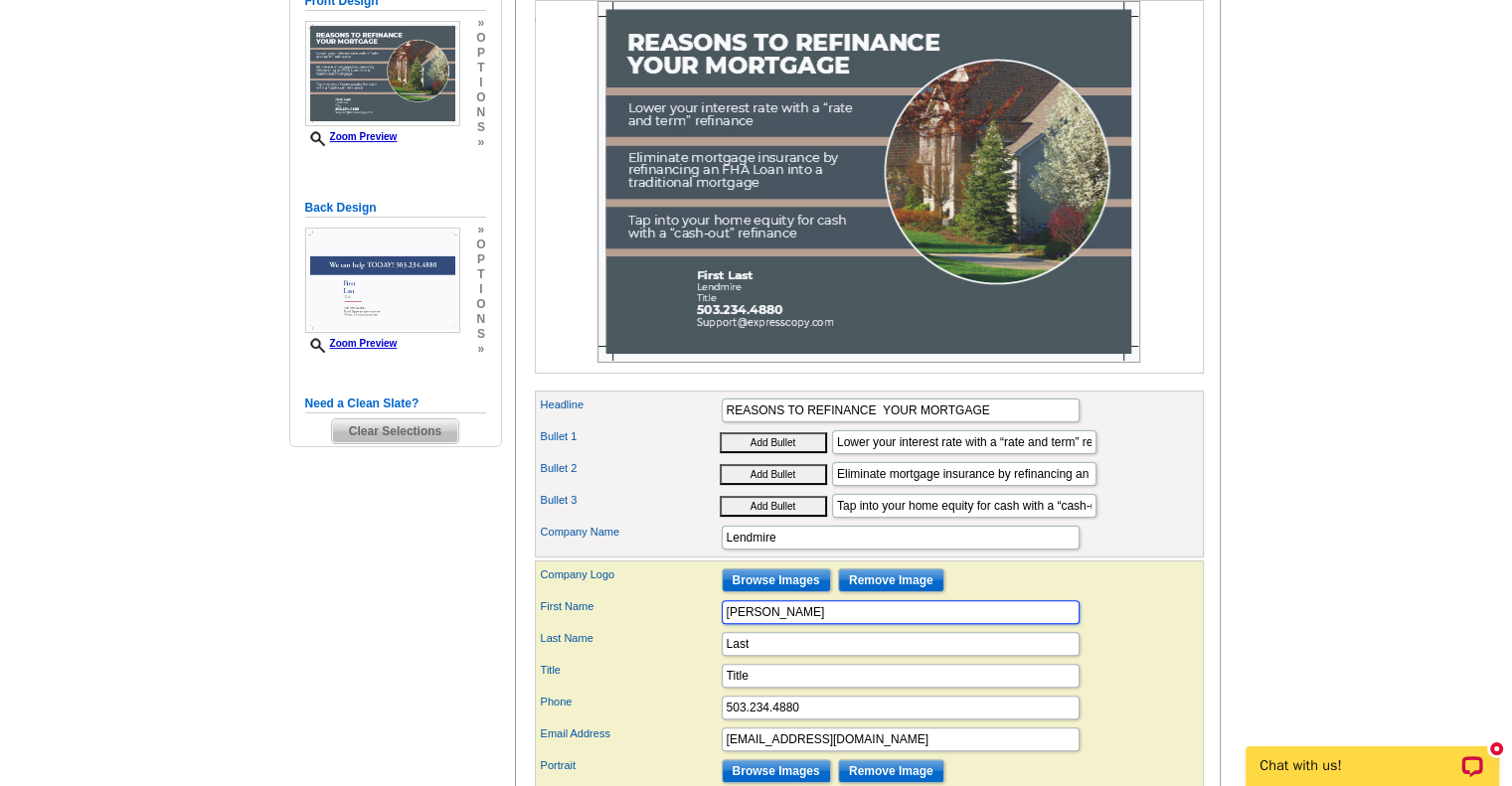 type on "Joshua" 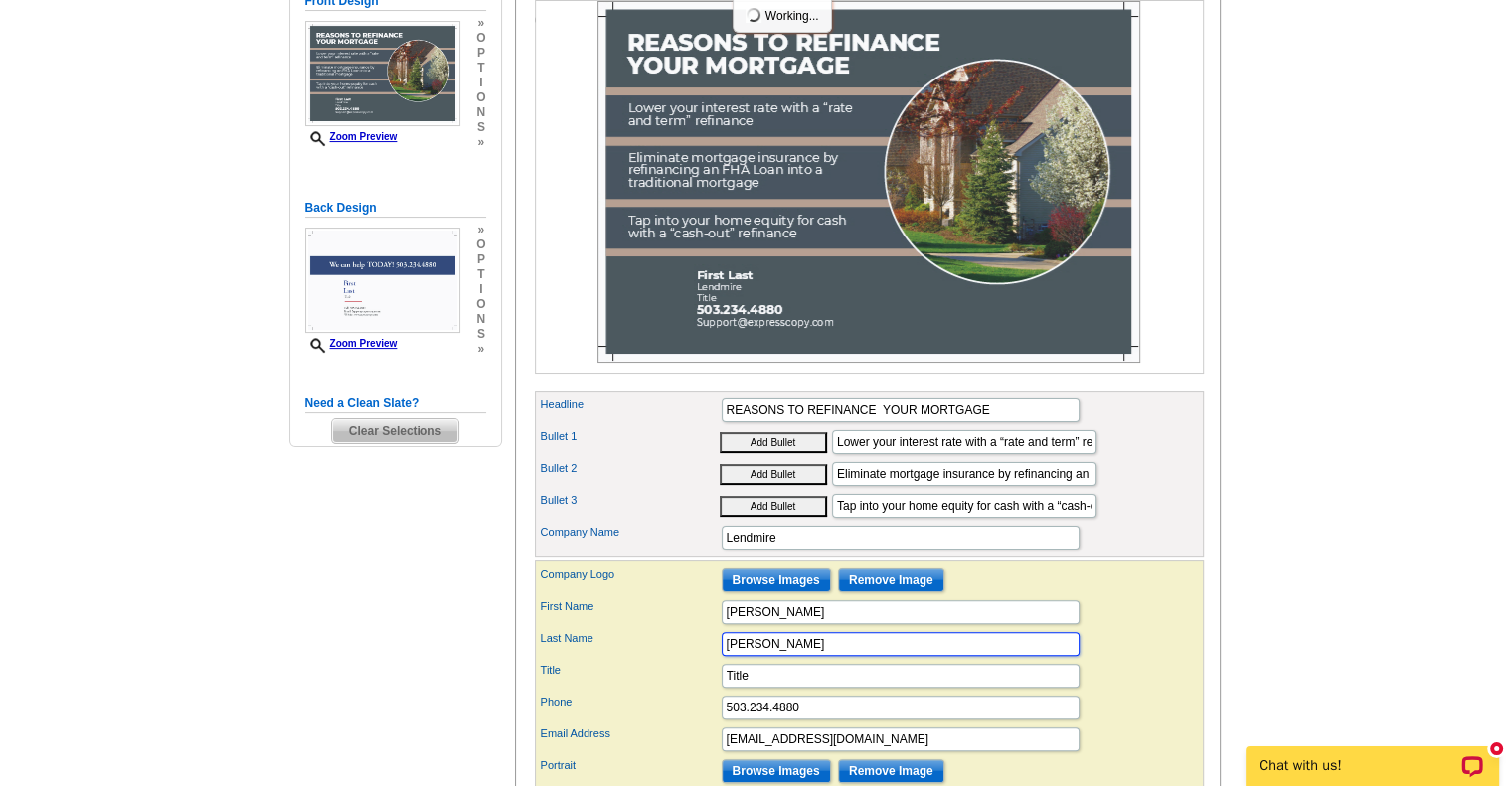 type on "[PERSON_NAME]" 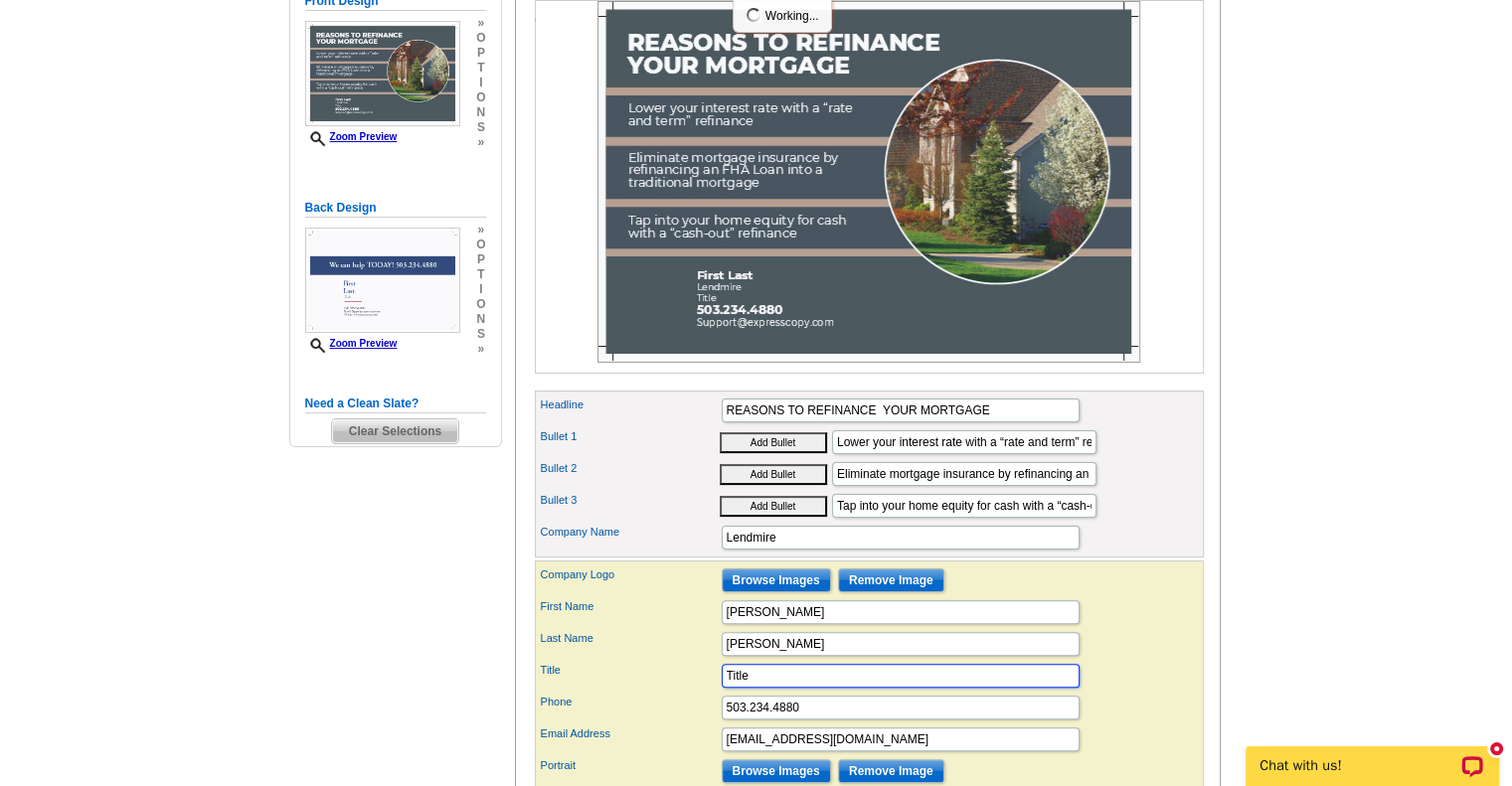 click on "Title" at bounding box center (901, 676) 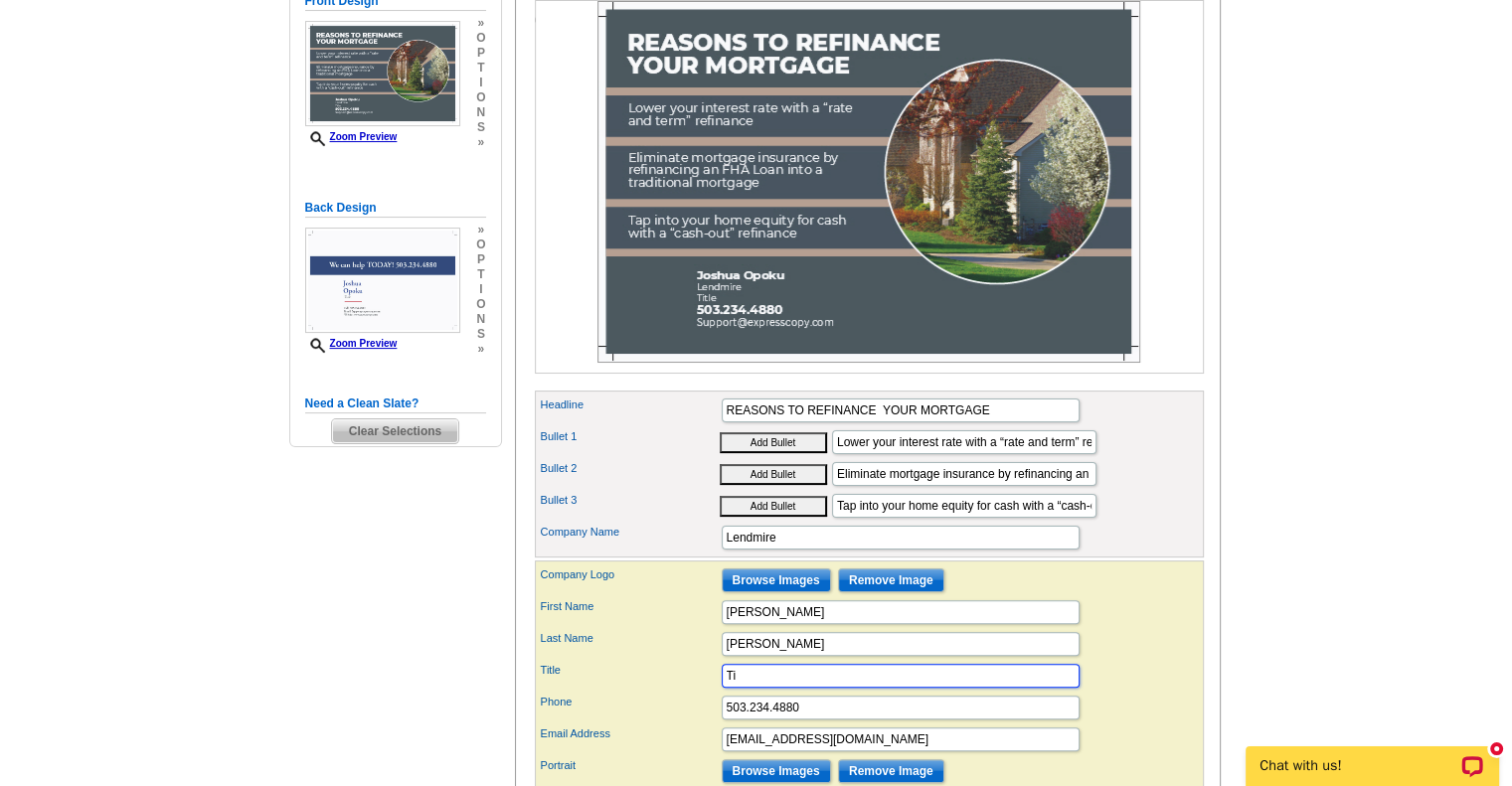 type on "T" 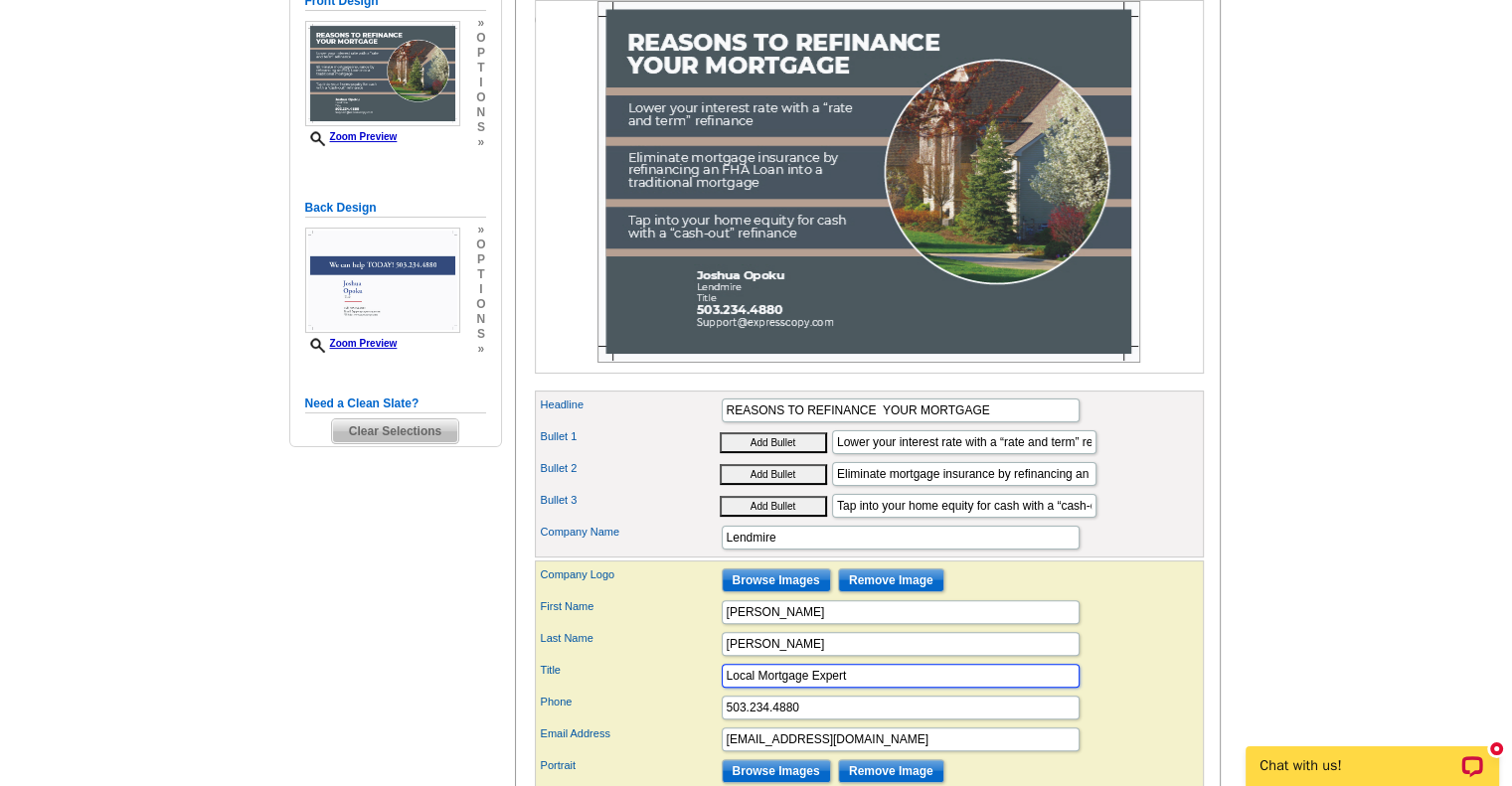 type on "Local Mortgage Expert" 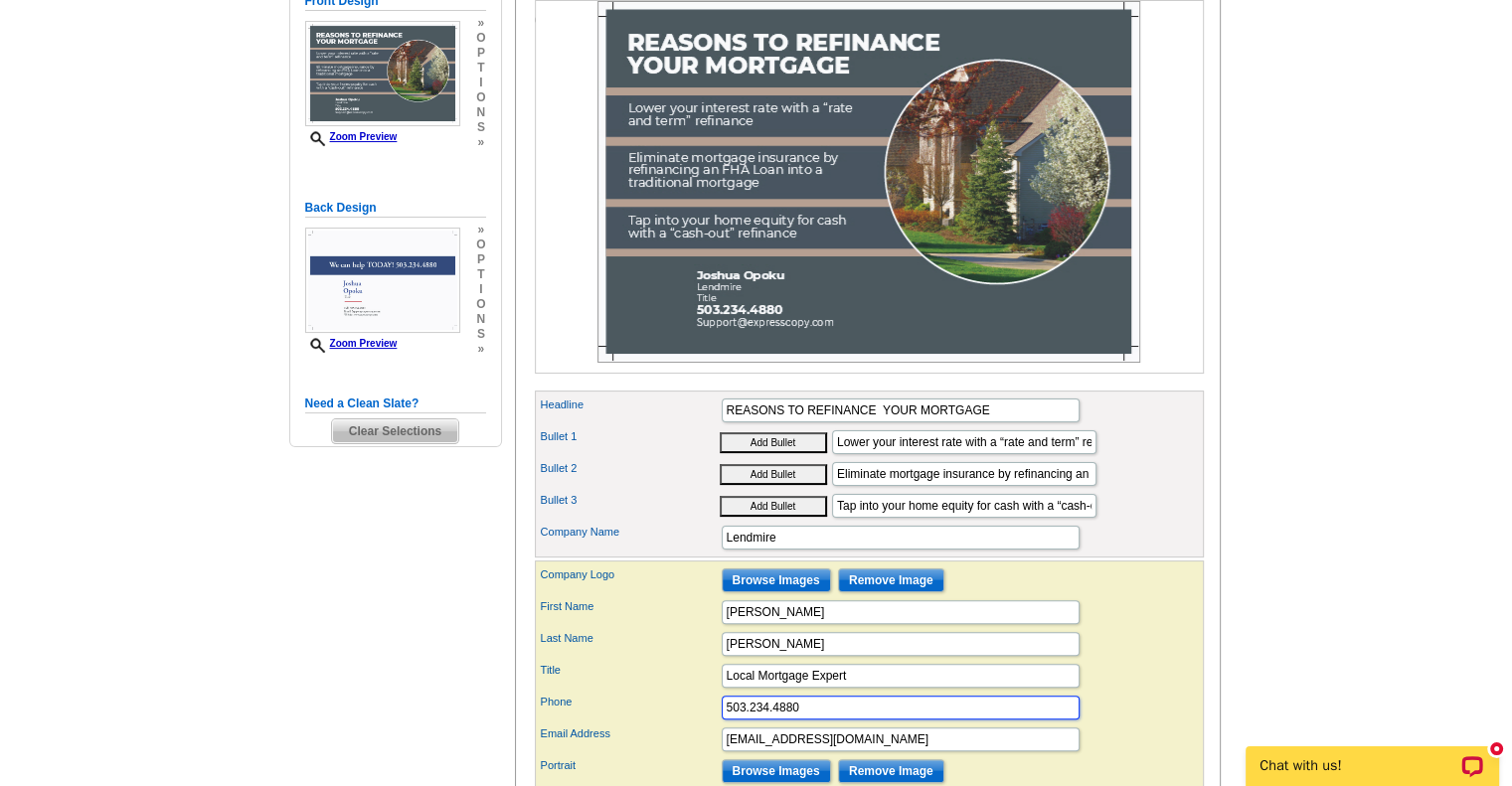click on "503.234.4880" at bounding box center [901, 707] 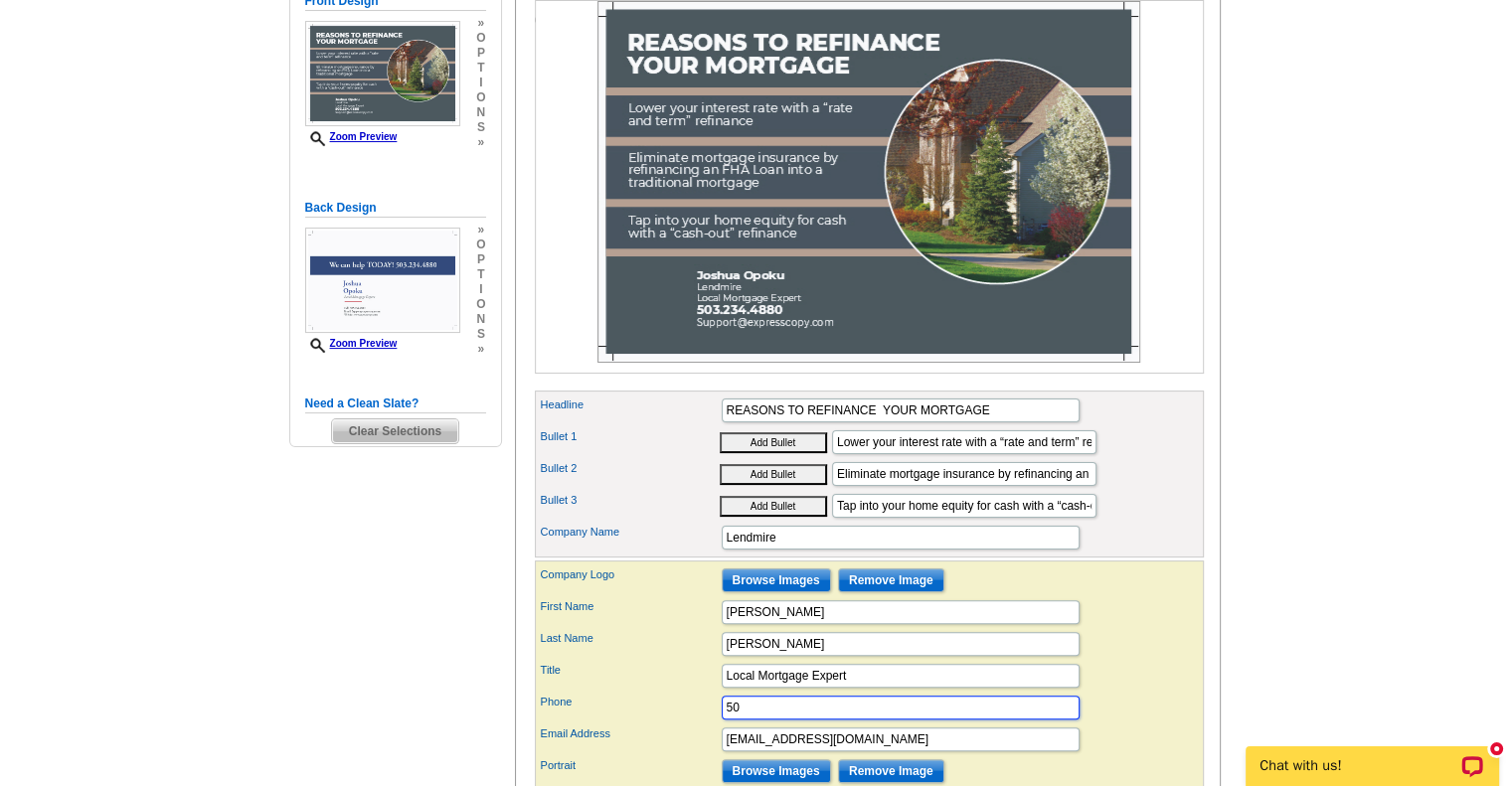 type on "5" 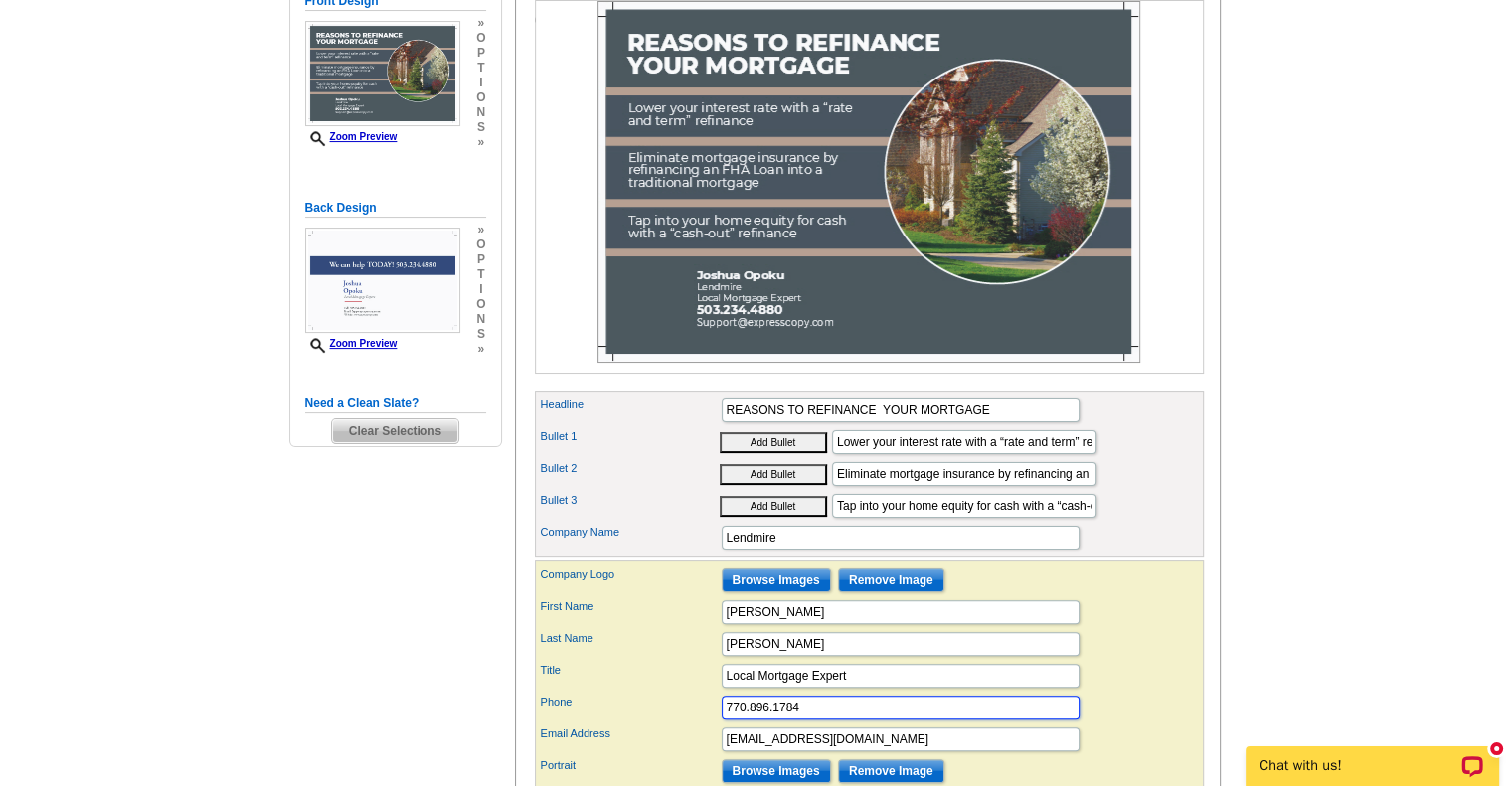 type on "770.896.1784" 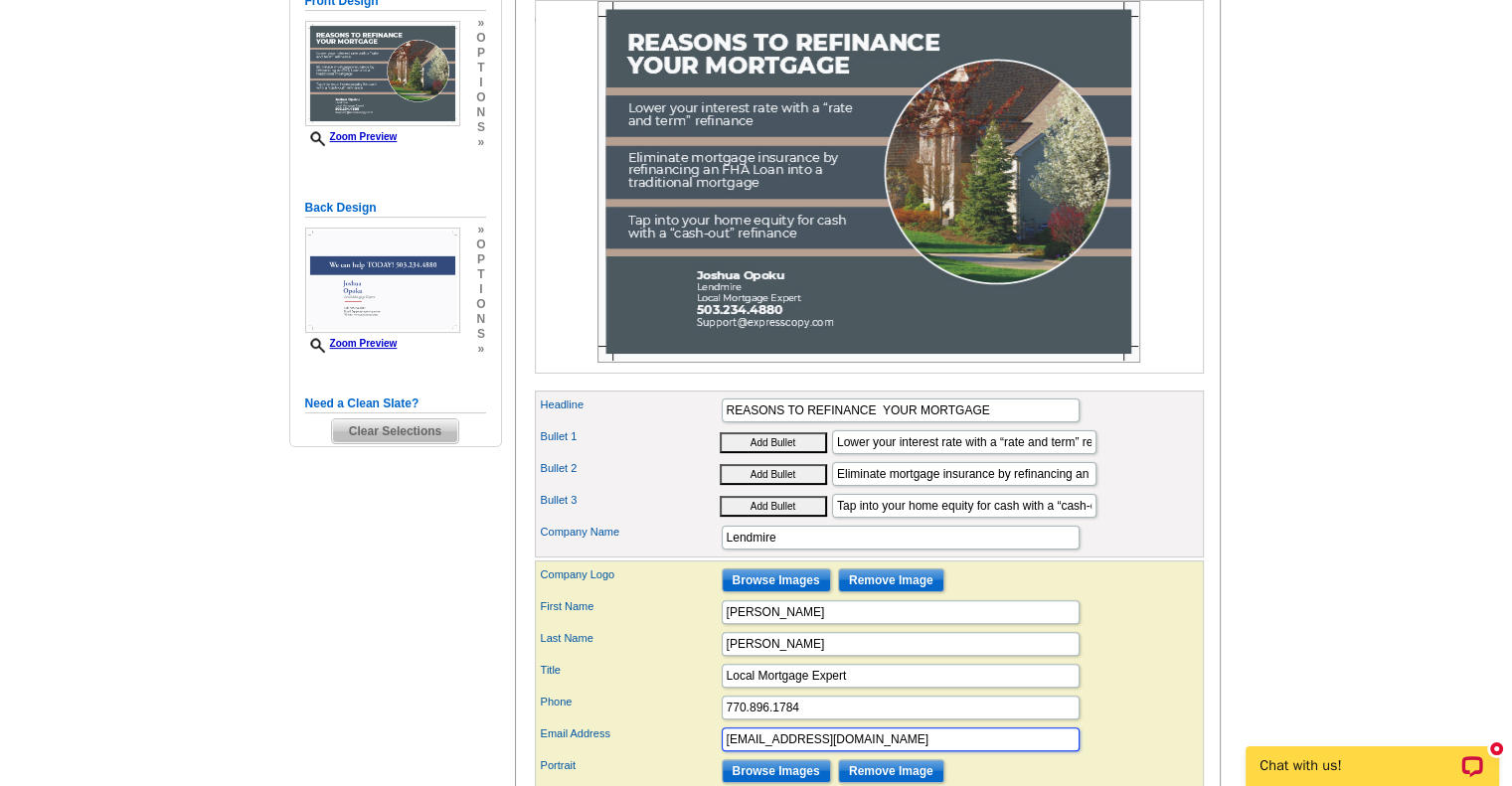 click on "Support@expresscopy.com" at bounding box center [901, 739] 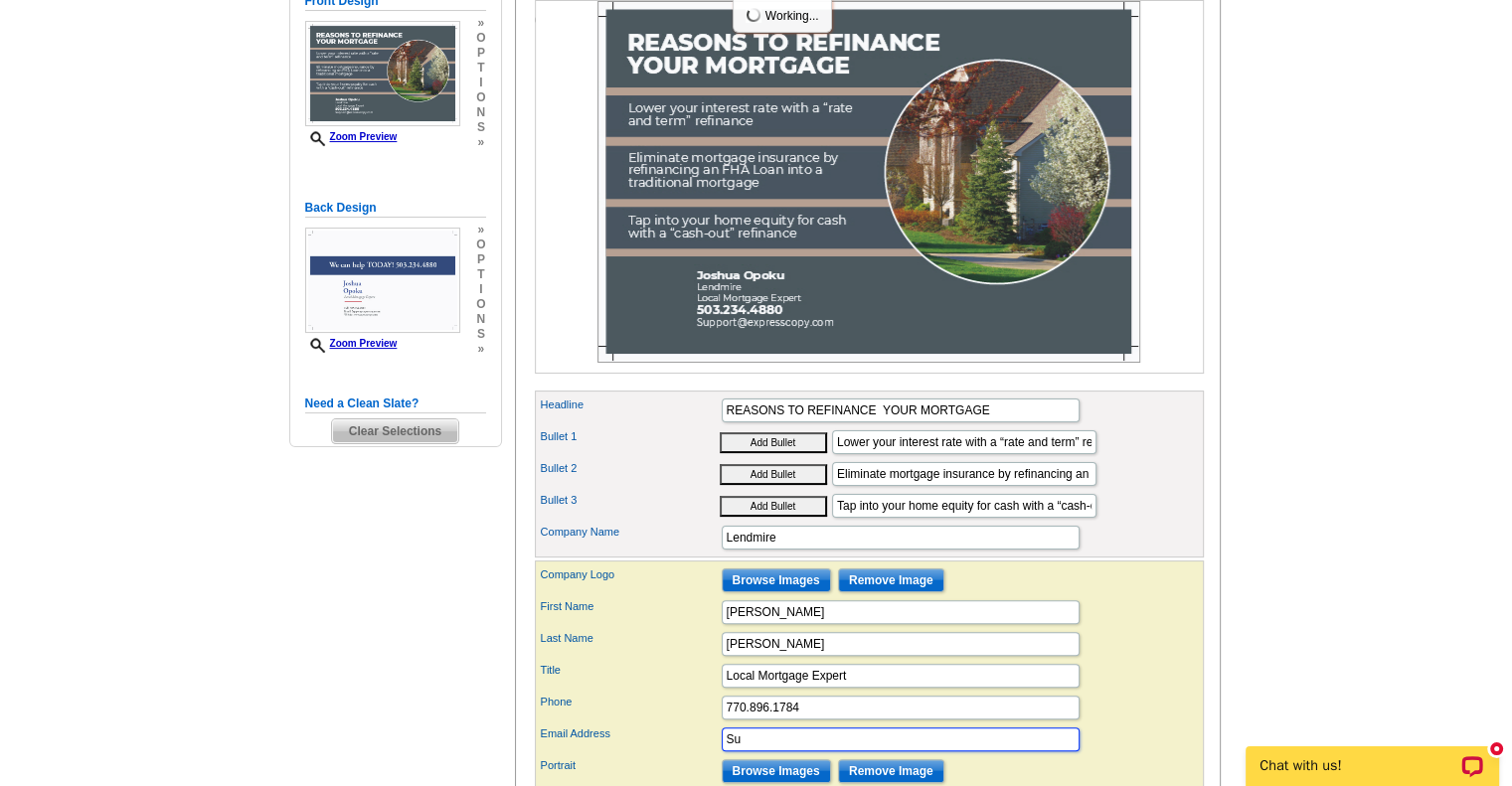 type on "S" 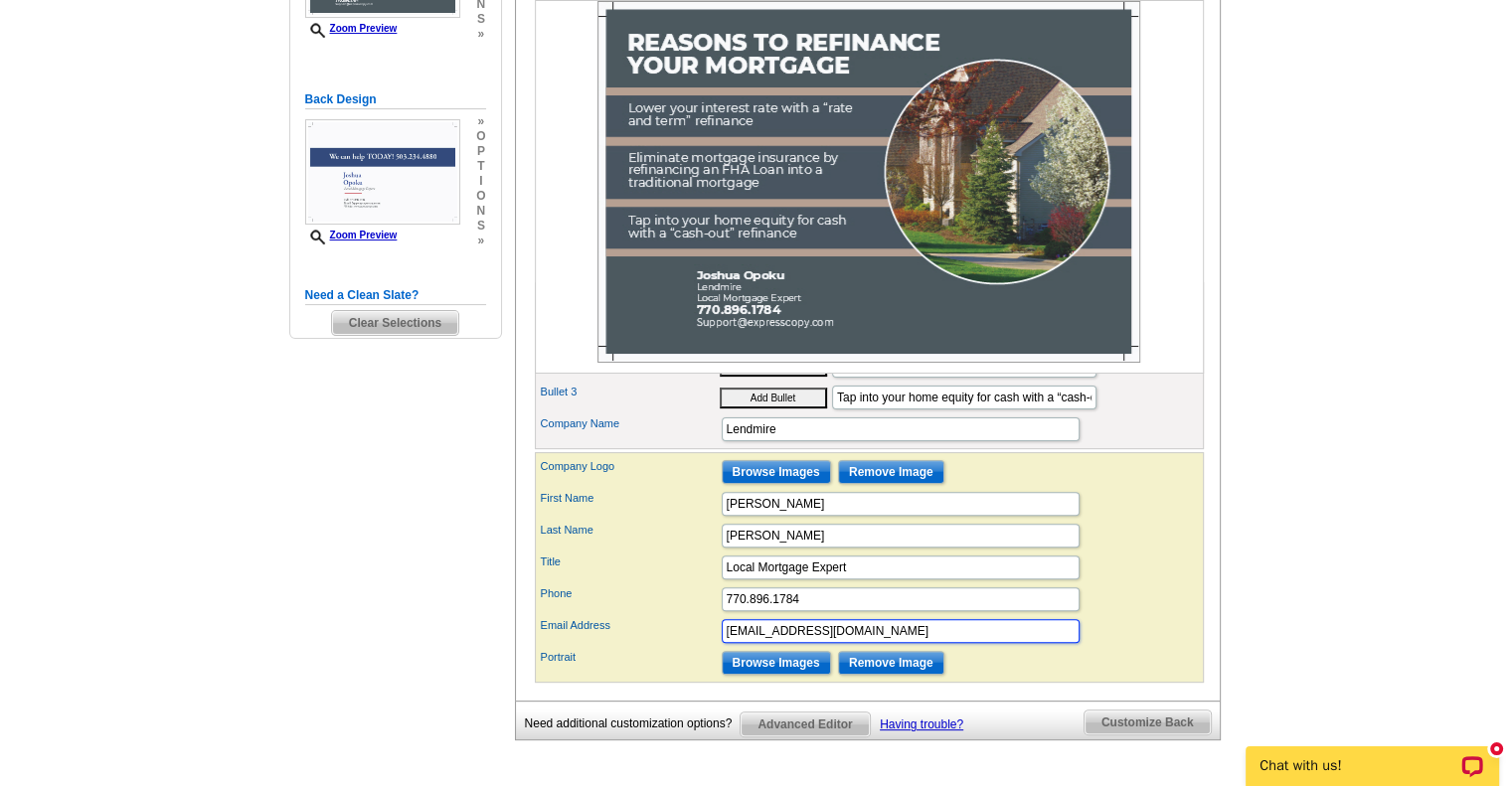 scroll, scrollTop: 463, scrollLeft: 0, axis: vertical 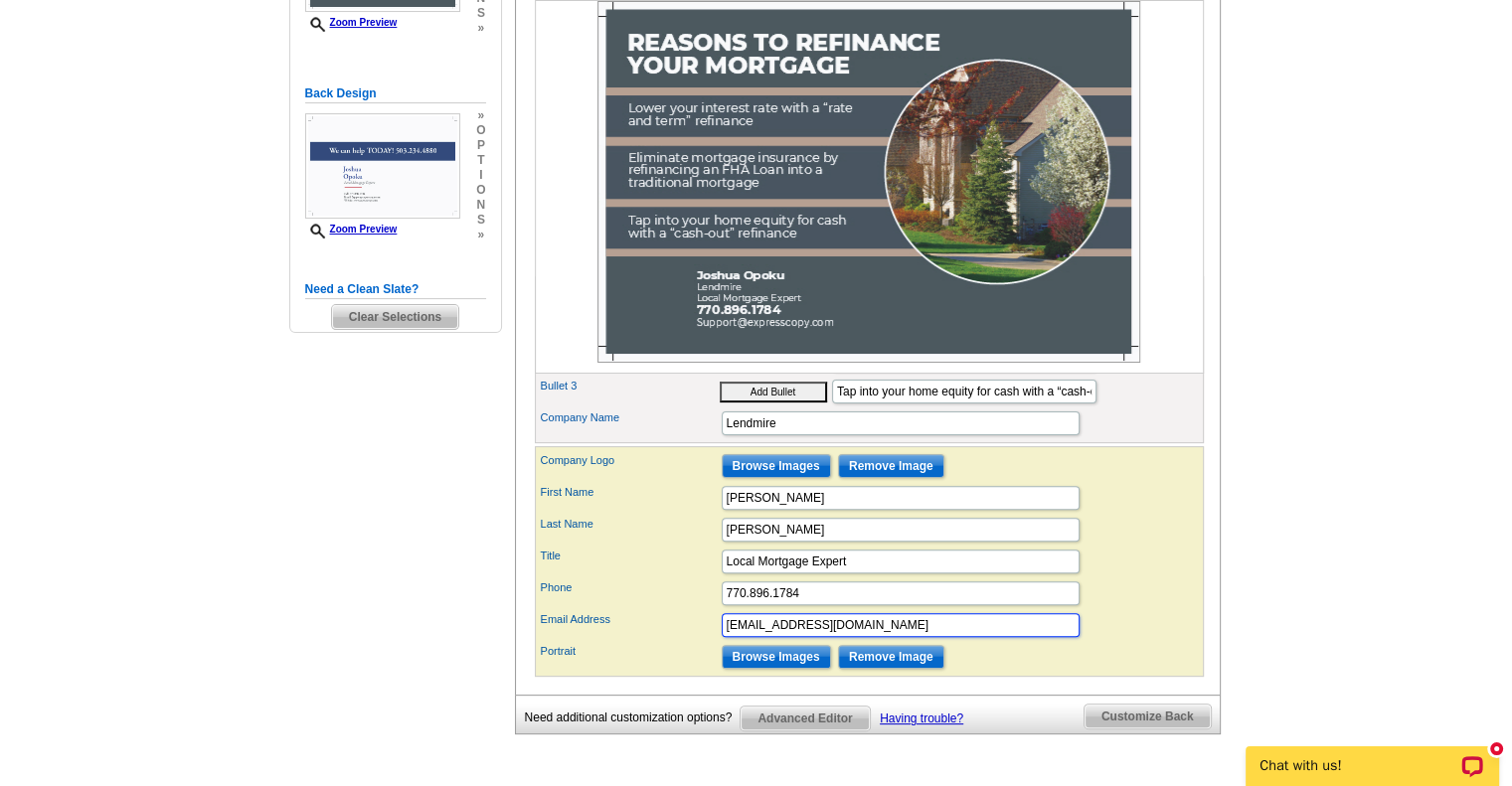type on "joshuaopoku@lendmire.com" 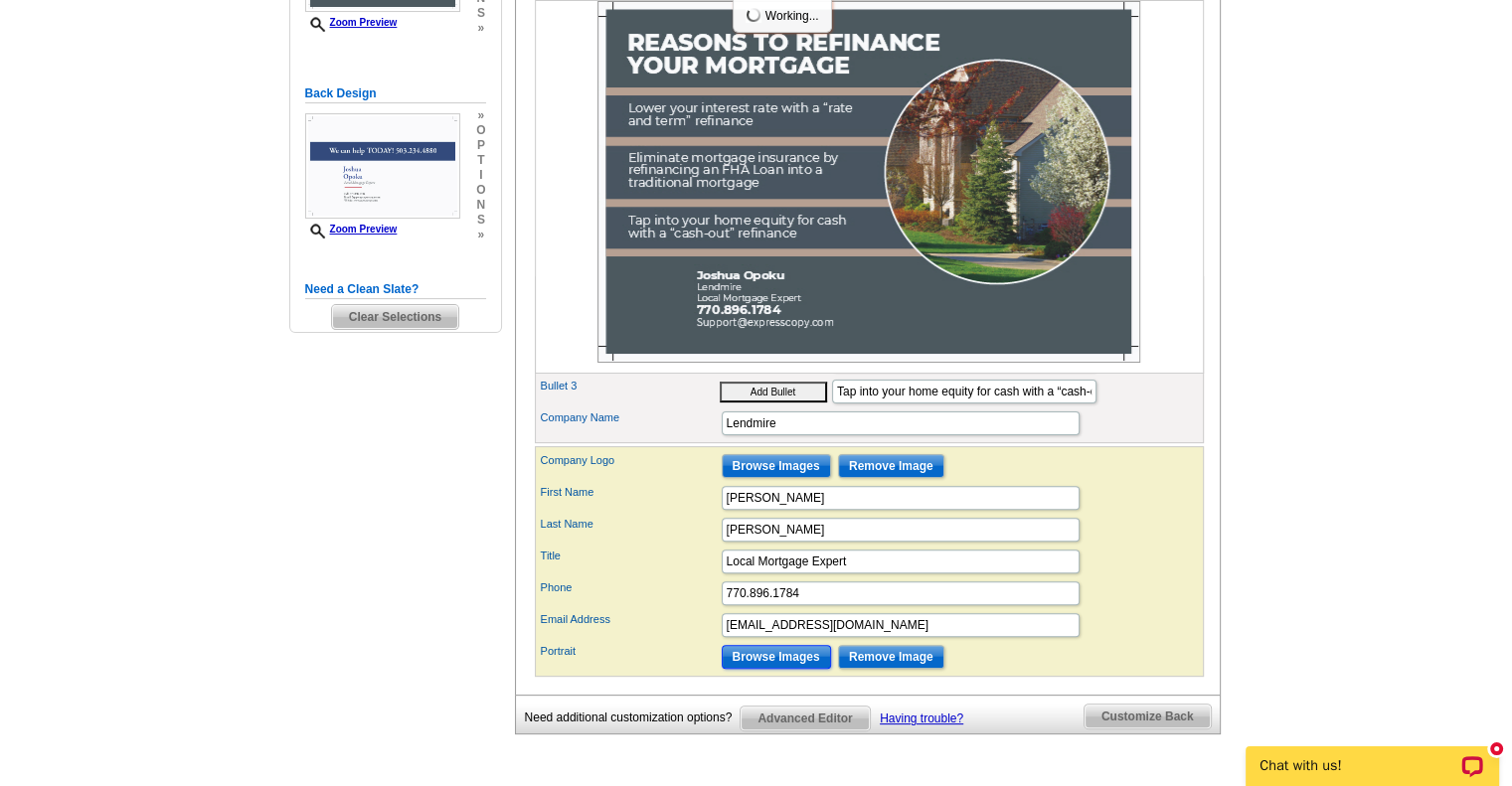 click on "Browse Images" at bounding box center [776, 657] 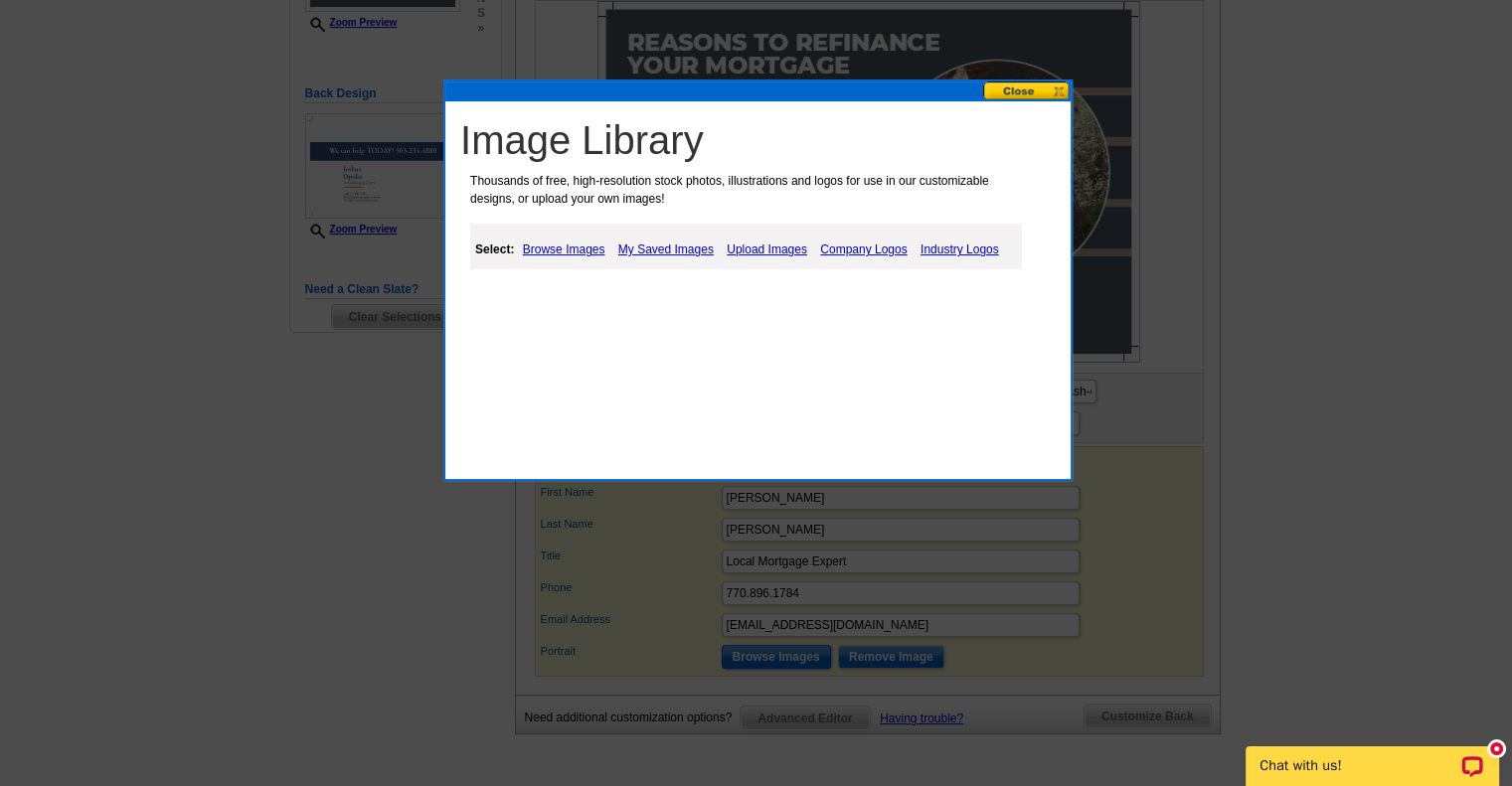 click at bounding box center [1027, 90] 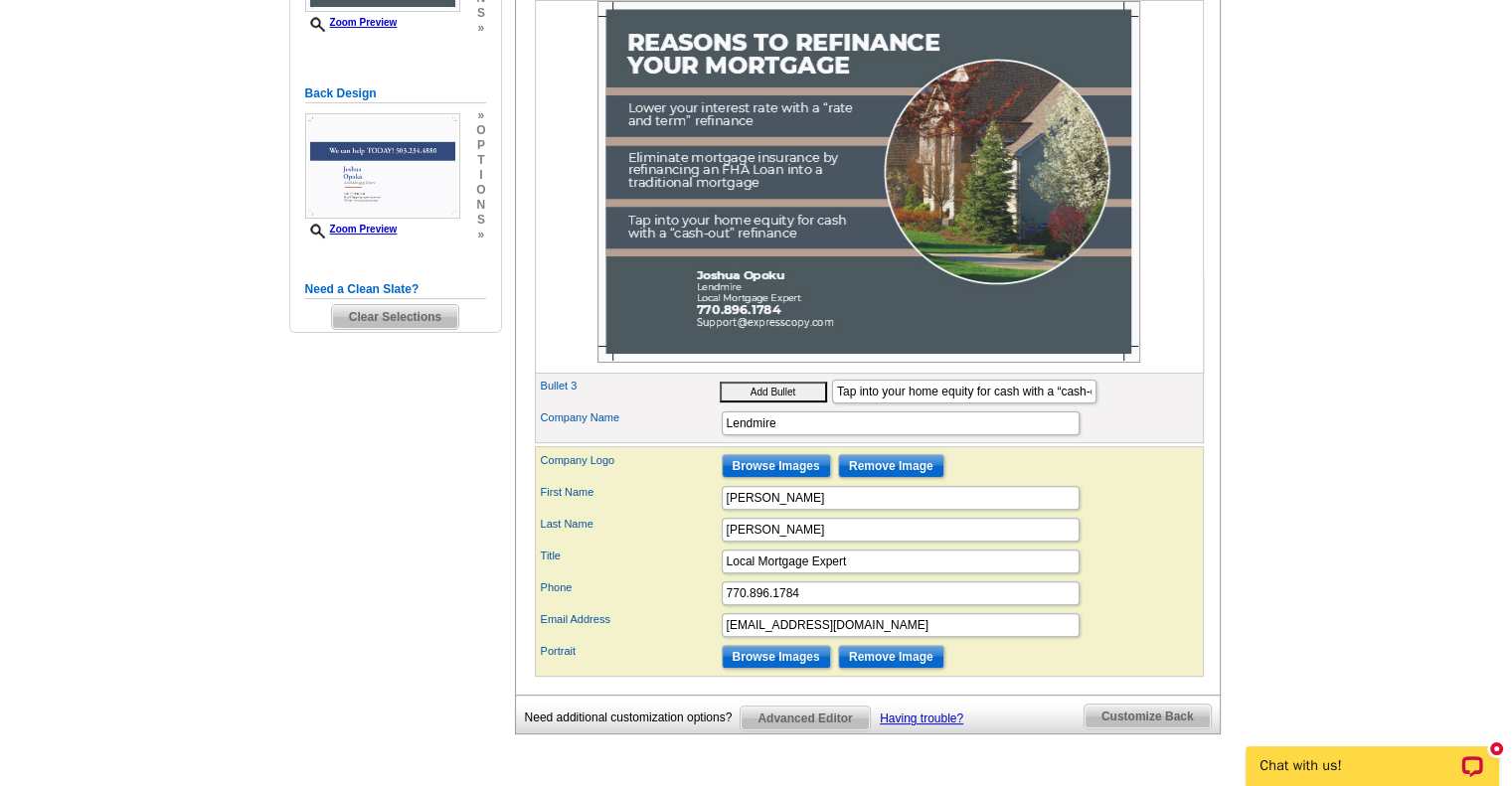 click at bounding box center (869, 182) 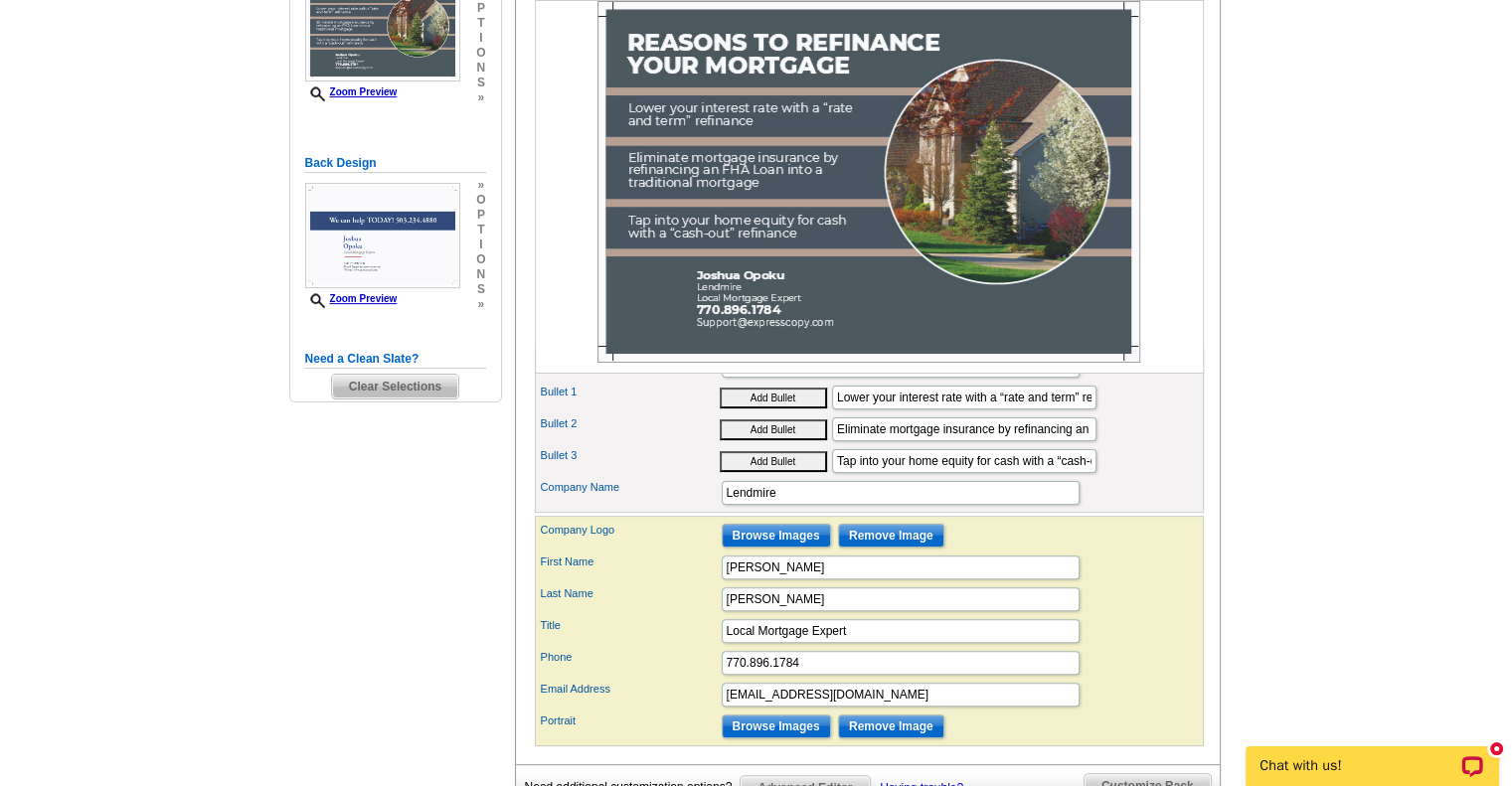 scroll, scrollTop: 392, scrollLeft: 0, axis: vertical 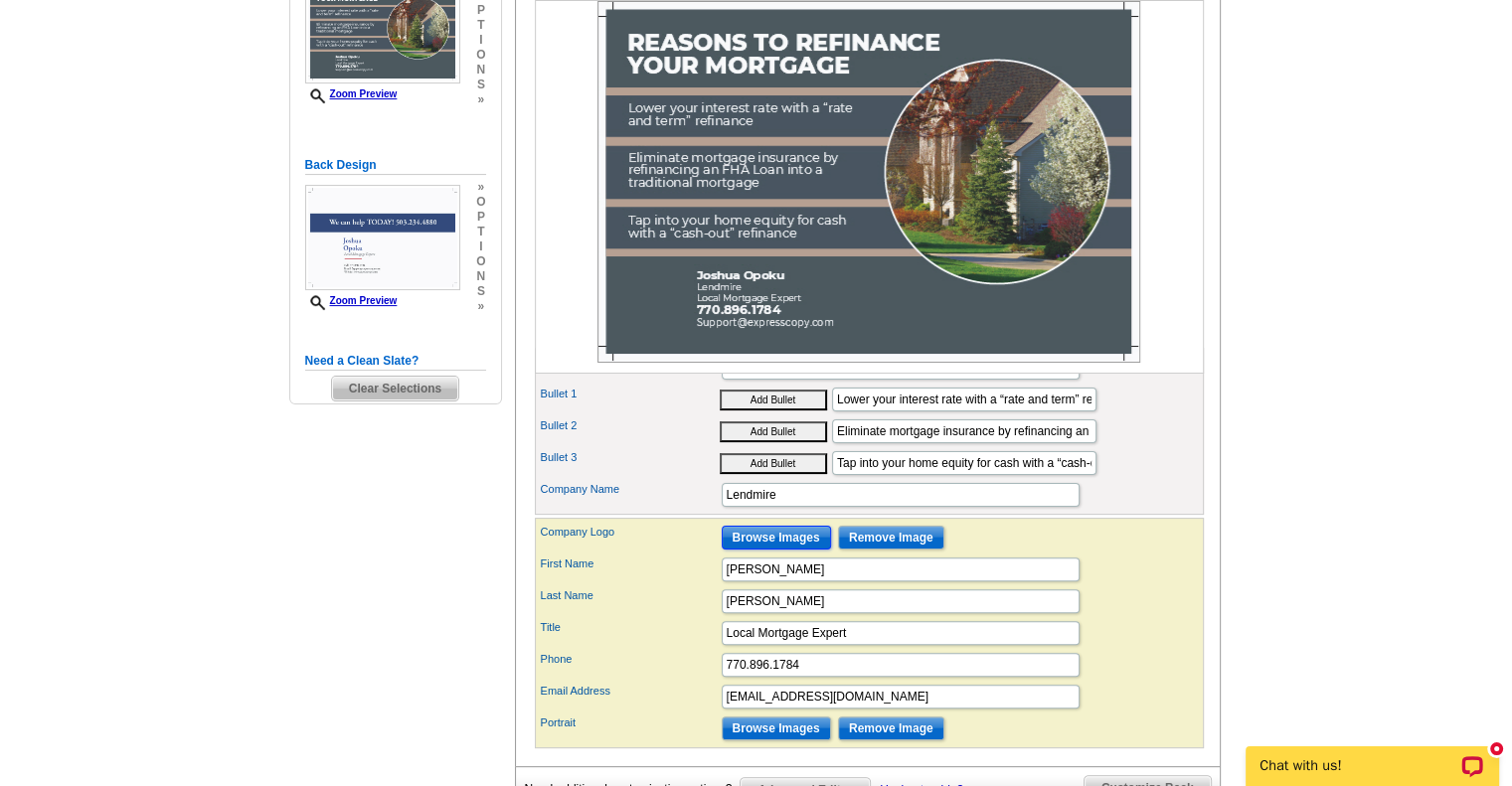 click on "Browse Images" at bounding box center [776, 538] 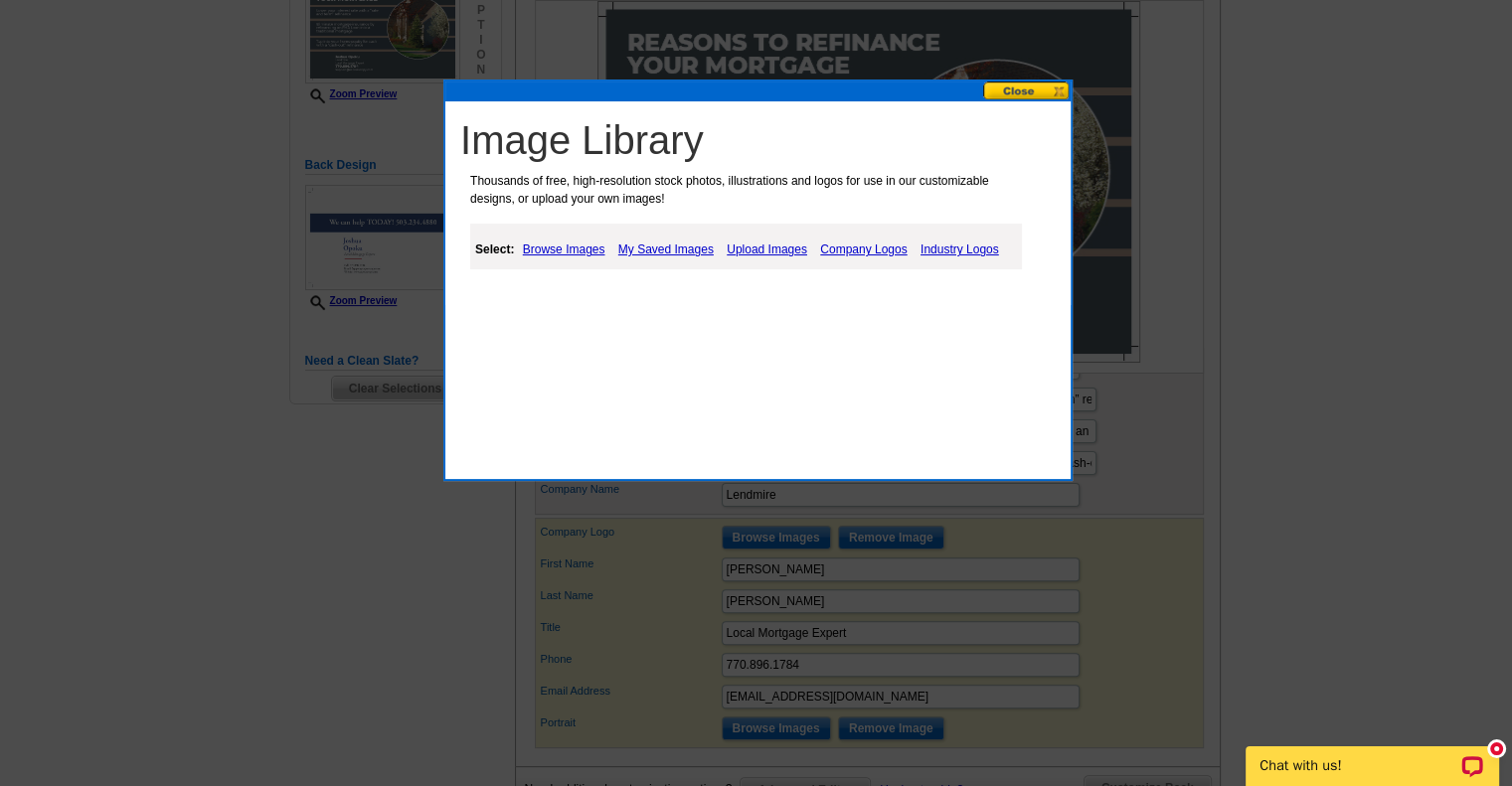 click on "Upload Images" at bounding box center (766, 249) 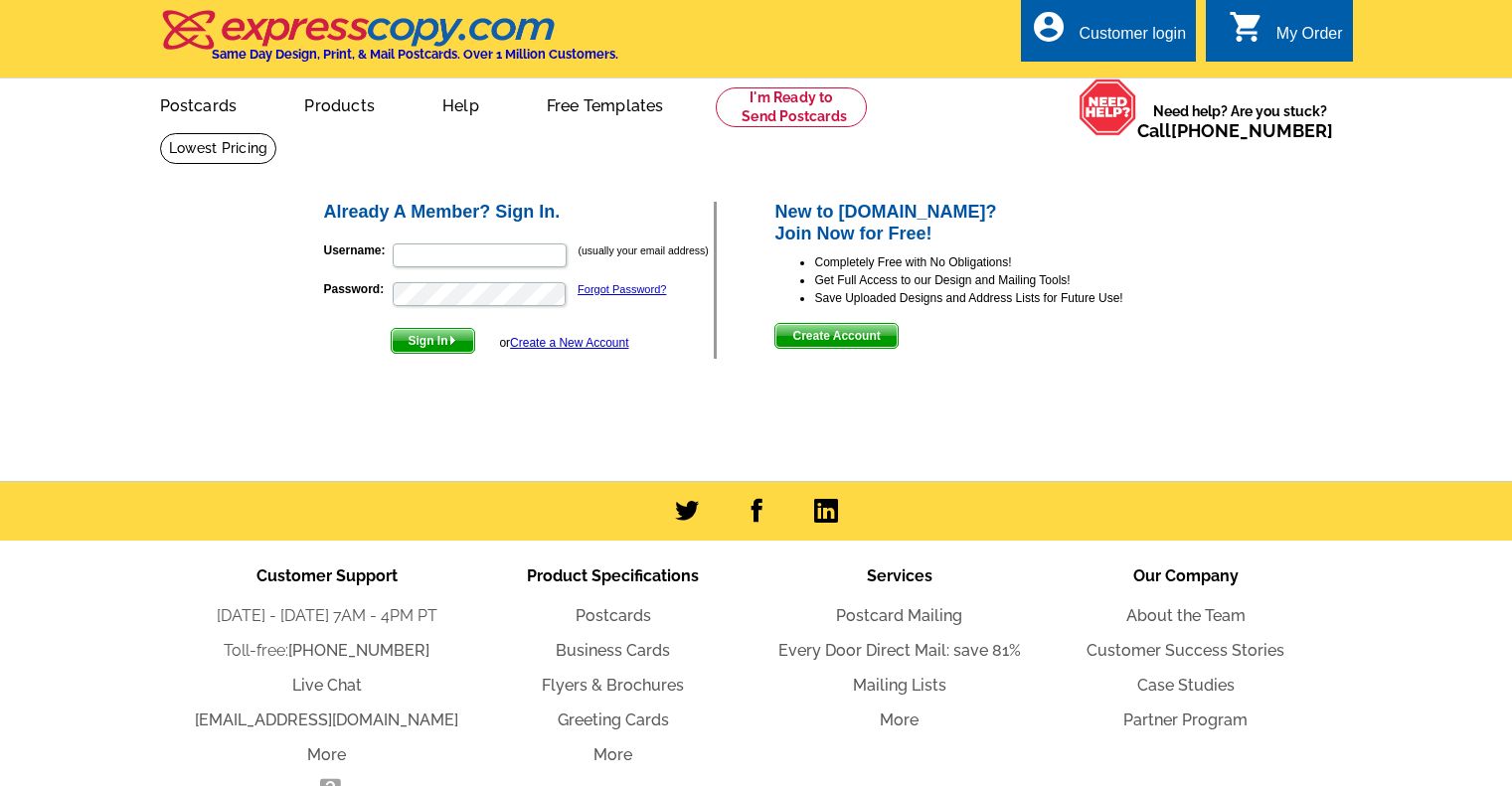 scroll, scrollTop: 0, scrollLeft: 0, axis: both 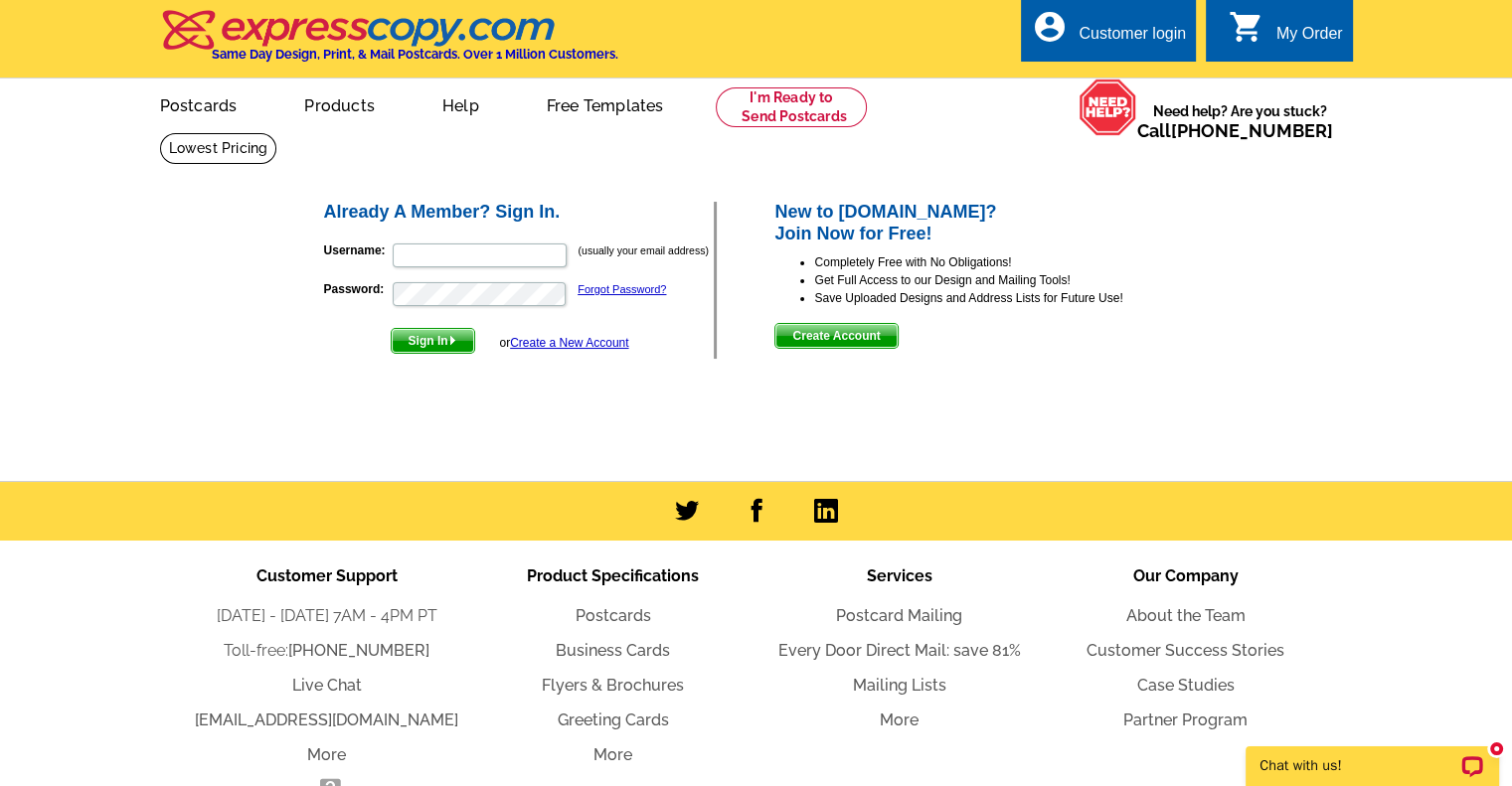 click on "Create Account" at bounding box center (836, 336) 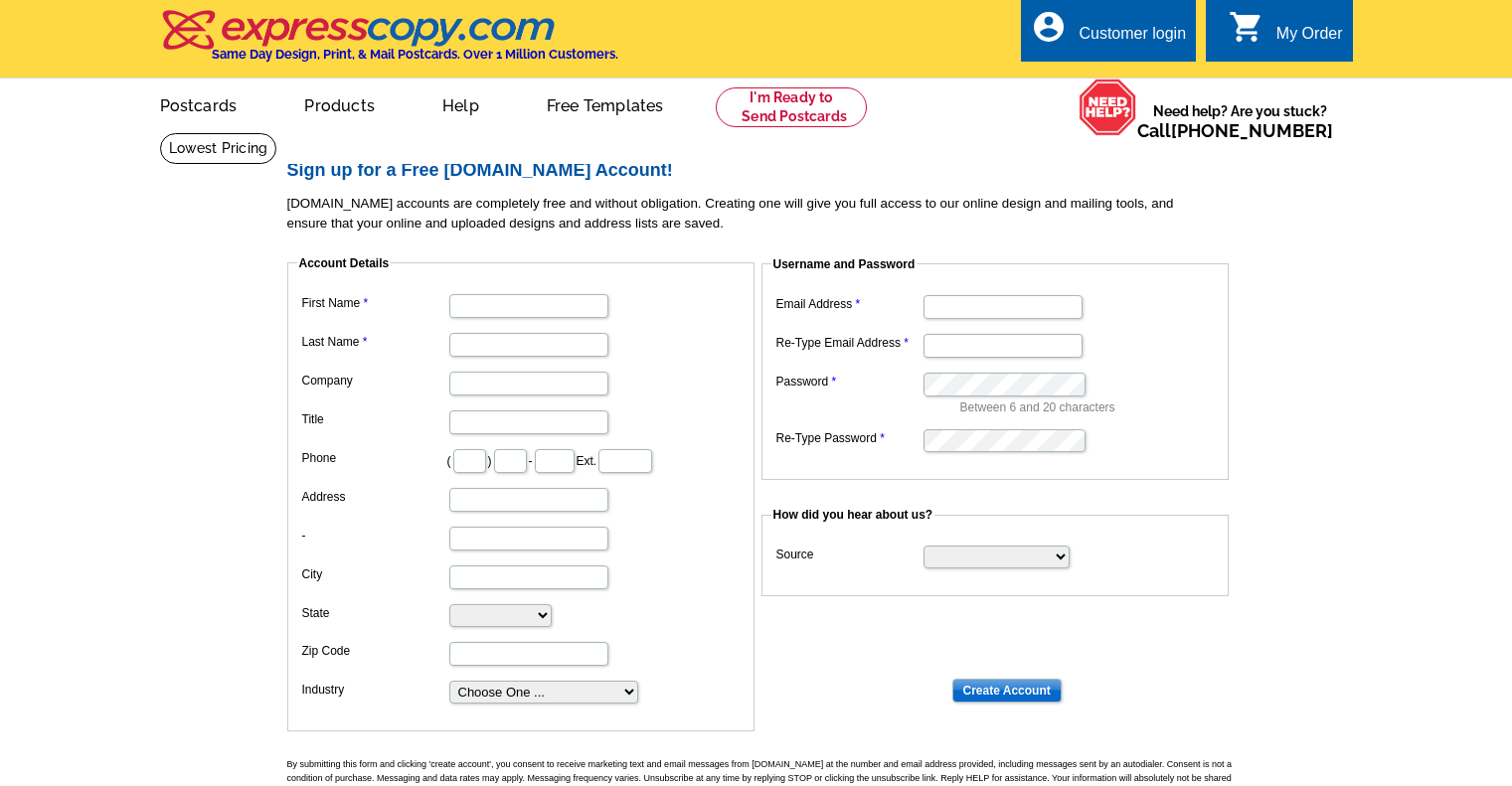 scroll, scrollTop: 0, scrollLeft: 0, axis: both 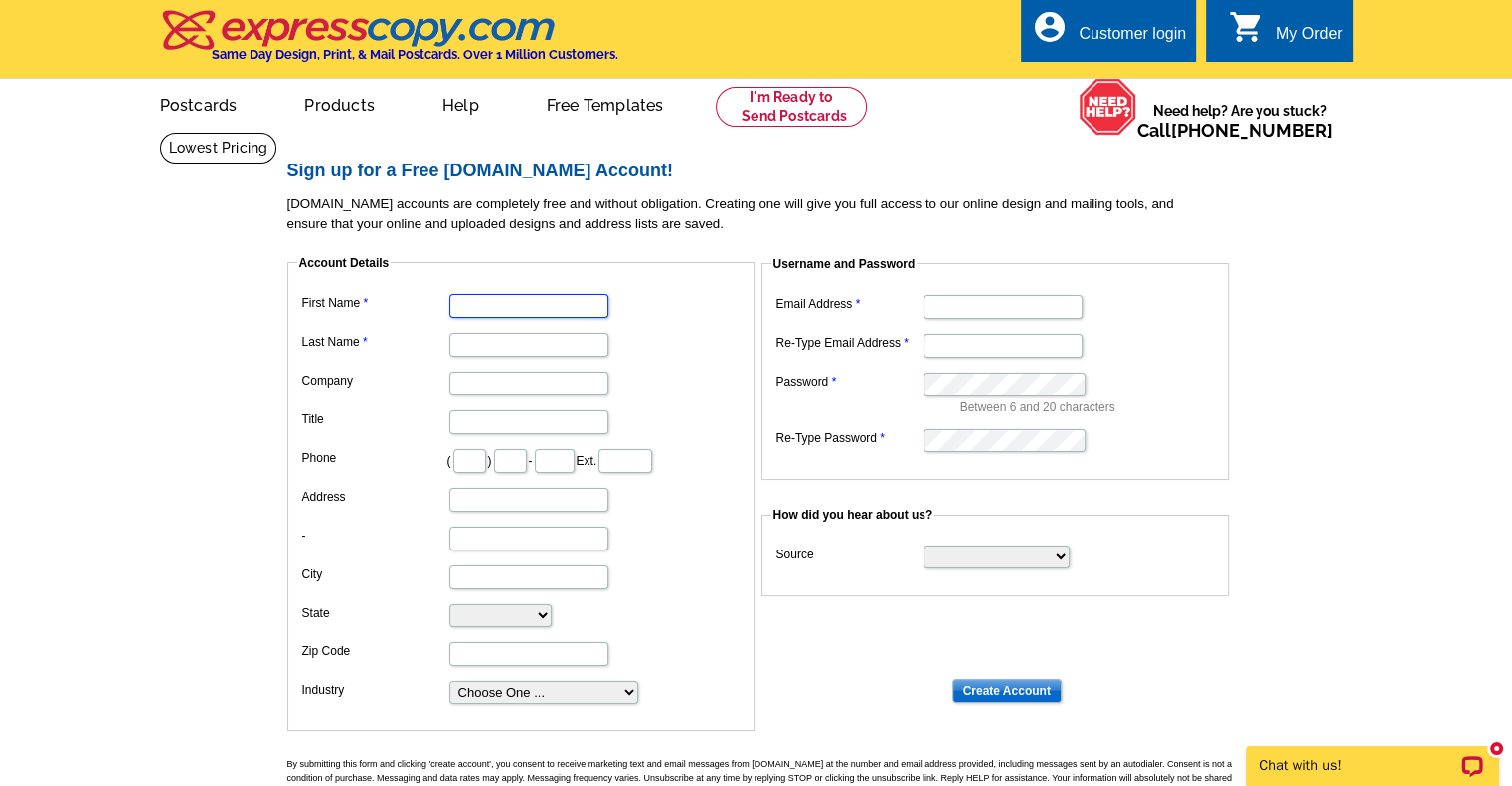 click on "First Name" at bounding box center (529, 306) 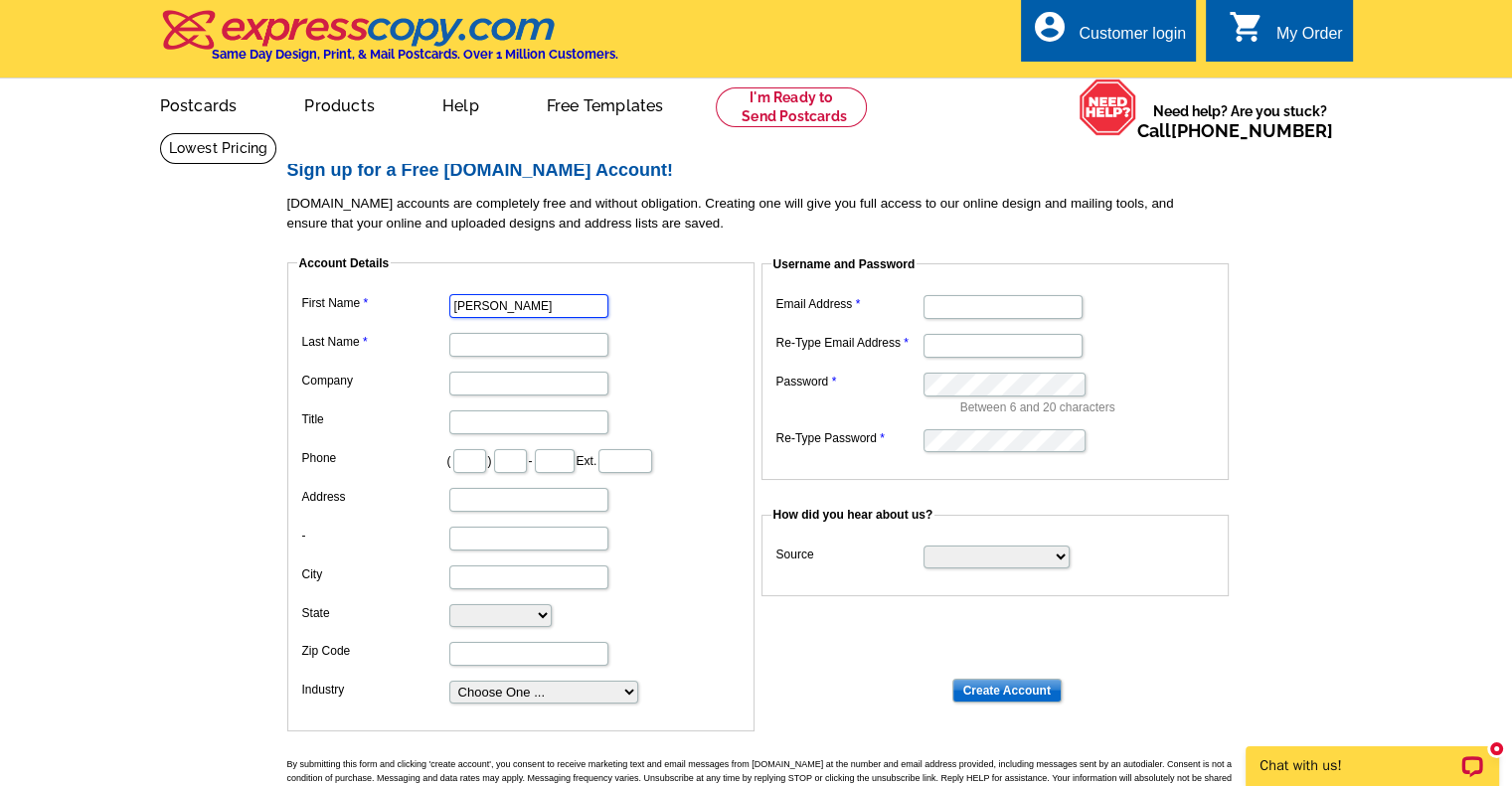 type on "[PERSON_NAME]" 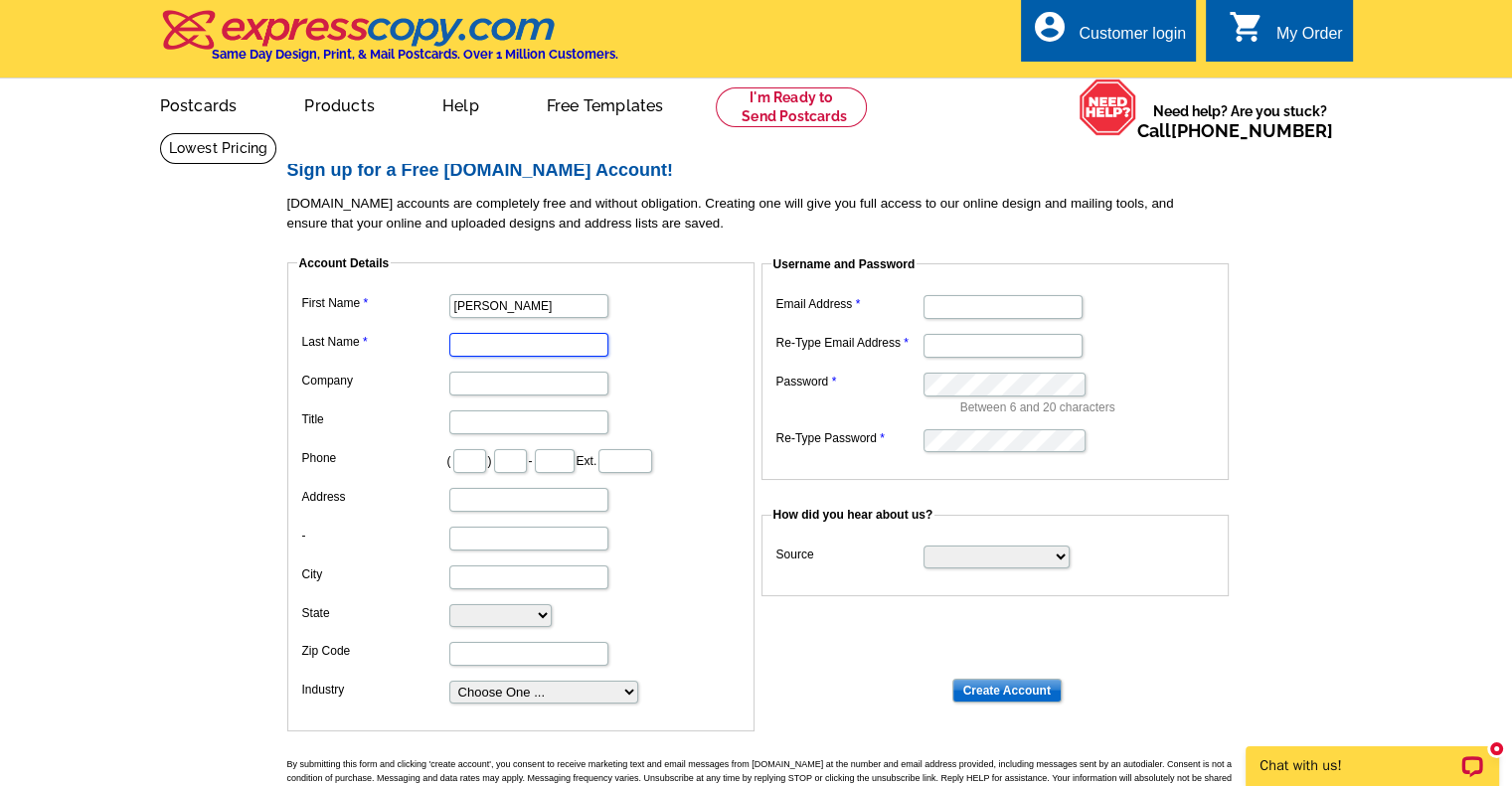 scroll, scrollTop: 0, scrollLeft: 0, axis: both 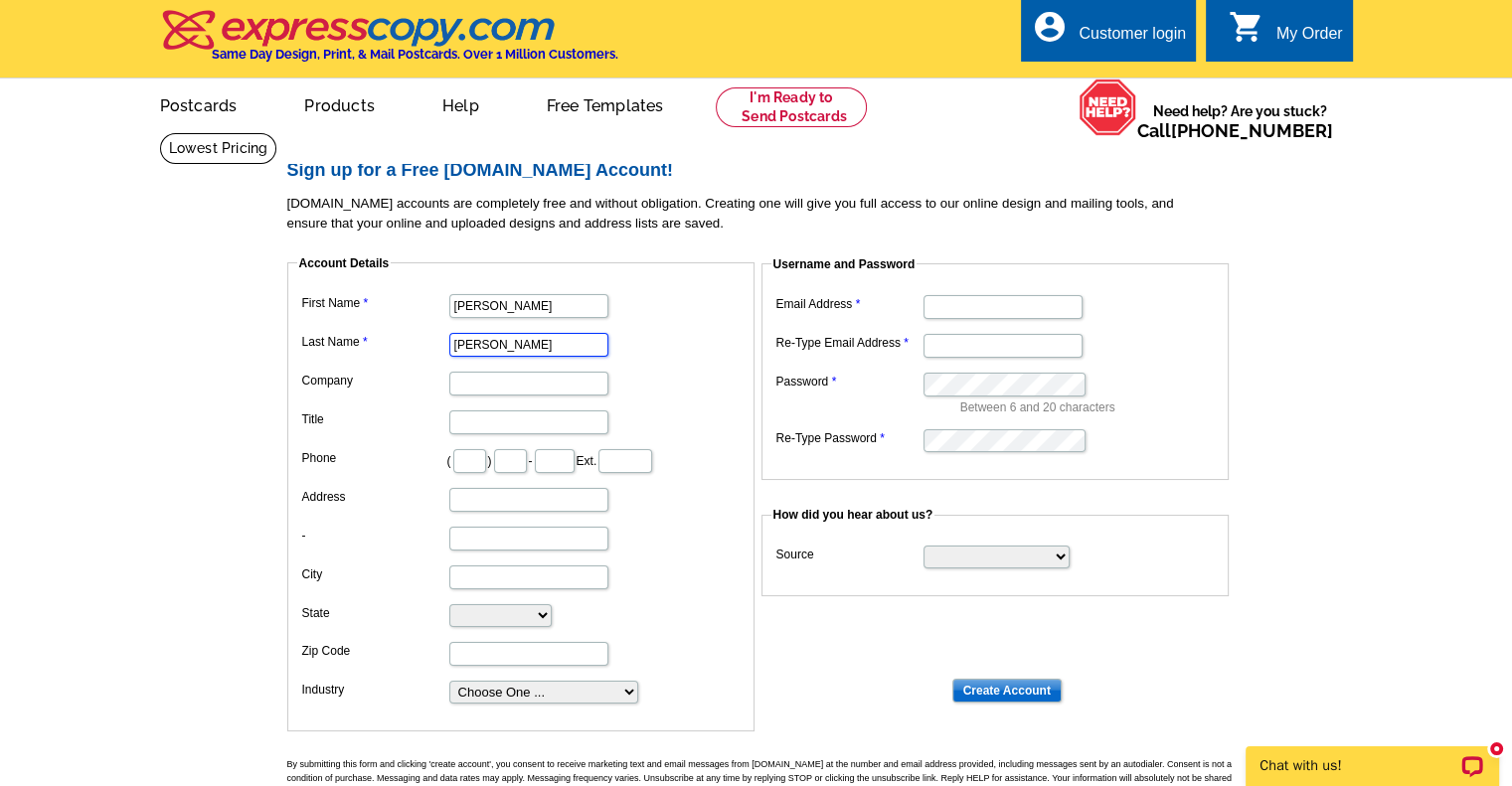type on "[PERSON_NAME]" 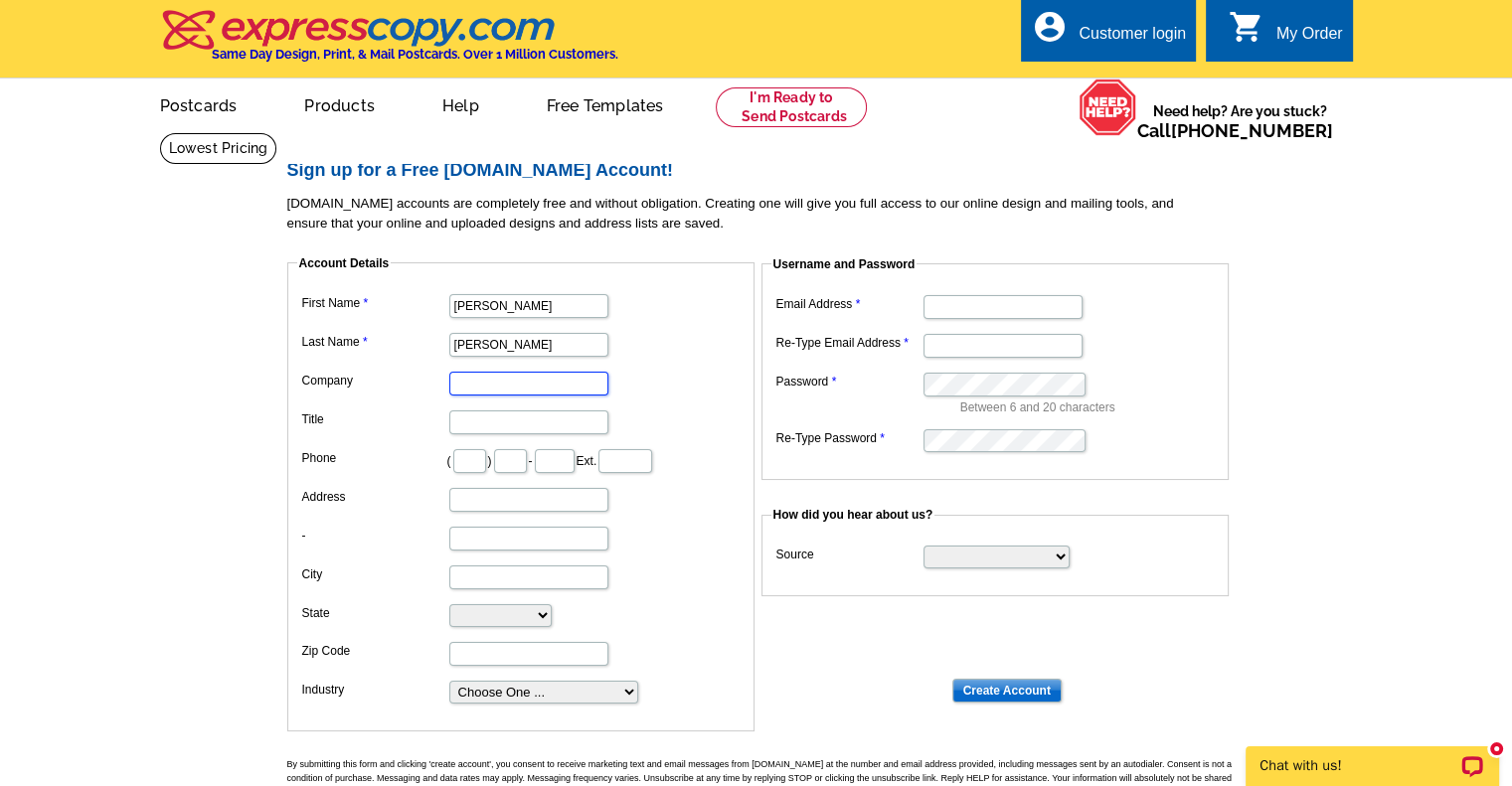 click on "Company" at bounding box center (529, 384) 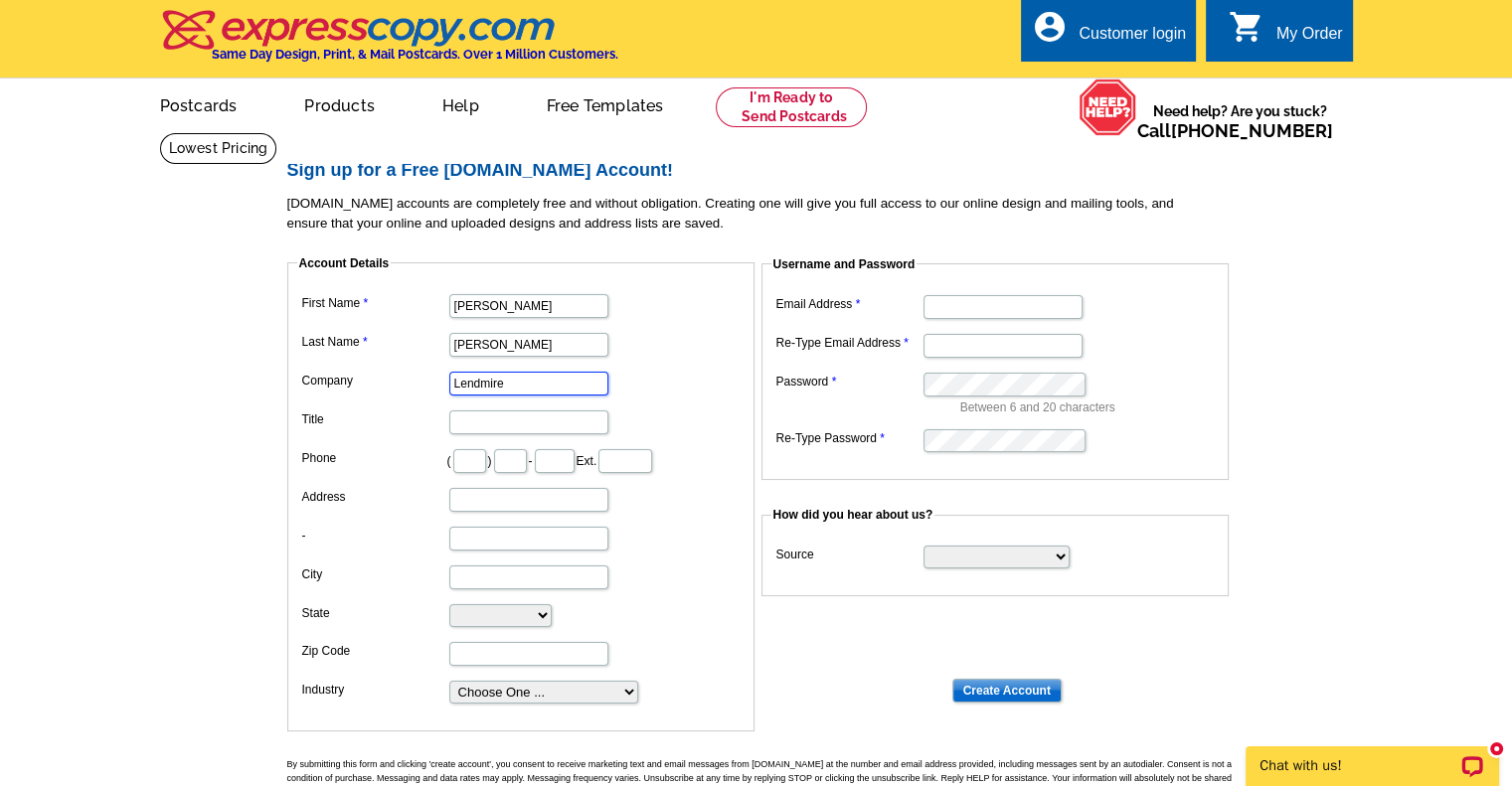 type on "Lendmire" 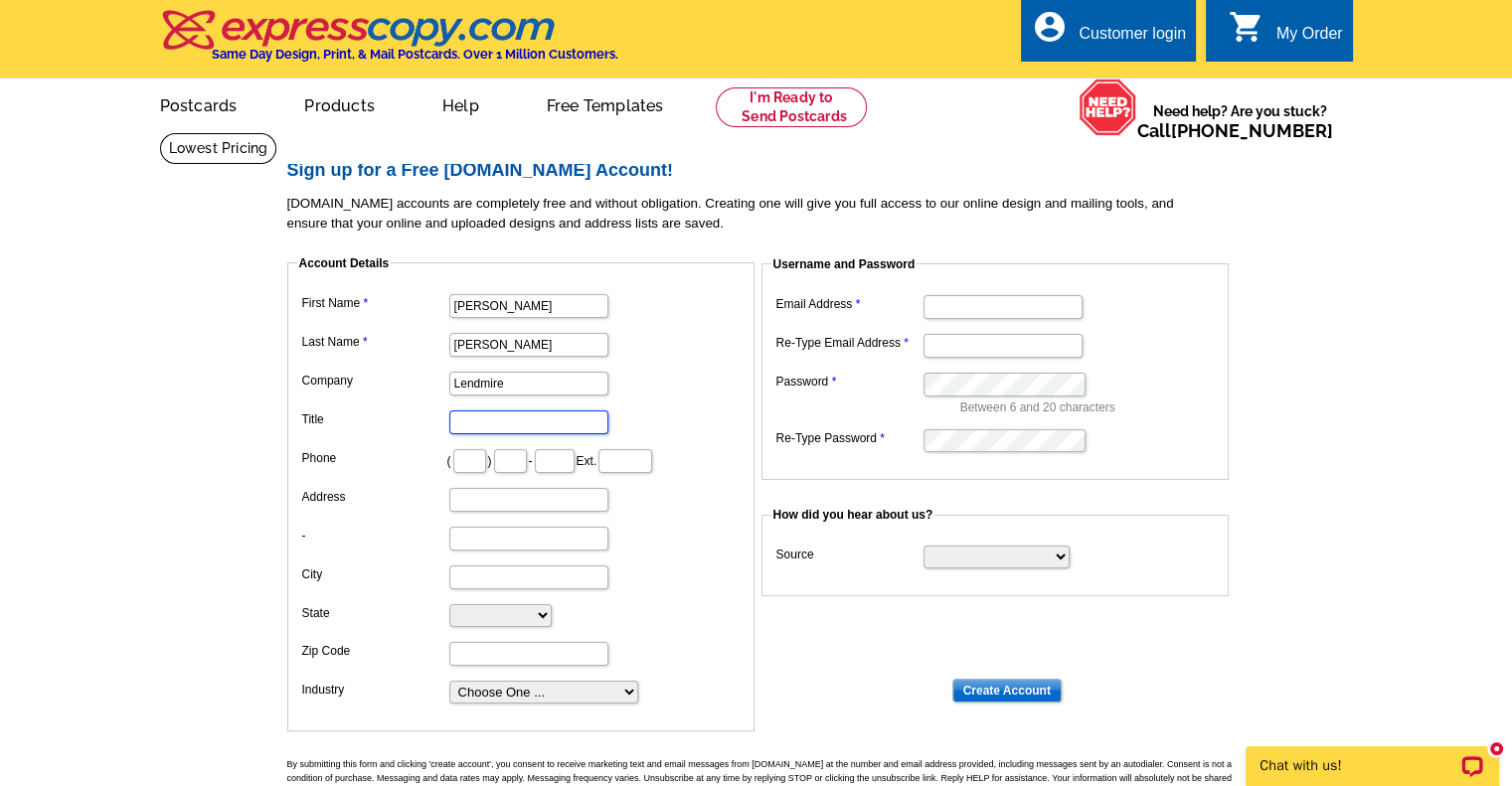 click on "Title" at bounding box center (529, 422) 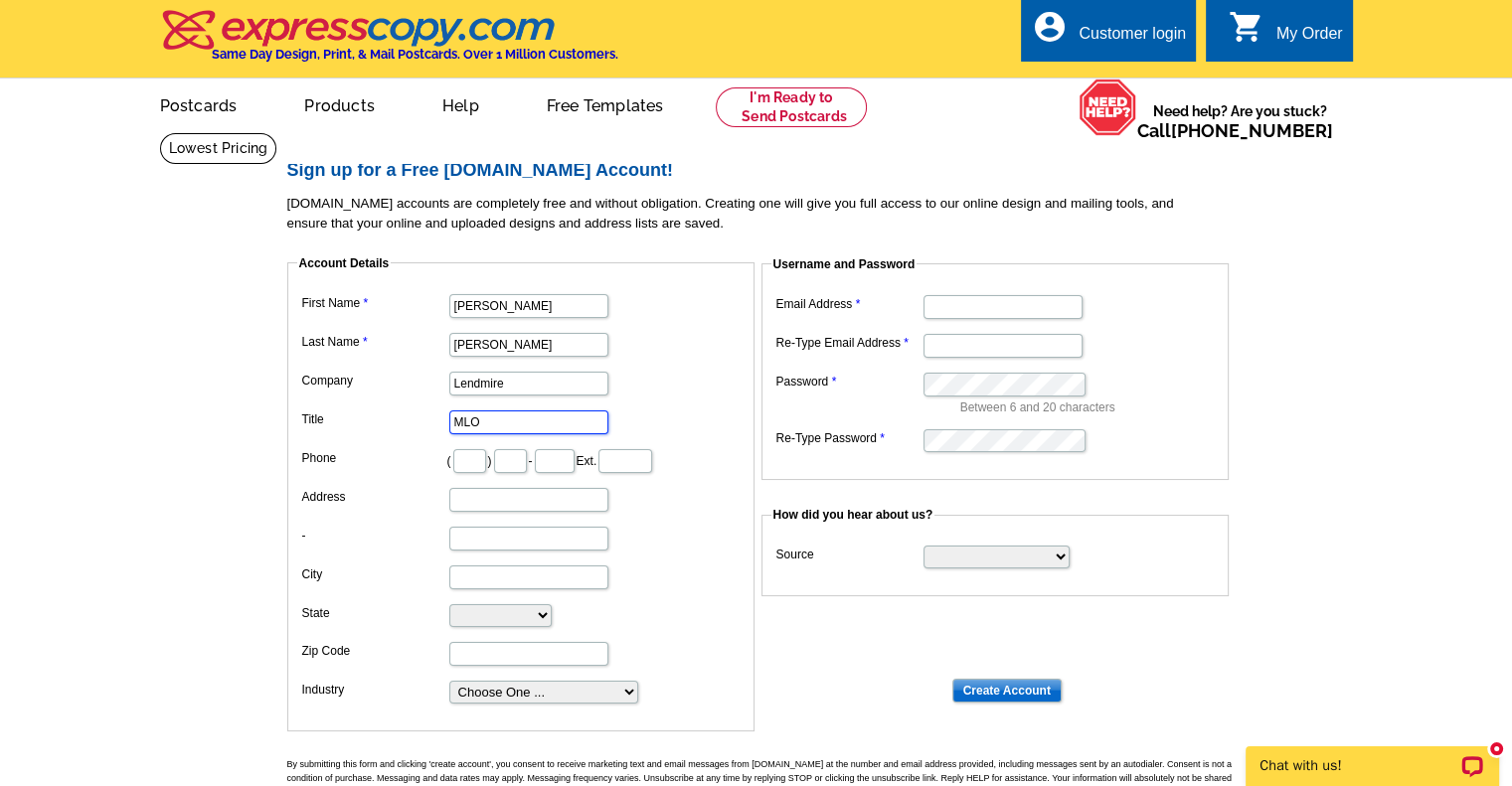type on "MLO" 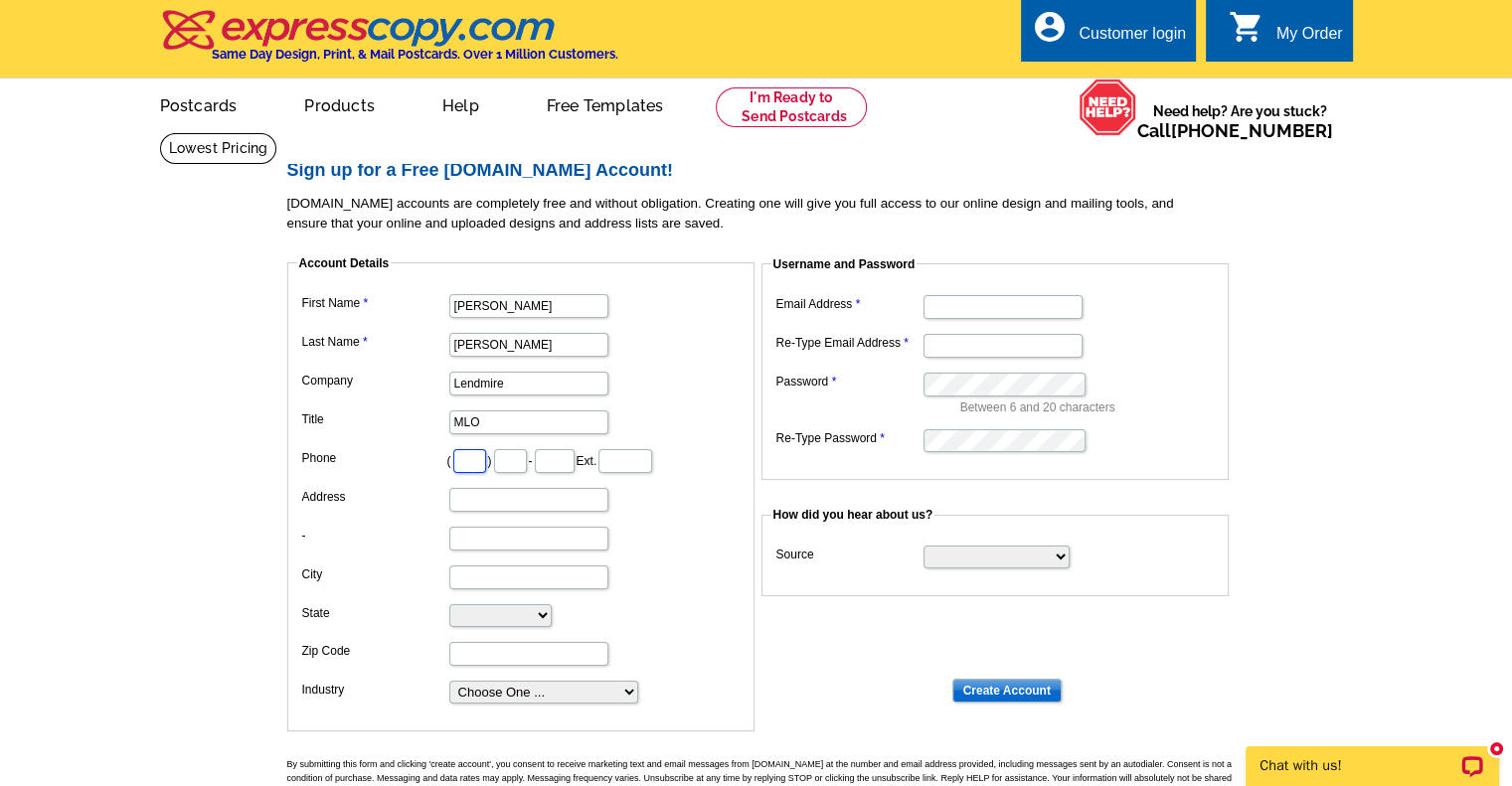 click at bounding box center [469, 461] 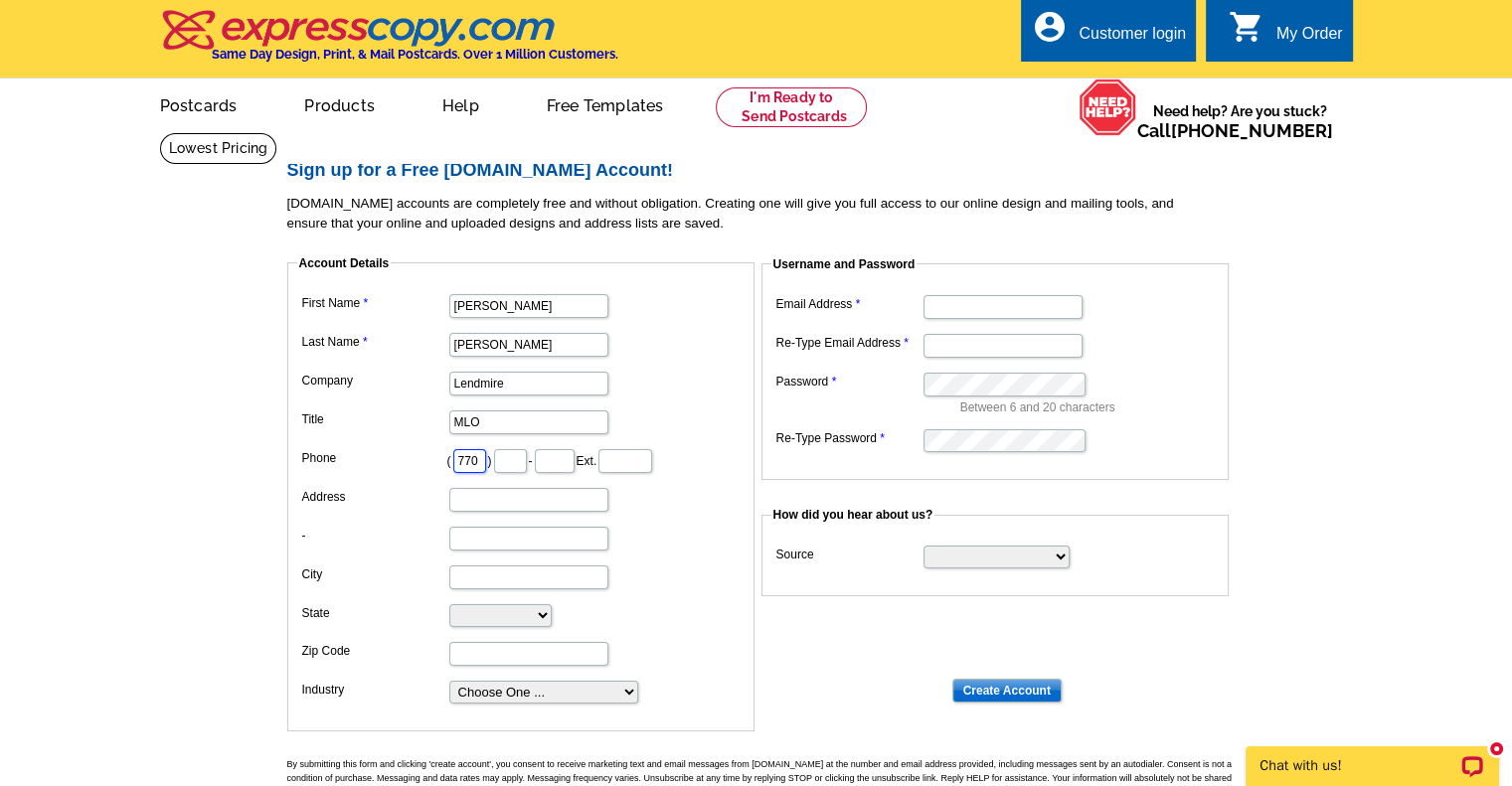 type on "770" 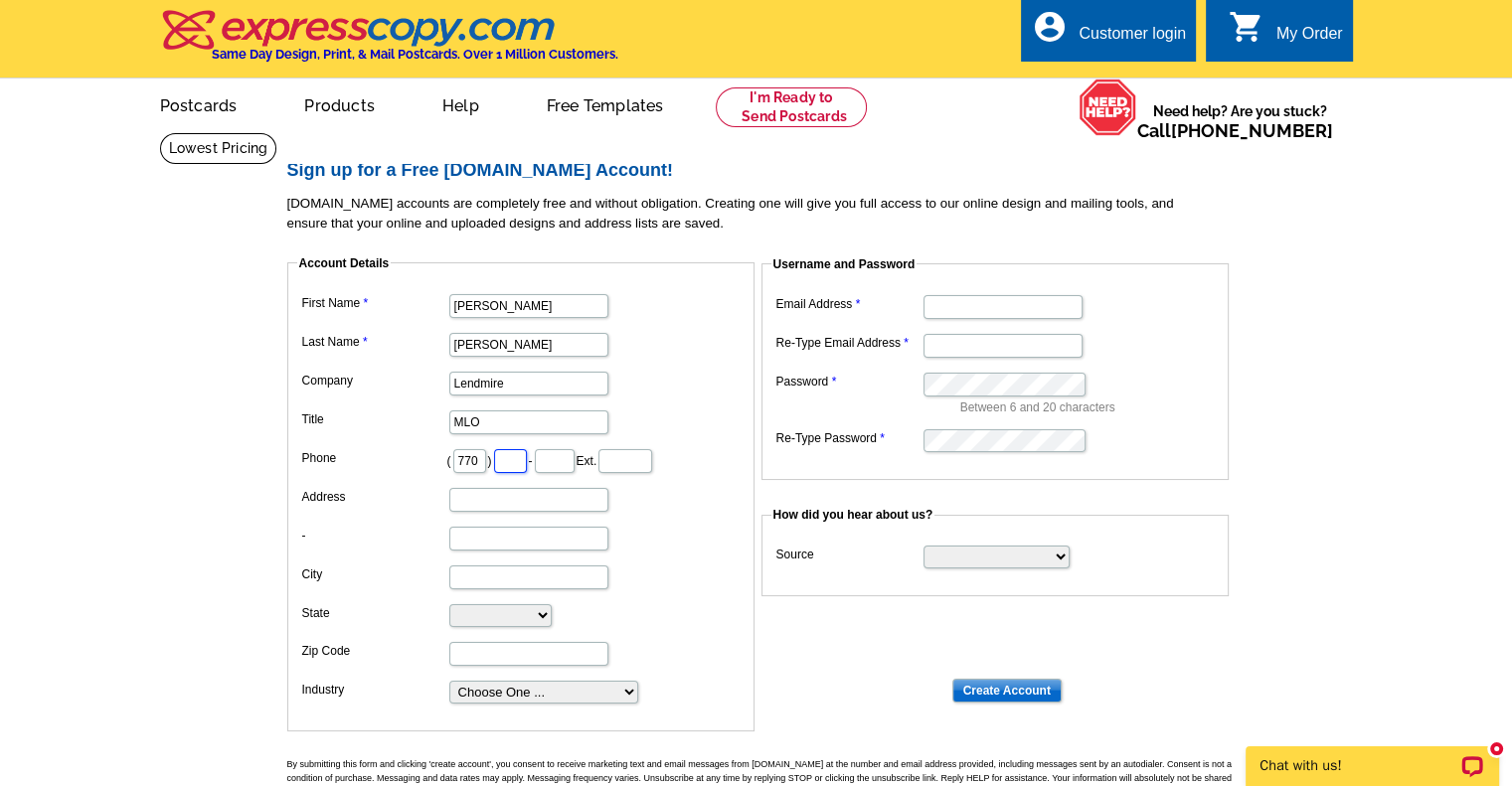 click at bounding box center [510, 461] 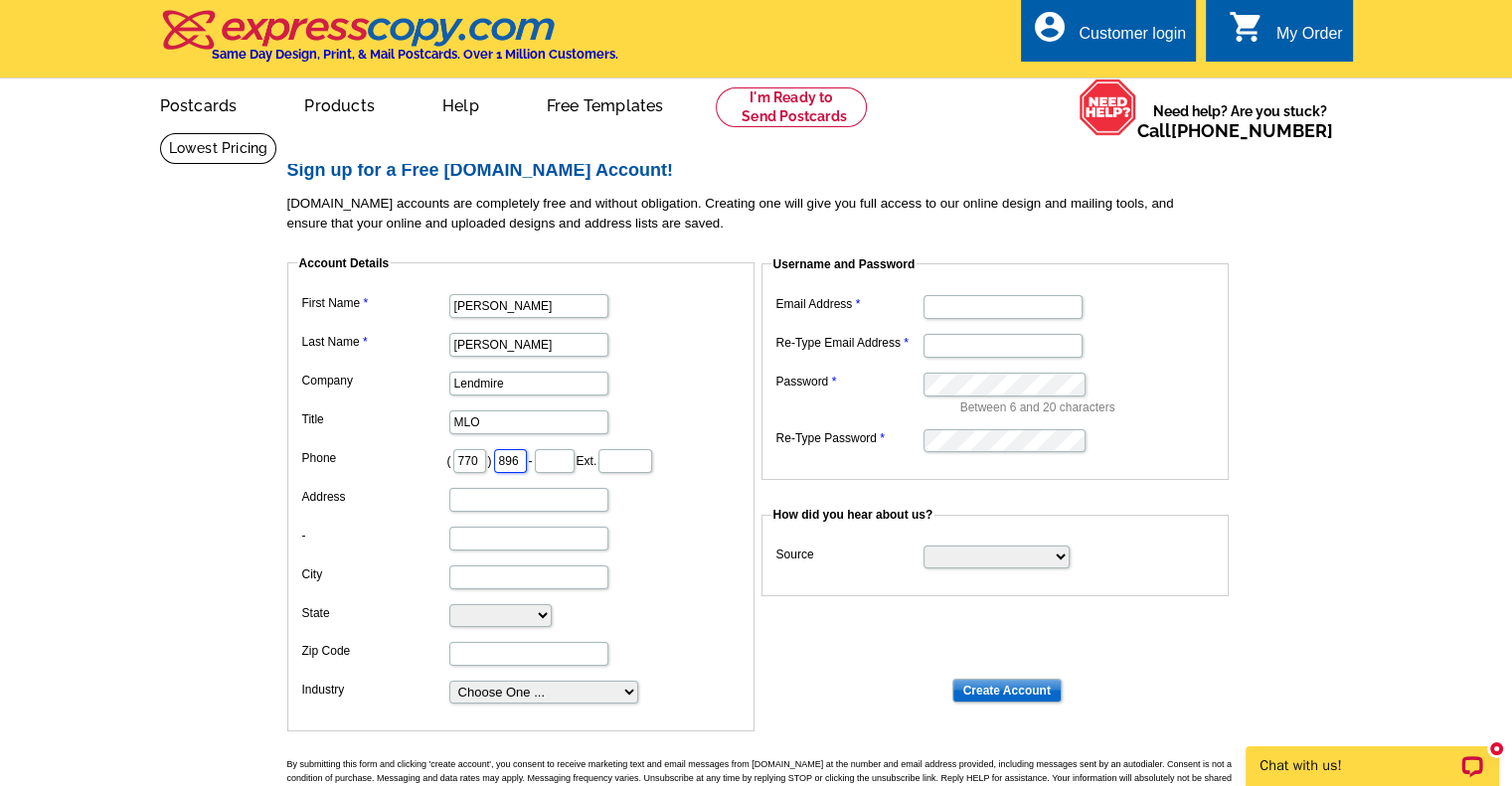 type on "896" 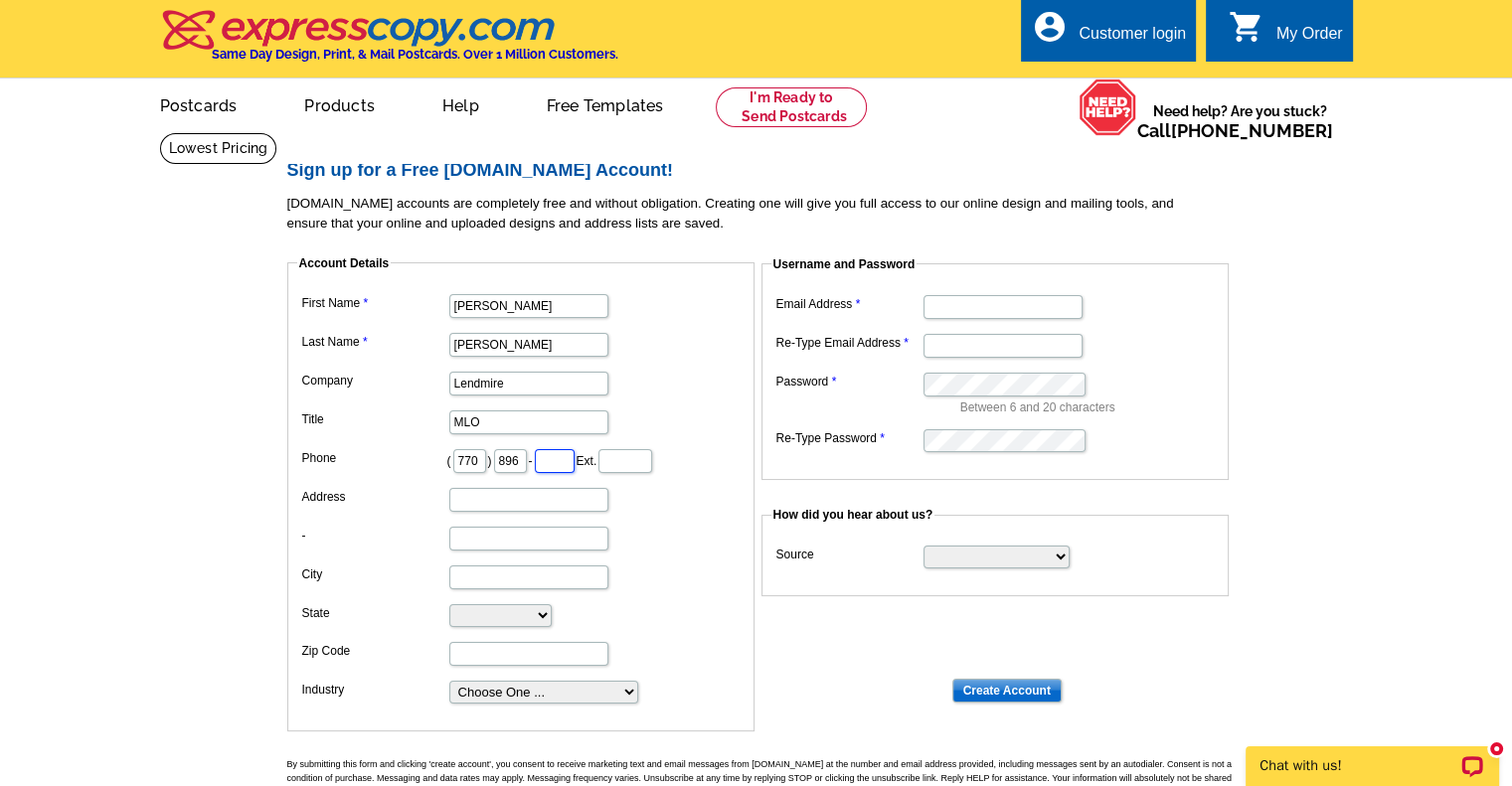 click at bounding box center [555, 461] 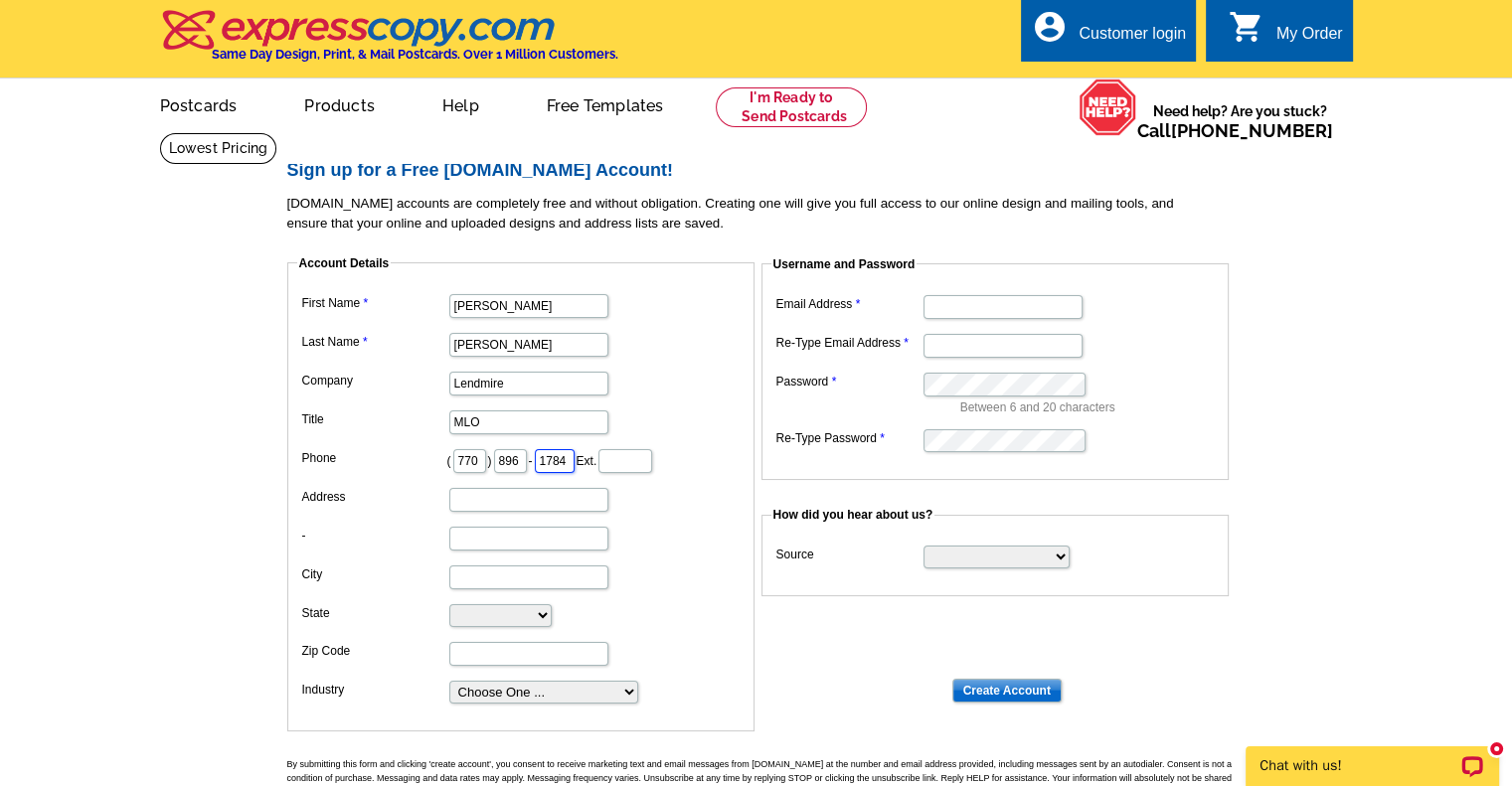 type on "1784" 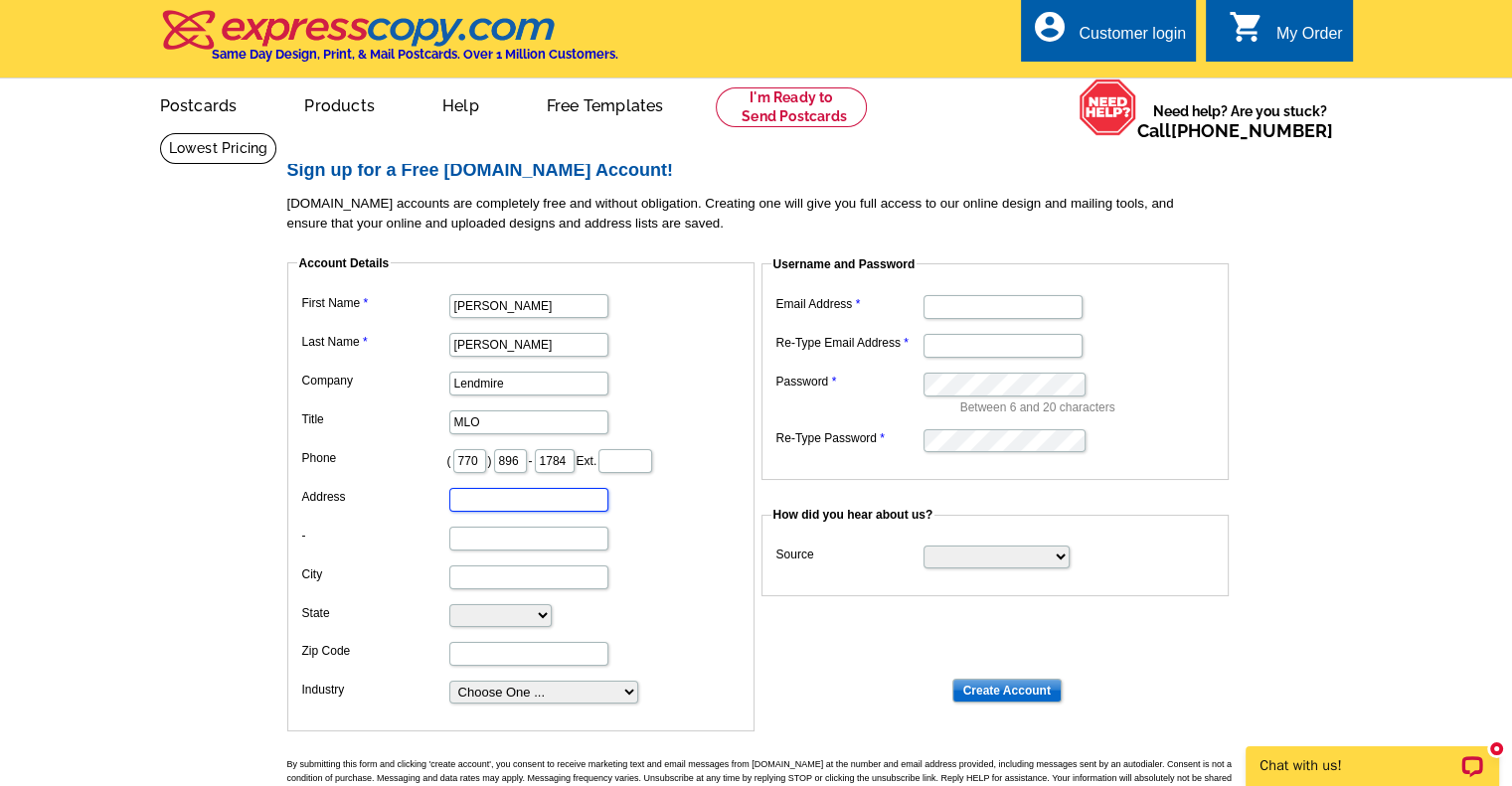 click on "Address" at bounding box center (529, 500) 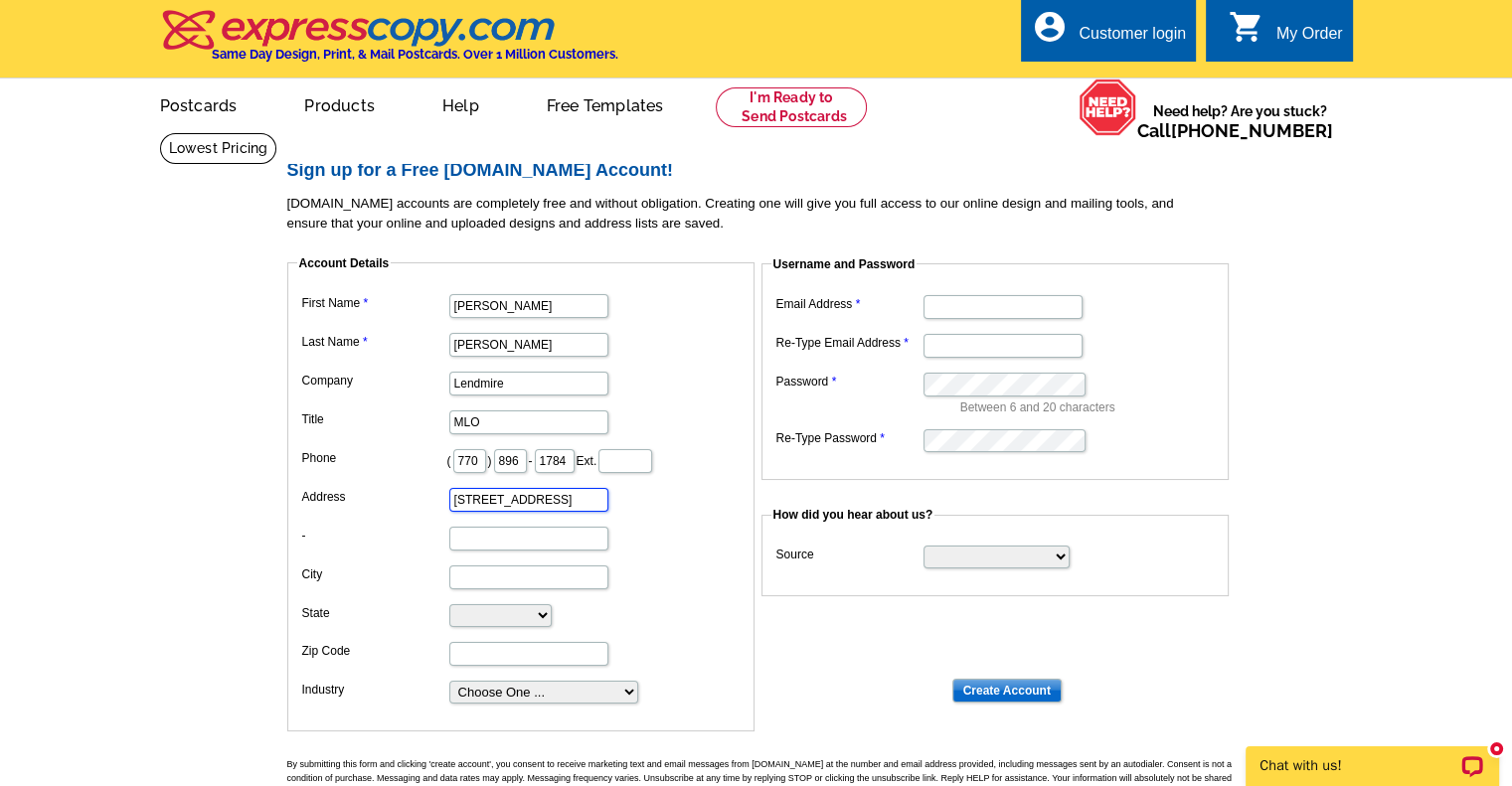 type on "[STREET_ADDRESS]" 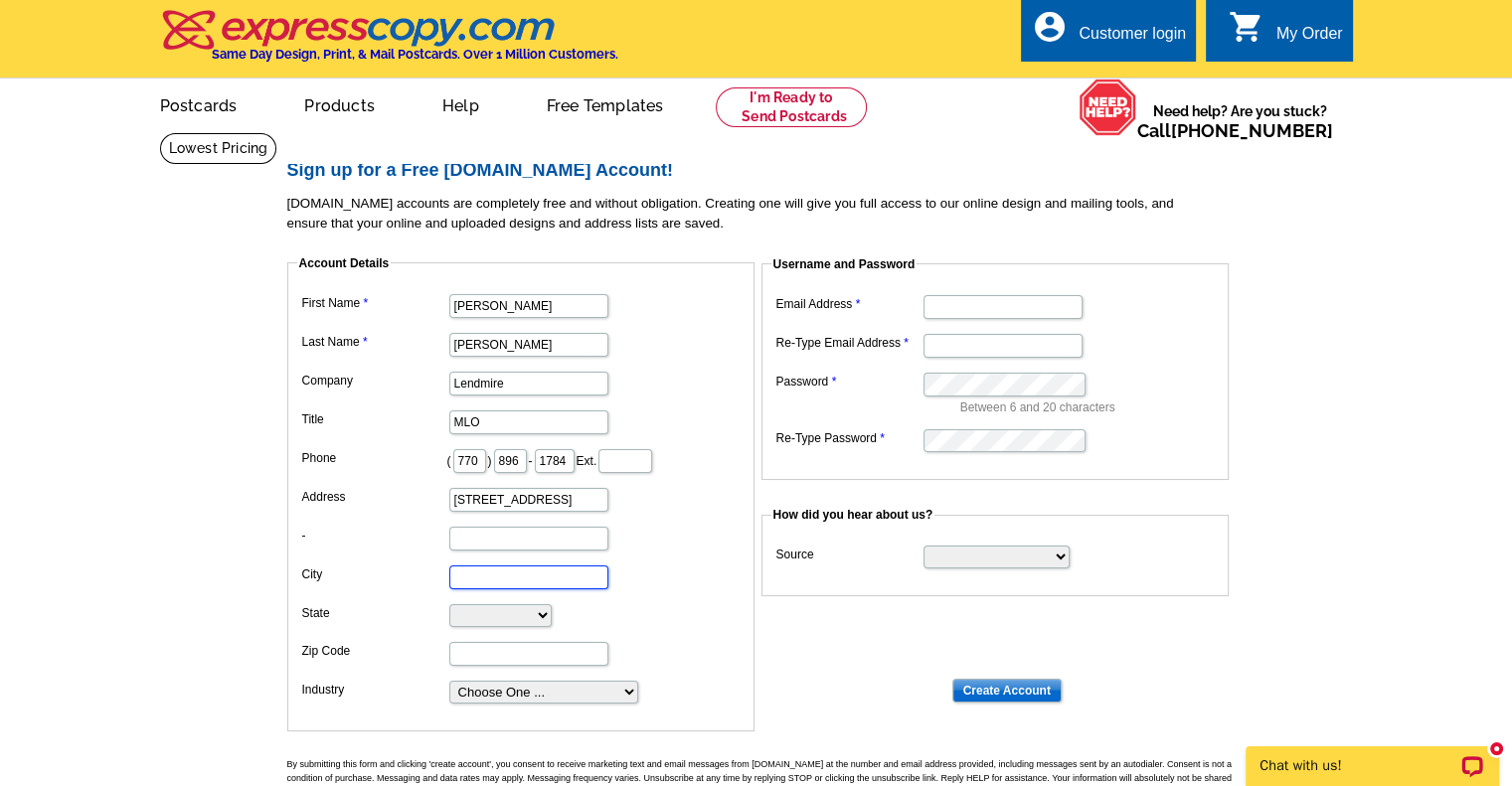 click on "City" at bounding box center (529, 577) 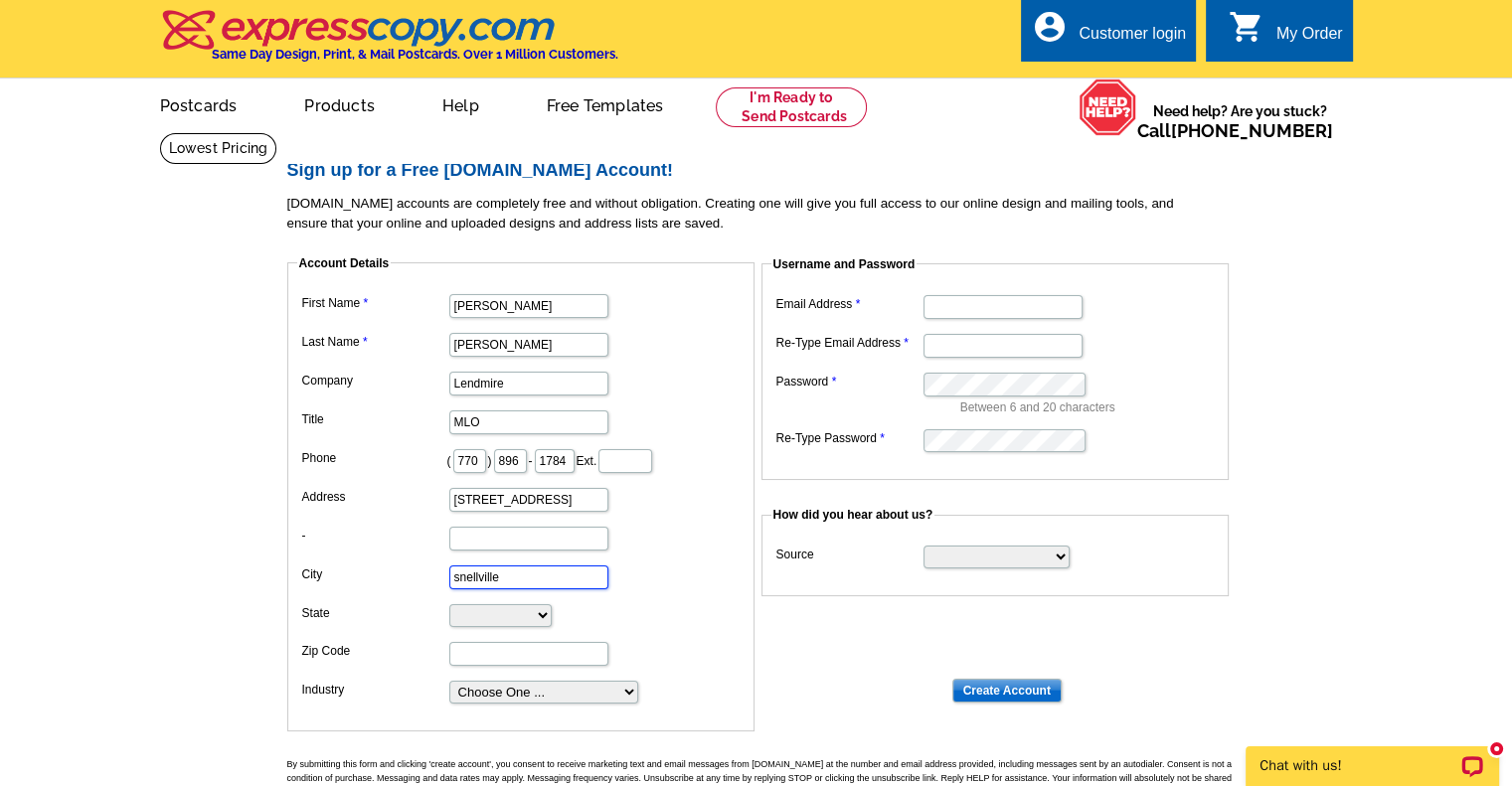 type on "snellville" 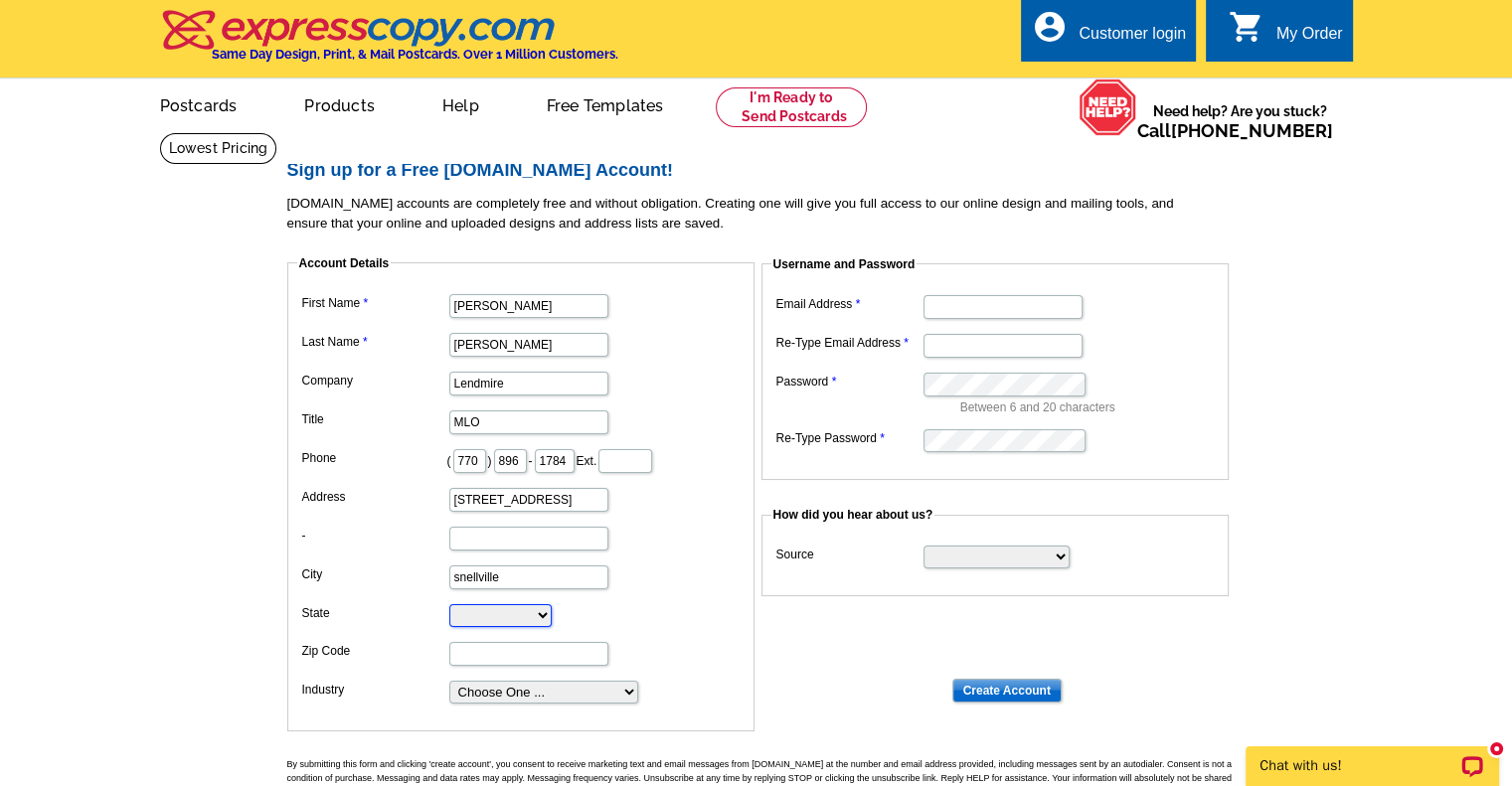 click on "[US_STATE]
[US_STATE]
[US_STATE]
[US_STATE]
[US_STATE]
[US_STATE]
[US_STATE]
[US_STATE][GEOGRAPHIC_DATA]
[US_STATE]
[US_STATE]
[US_STATE]
[US_STATE]
[US_STATE]
[US_STATE]
[US_STATE]
[US_STATE]
[US_STATE]
[US_STATE]
[US_STATE]
[US_STATE]
[US_STATE]
[US_STATE]
[US_STATE]
[US_STATE]
[US_STATE]
[US_STATE]
[US_STATE]
[US_STATE]
[US_STATE]
[US_STATE]
[US_STATE]
[US_STATE]
[US_STATE]
[US_STATE]
[US_STATE]
[US_STATE]
[US_STATE]
[US_STATE]
[US_STATE]
[US_STATE]
[US_STATE]
[US_STATE]
[US_STATE]
[US_STATE]
[US_STATE]
[US_STATE]
[US_STATE][PERSON_NAME][US_STATE]
[US_STATE]
[US_STATE]
[US_STATE]" at bounding box center [500, 615] 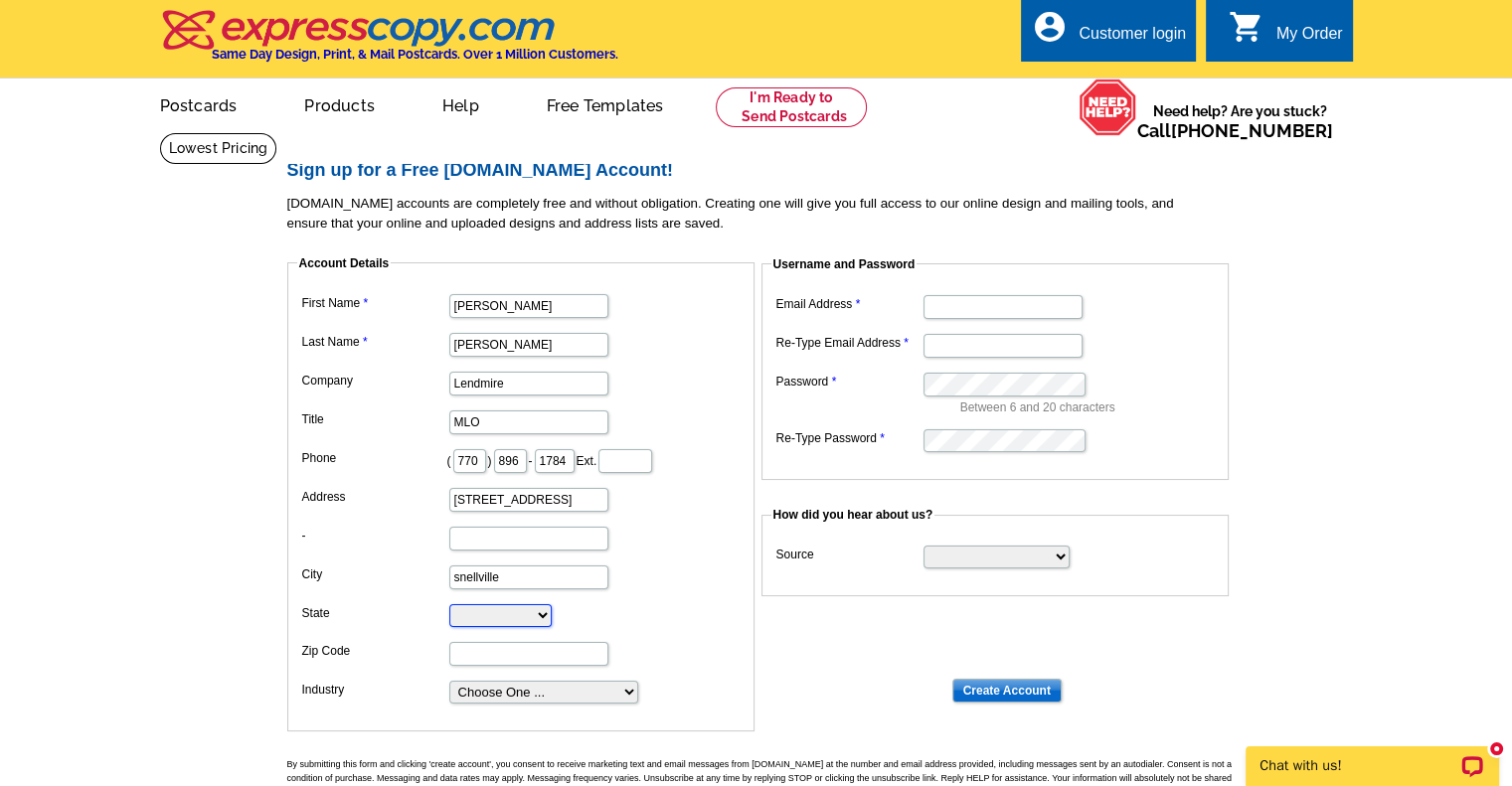 select on "GA" 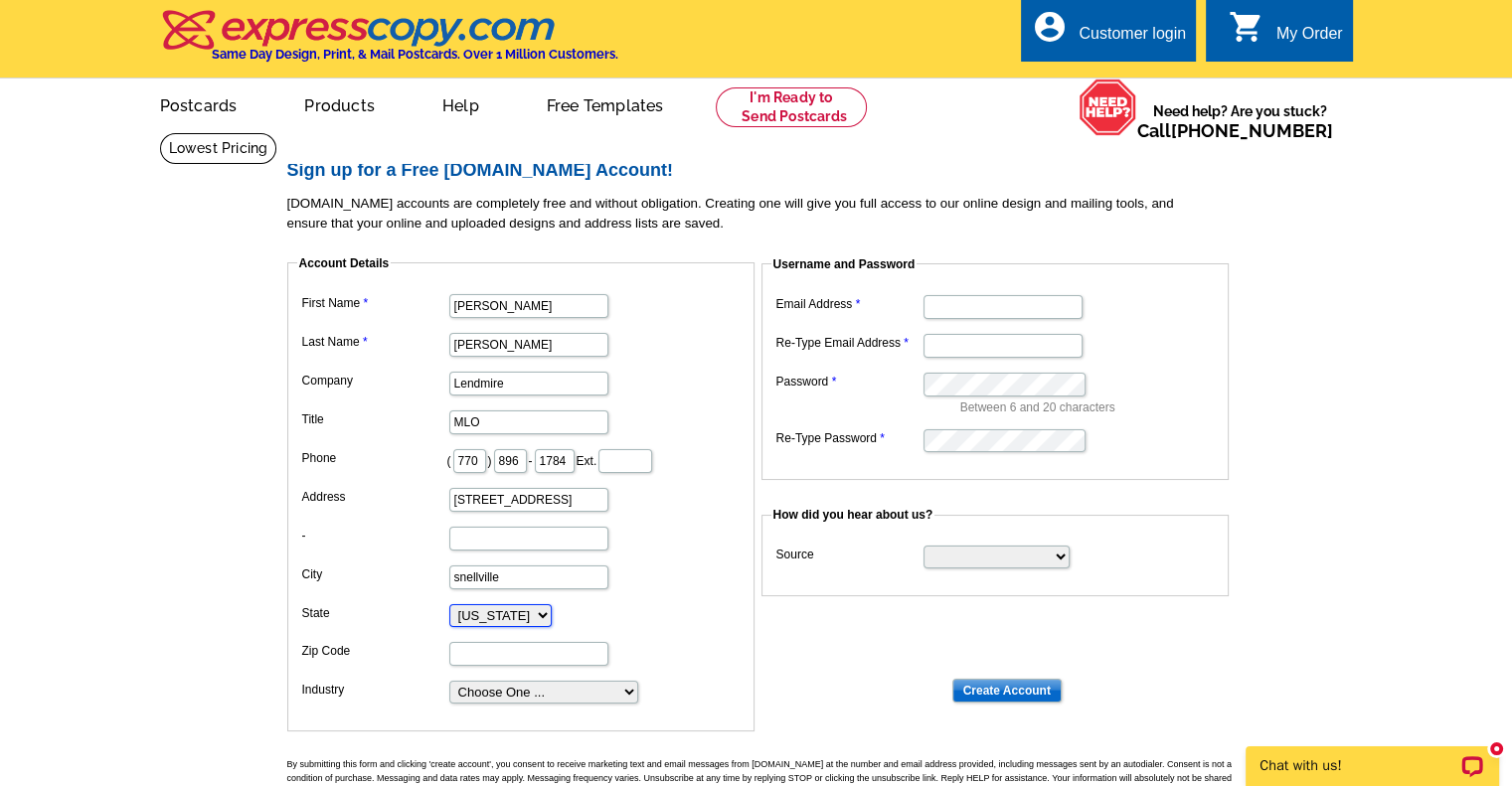 click on "[US_STATE]
[US_STATE]
[US_STATE]
[US_STATE]
[US_STATE]
[US_STATE]
[US_STATE]
[US_STATE][GEOGRAPHIC_DATA]
[US_STATE]
[US_STATE]
[US_STATE]
[US_STATE]
[US_STATE]
[US_STATE]
[US_STATE]
[US_STATE]
[US_STATE]
[US_STATE]
[US_STATE]
[US_STATE]
[US_STATE]
[US_STATE]
[US_STATE]
[US_STATE]
[US_STATE]
[US_STATE]
[US_STATE]
[US_STATE]
[US_STATE]
[US_STATE]
[US_STATE]
[US_STATE]
[US_STATE]
[US_STATE]
[US_STATE]
[US_STATE]
[US_STATE]
[US_STATE]
[US_STATE]
[US_STATE]
[US_STATE]
[US_STATE]
[US_STATE]
[US_STATE]
[US_STATE]
[US_STATE]
[US_STATE][PERSON_NAME][US_STATE]
[US_STATE]
[US_STATE]
[US_STATE]" at bounding box center (500, 615) 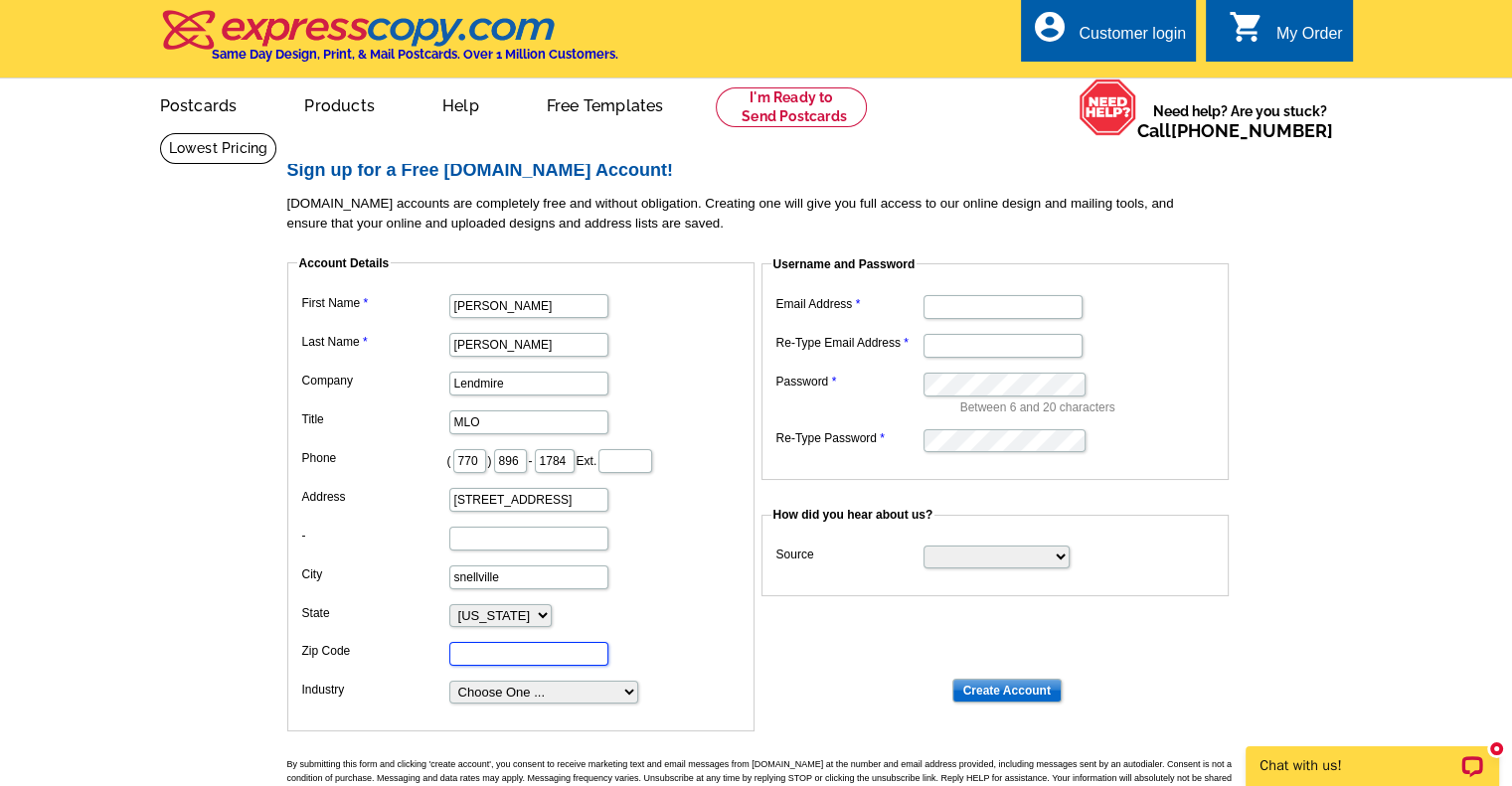 click on "Zip Code" at bounding box center (529, 654) 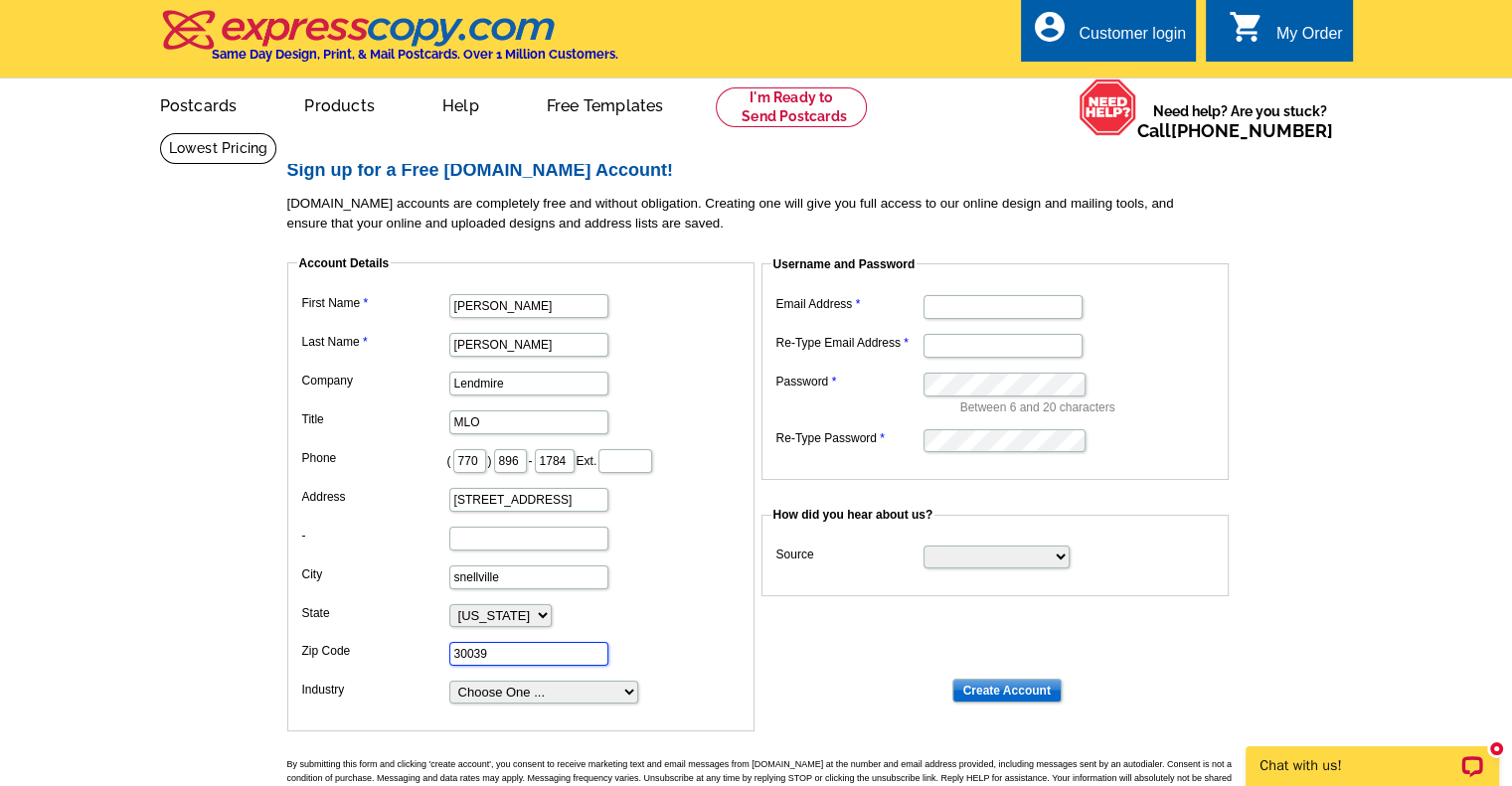 type on "30039" 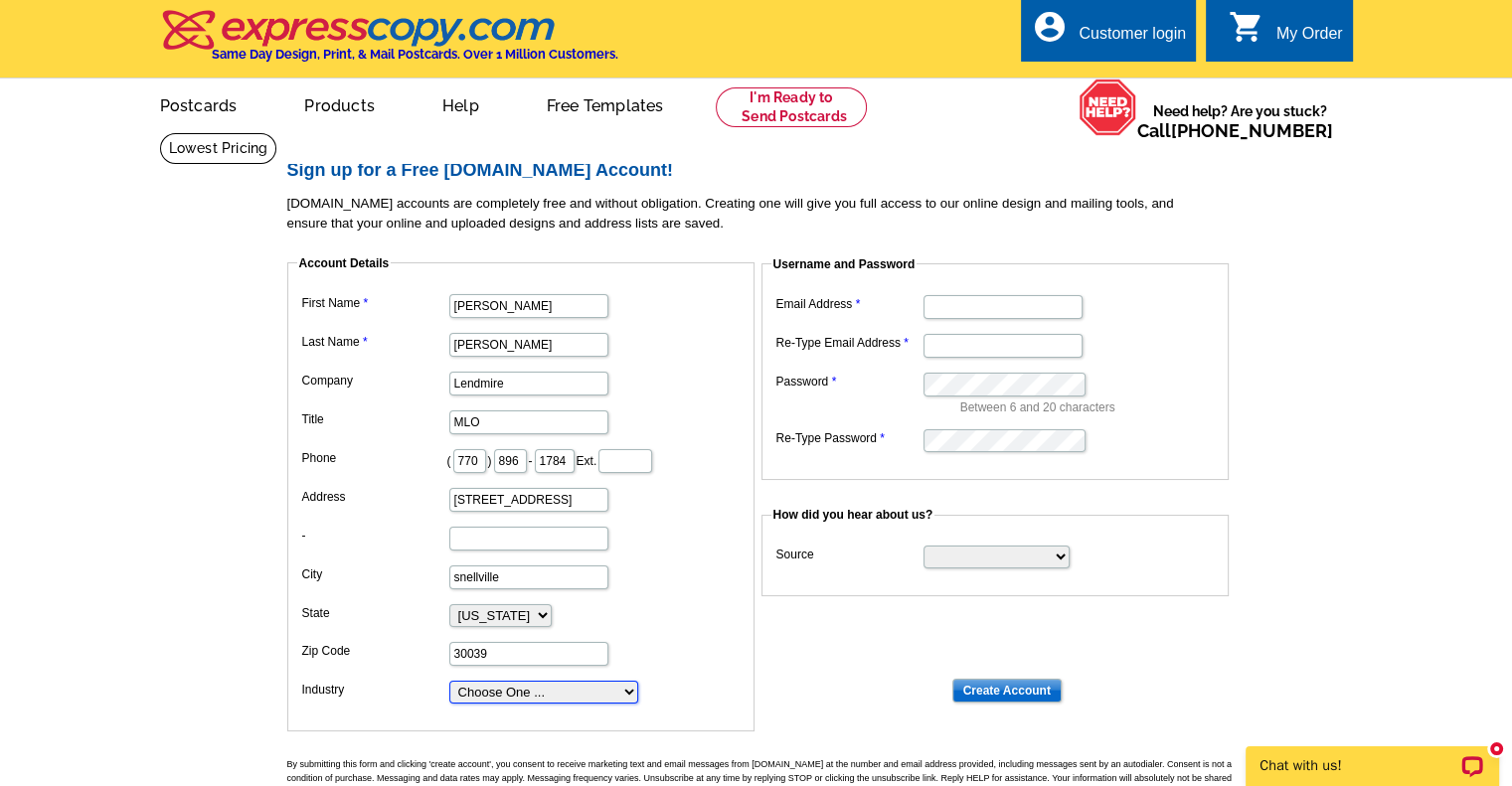click on "Choose One ...
Residential Real Estate
Accounting
Agriculture
Architecture
Arts
Automotive
Business Services
Career Development/Training
Carpet Cleaning
[MEDICAL_DATA]
Commercial Real Estate
Communications
Computers/Electronics
Construction
Consulting
Daycare/Preschool
Dental
Education
Engineering
Entertainment
Environmental
Event Management
Financial
Fitness/gym
Government
Graphics/Design
Health & Beauty
Healthcare
Home Business
Home Inspection-Appraisal
Home Services
Home Services-Cleaning
Home Services-Exteriors
Home Services-HVAC
Home Services-Interior
Home Services-Interior Design
Home Services-Interiors
Home Services-Painting
Home Services-Plumbing
Human Resources
Insurance
Landscape/Yard
Legal Services
Manufacturing
Medical" at bounding box center (544, 692) 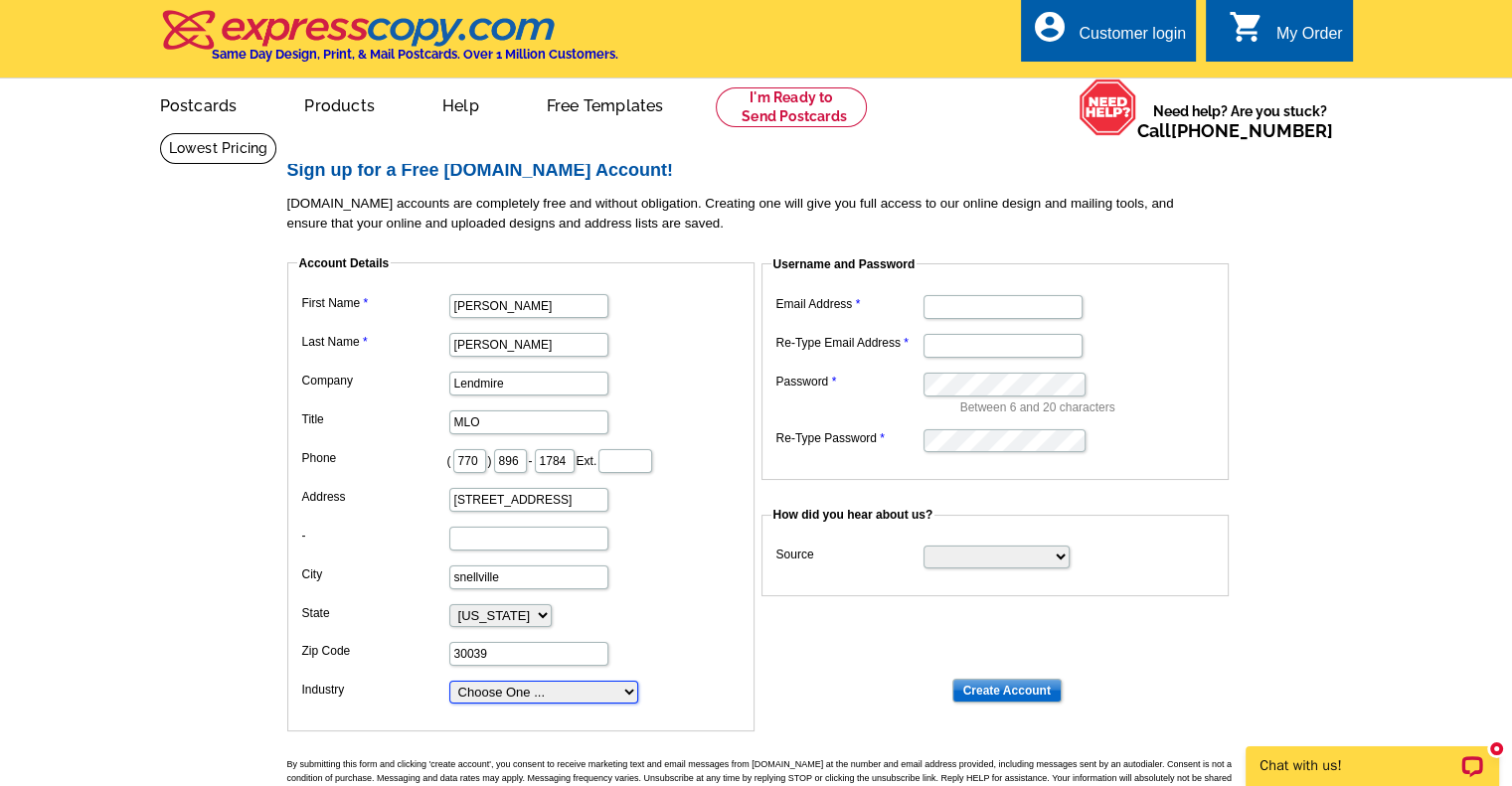 select on "19" 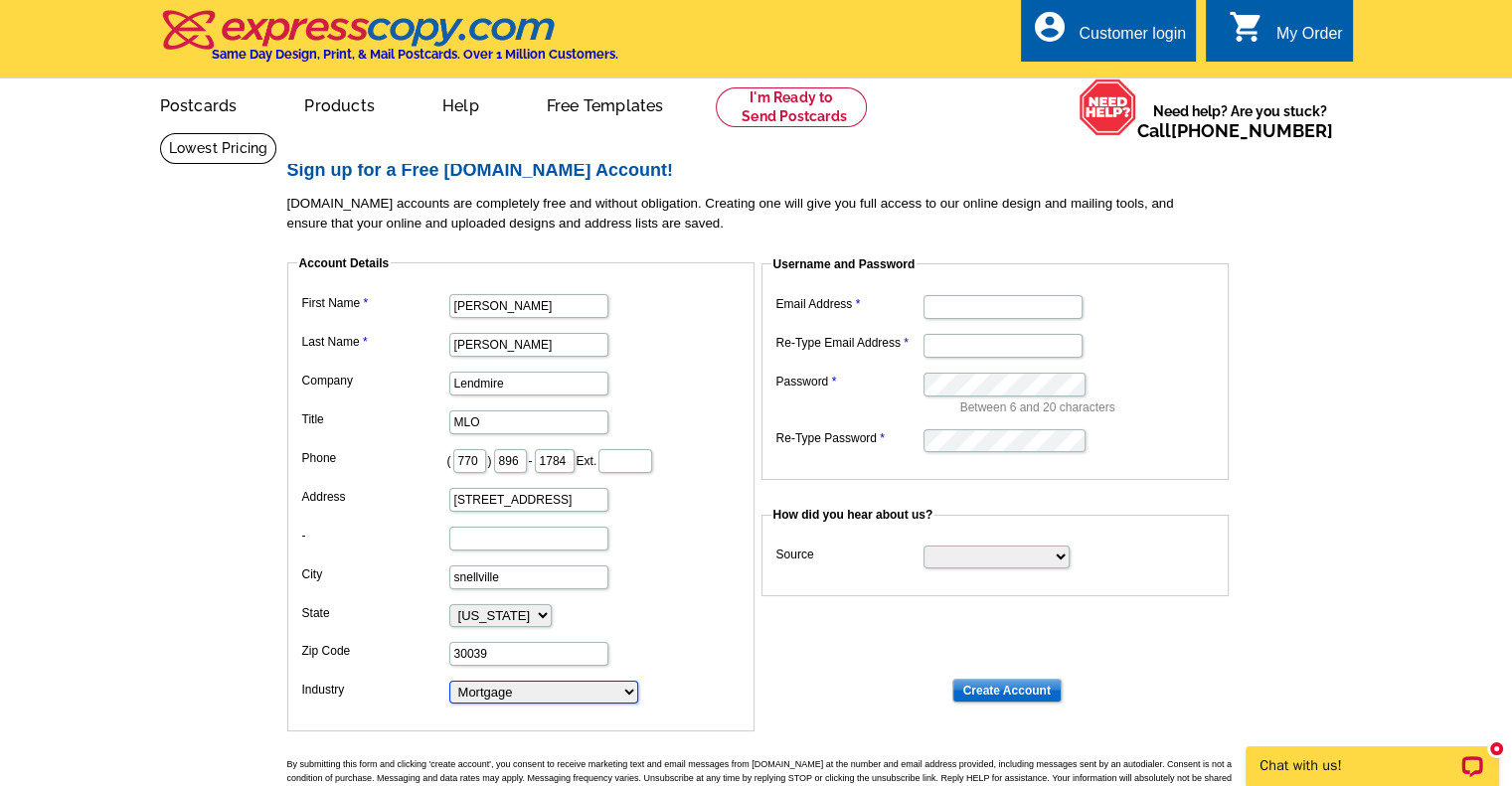click on "Choose One ...
Residential Real Estate
Accounting
Agriculture
Architecture
Arts
Automotive
Business Services
Career Development/Training
Carpet Cleaning
[MEDICAL_DATA]
Commercial Real Estate
Communications
Computers/Electronics
Construction
Consulting
Daycare/Preschool
Dental
Education
Engineering
Entertainment
Environmental
Event Management
Financial
Fitness/gym
Government
Graphics/Design
Health & Beauty
Healthcare
Home Business
Home Inspection-Appraisal
Home Services
Home Services-Cleaning
Home Services-Exteriors
Home Services-HVAC
Home Services-Interior
Home Services-Interior Design
Home Services-Interiors
Home Services-Painting
Home Services-Plumbing
Human Resources
Insurance
Landscape/Yard
Legal Services
Manufacturing
Medical" at bounding box center (544, 692) 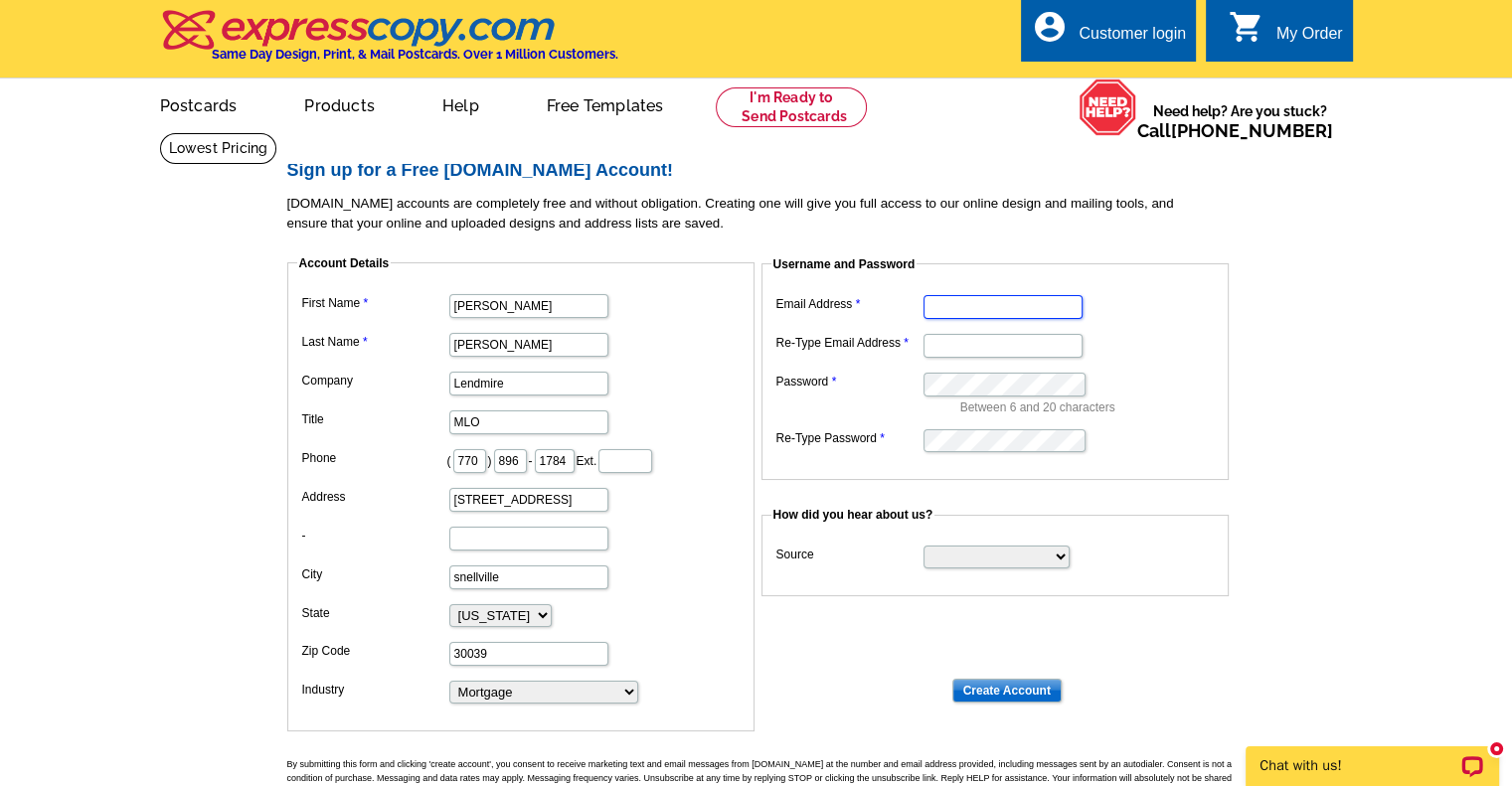 click on "Email Address" at bounding box center (1003, 307) 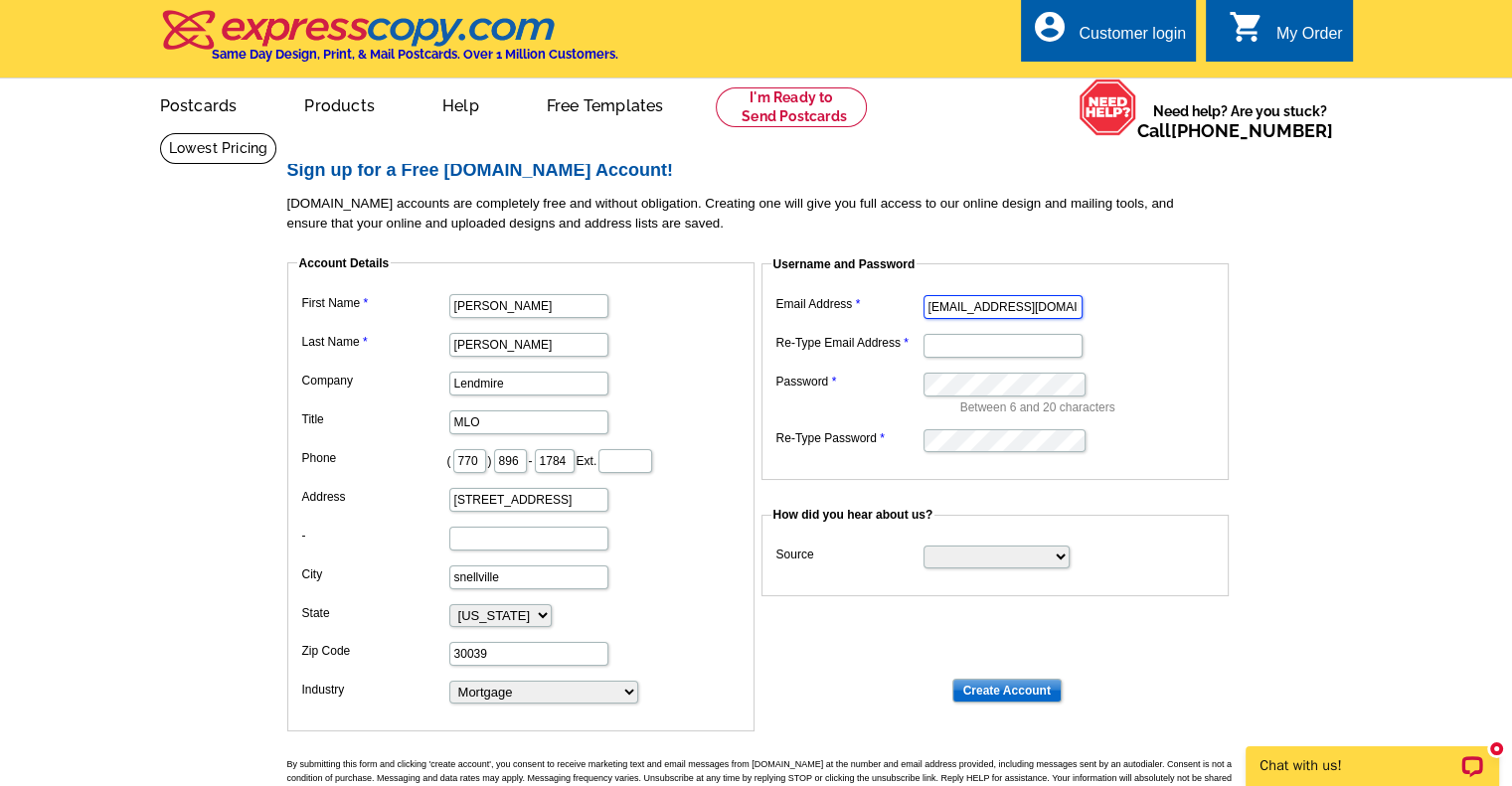 type on "[EMAIL_ADDRESS][DOMAIN_NAME]" 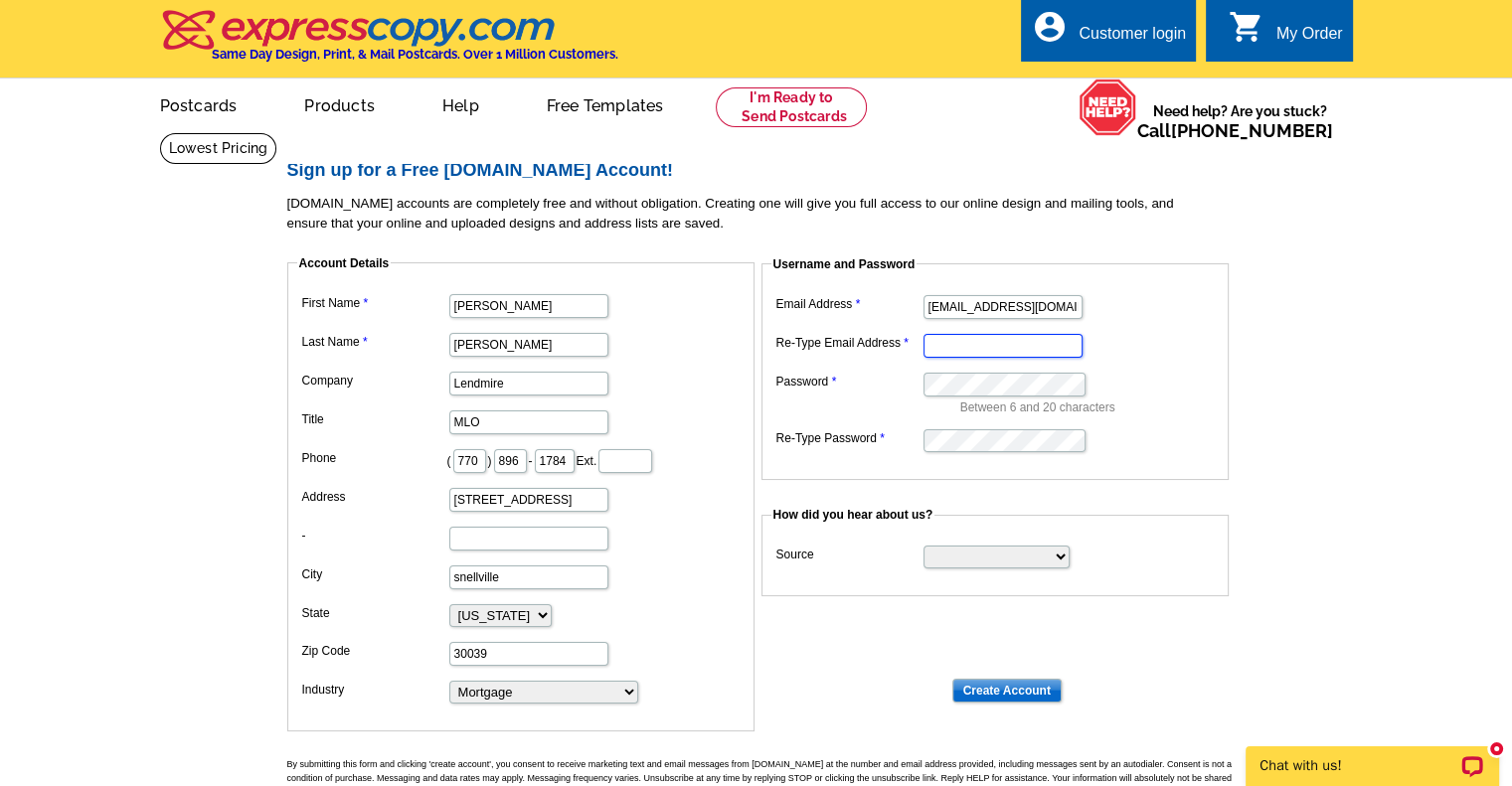 click on "Re-Type Email Address" at bounding box center (1003, 346) 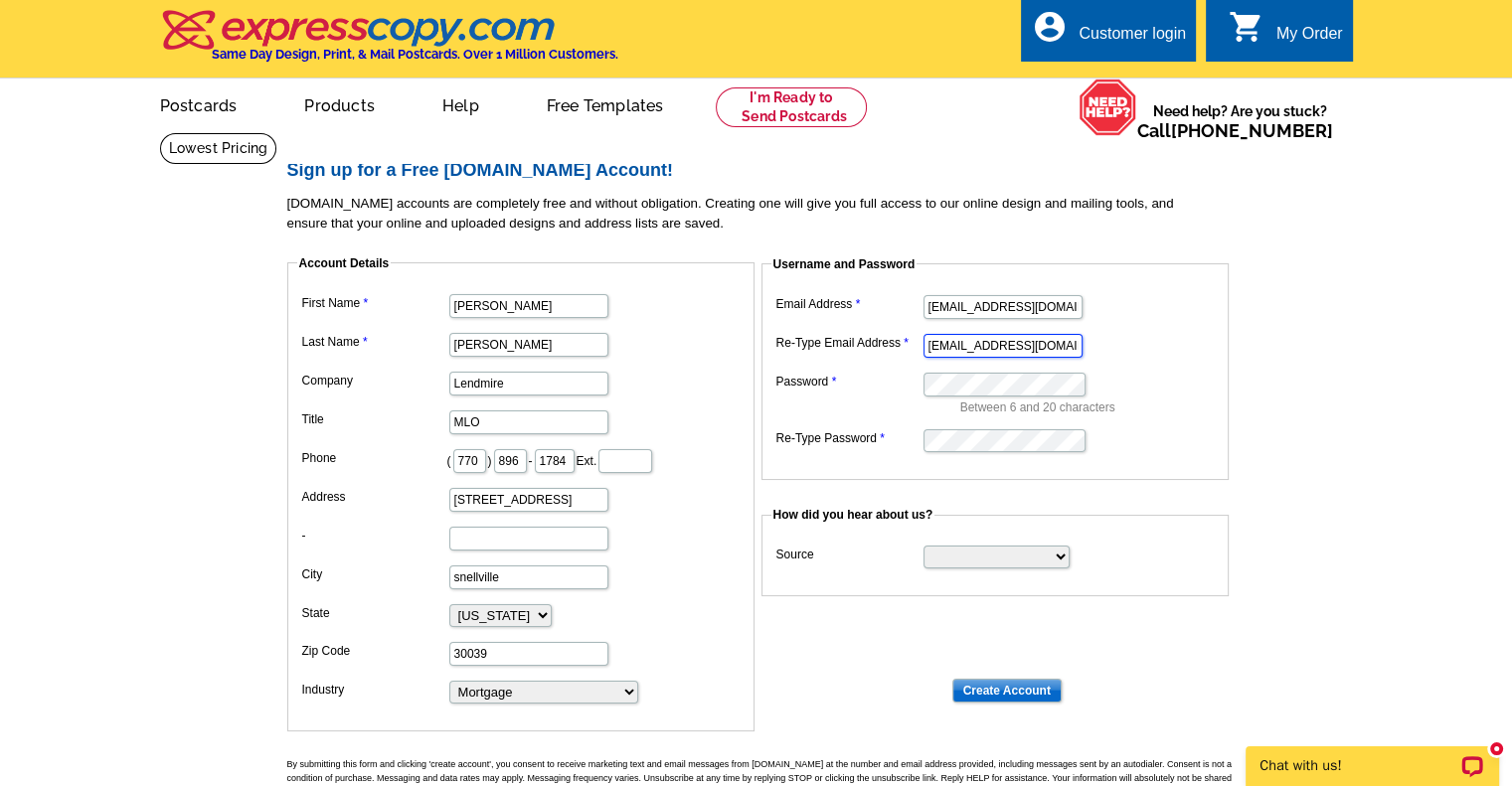 type on "[EMAIL_ADDRESS][DOMAIN_NAME]" 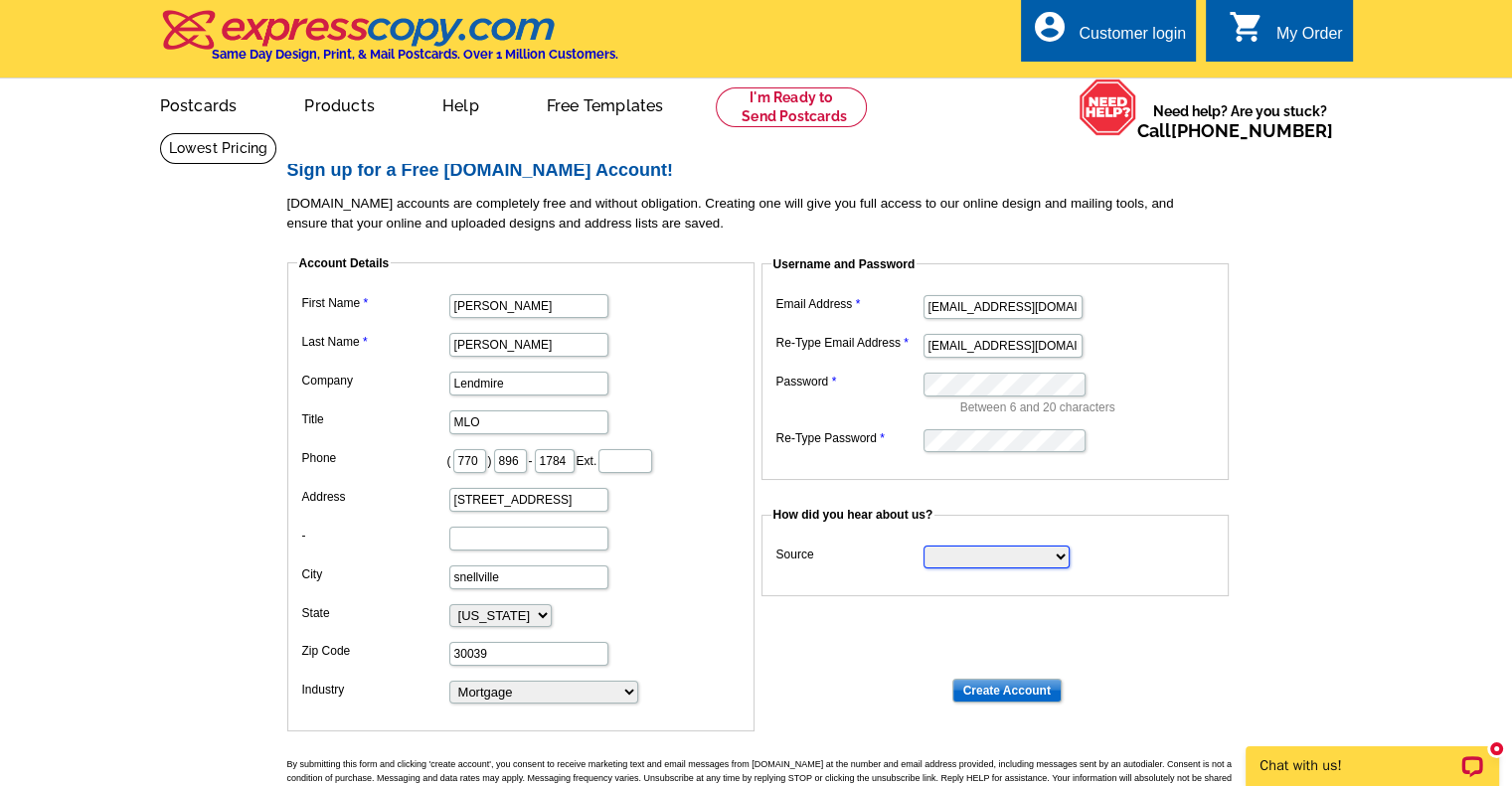 click on "Search Engine
Television Ad
Direct Mail Postcard
Email
Referred by a friend
Other" at bounding box center (996, 556) 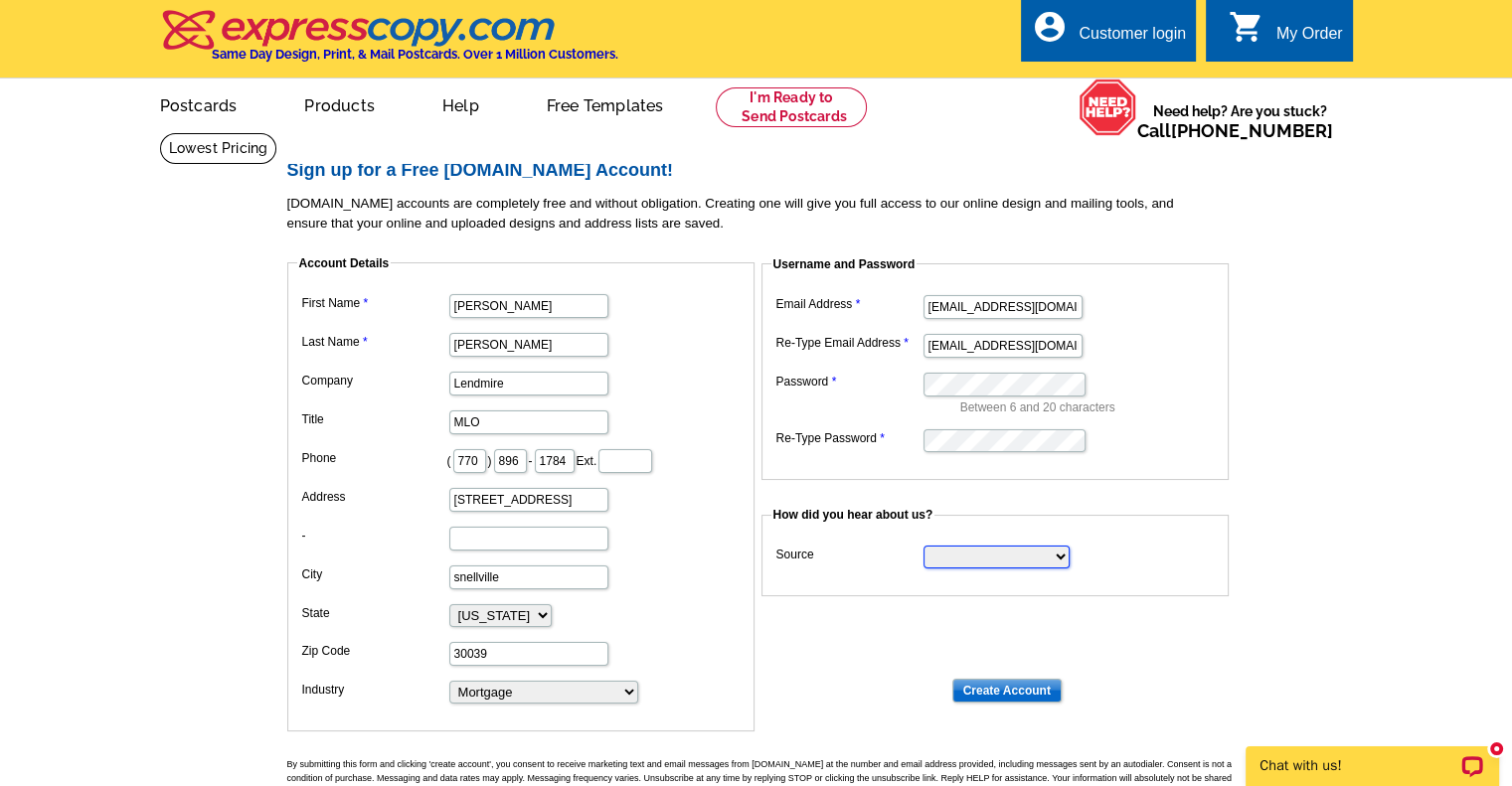 select on "other" 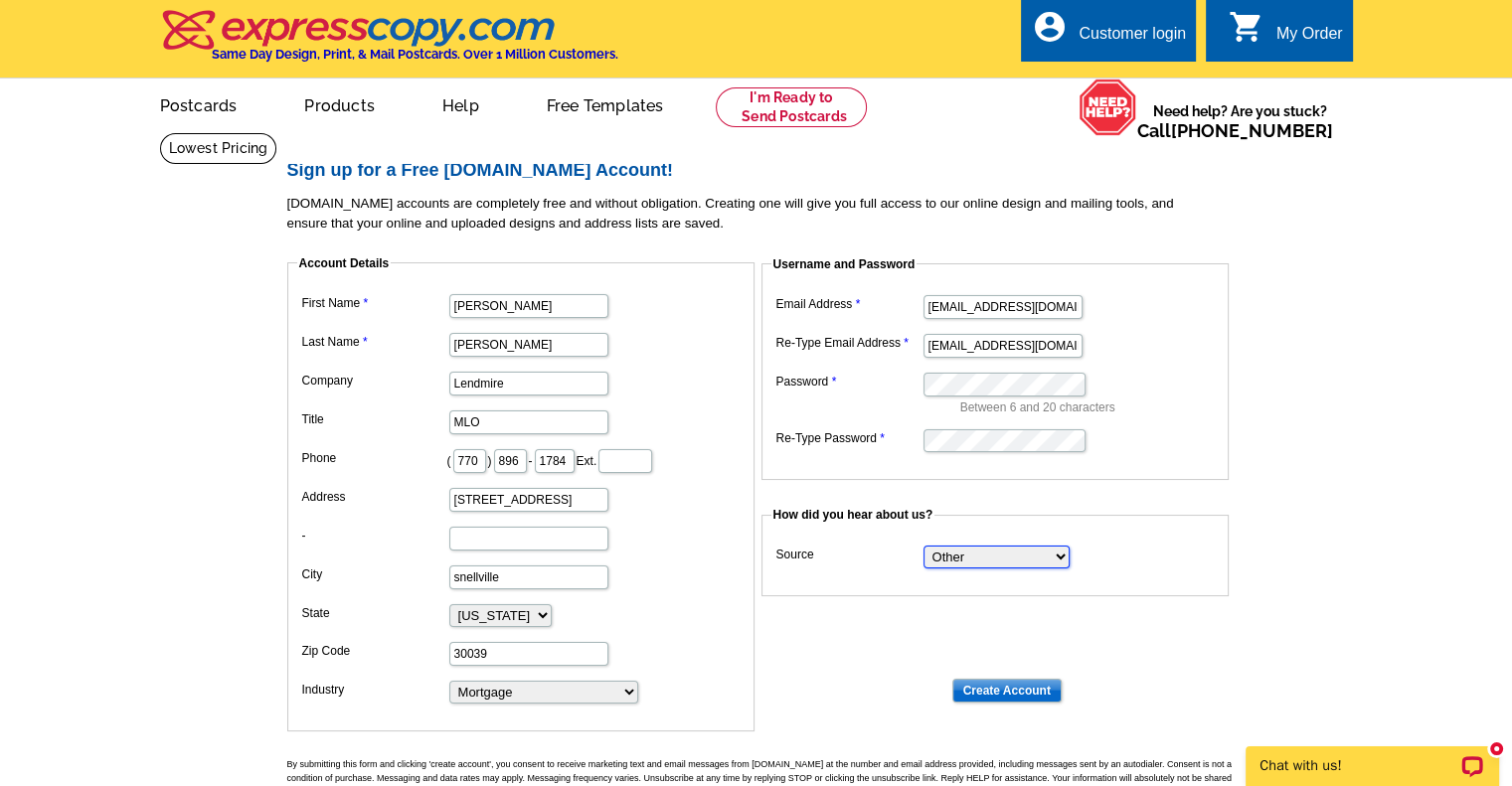 click on "Search Engine
Television Ad
Direct Mail Postcard
Email
Referred by a friend
Other" at bounding box center [996, 556] 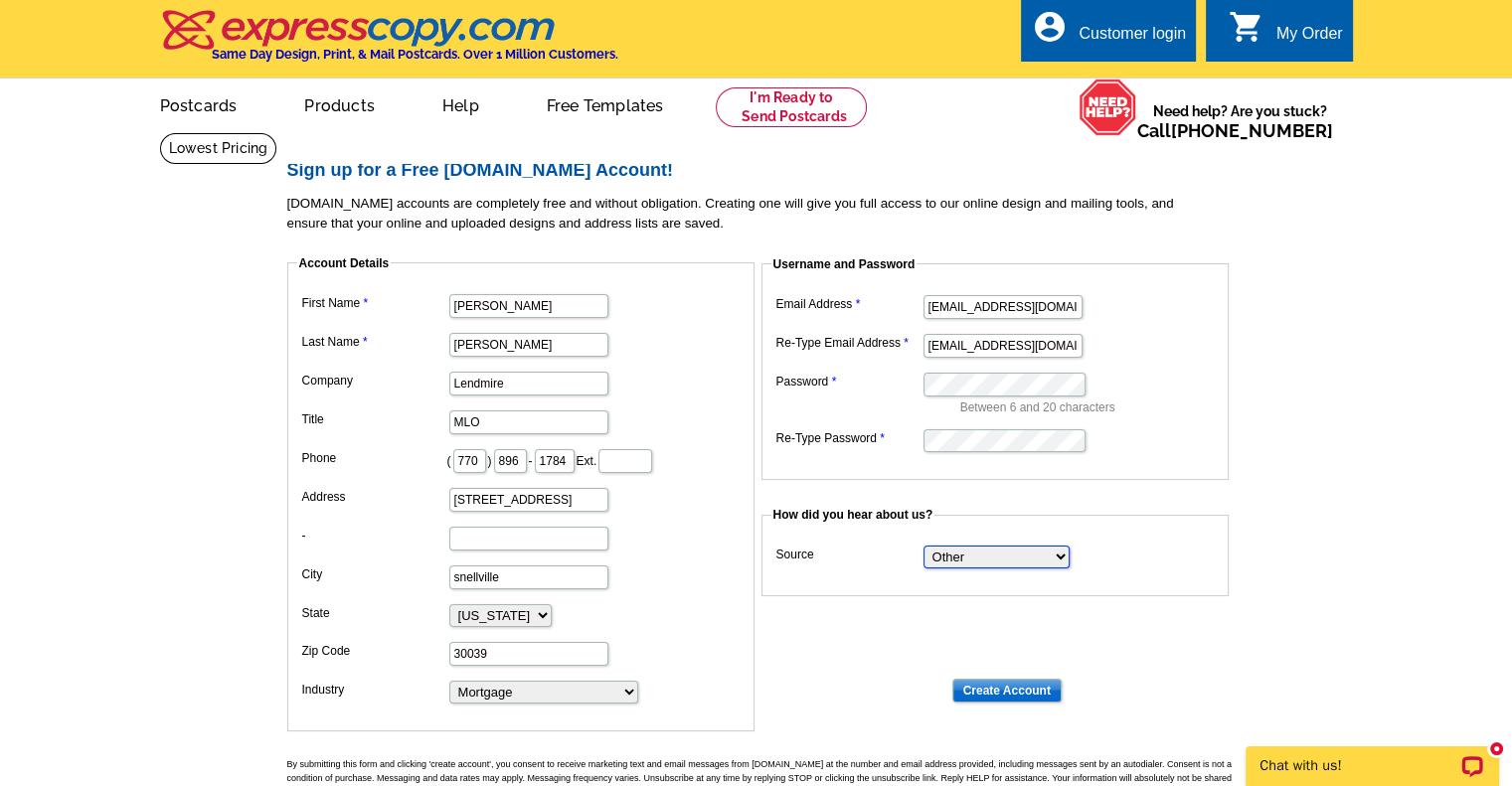 click on "Search Engine
Television Ad
Direct Mail Postcard
Email
Referred by a friend
Other" at bounding box center (996, 556) 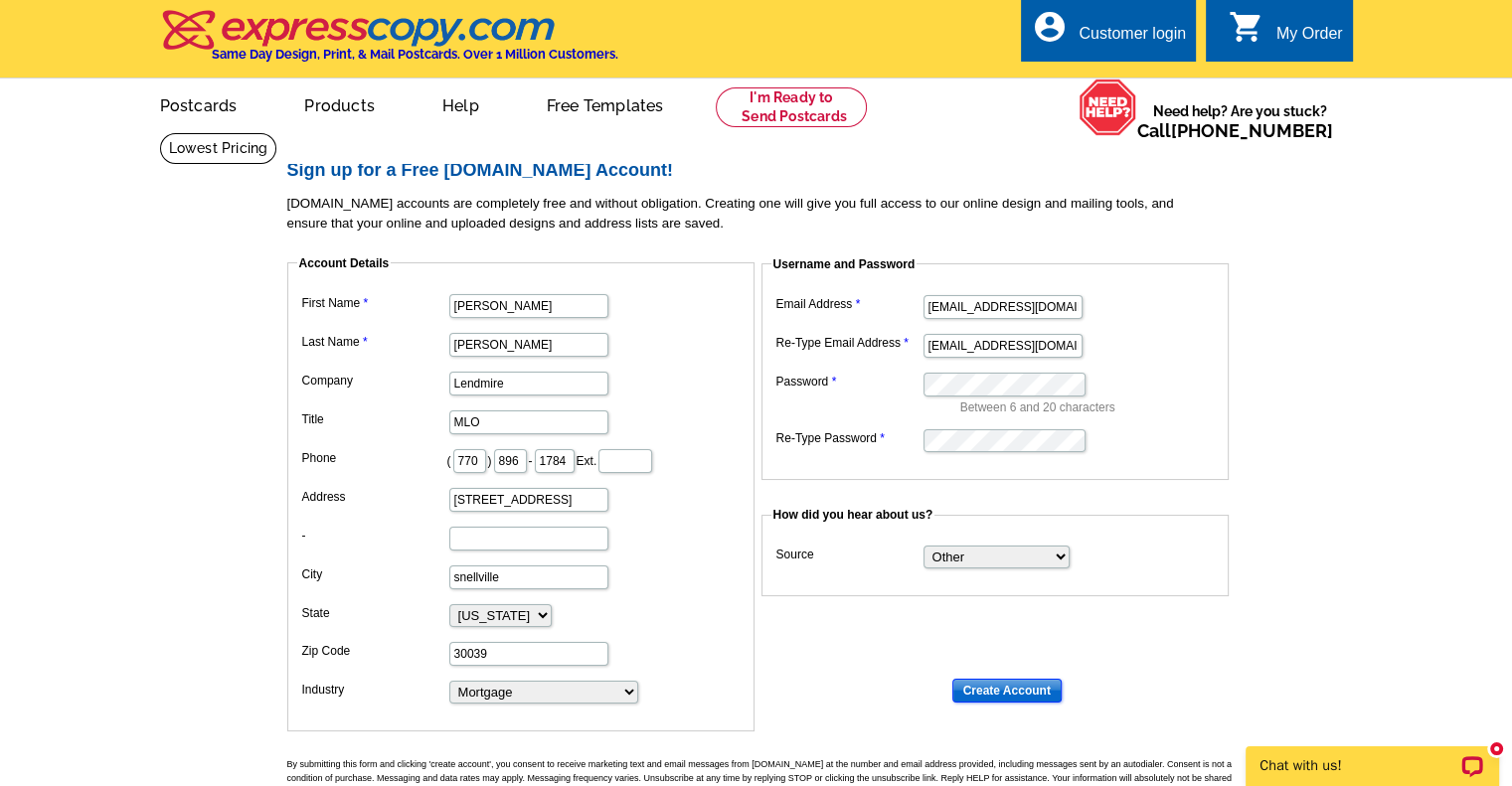 click on "Create Account" at bounding box center [1007, 691] 